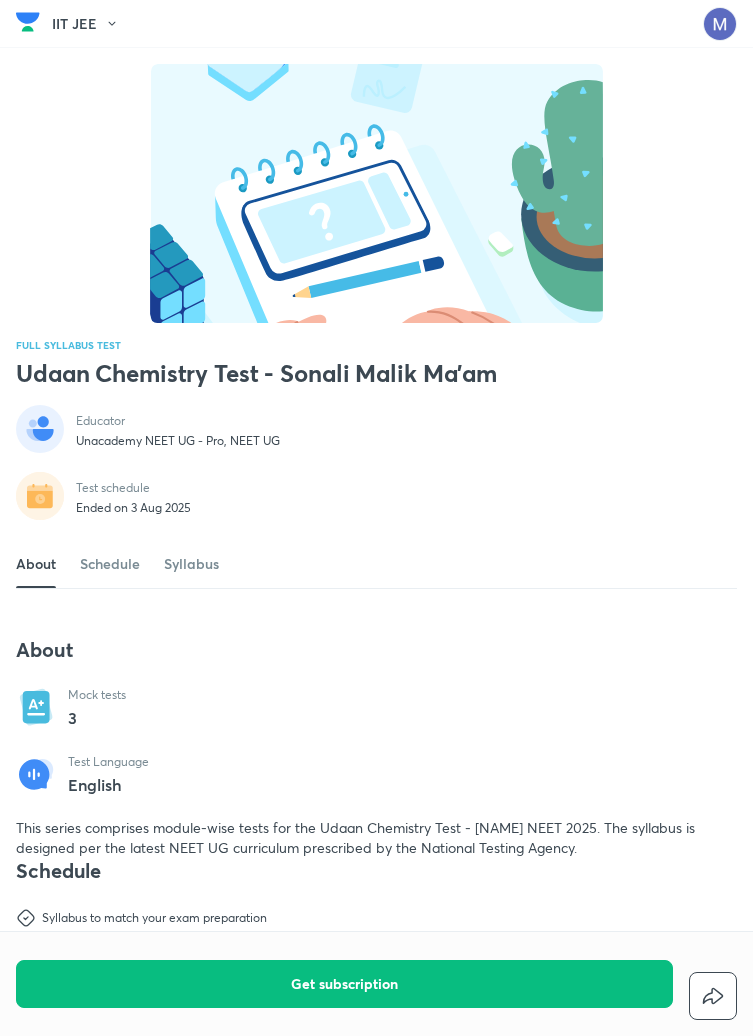 scroll, scrollTop: 0, scrollLeft: 0, axis: both 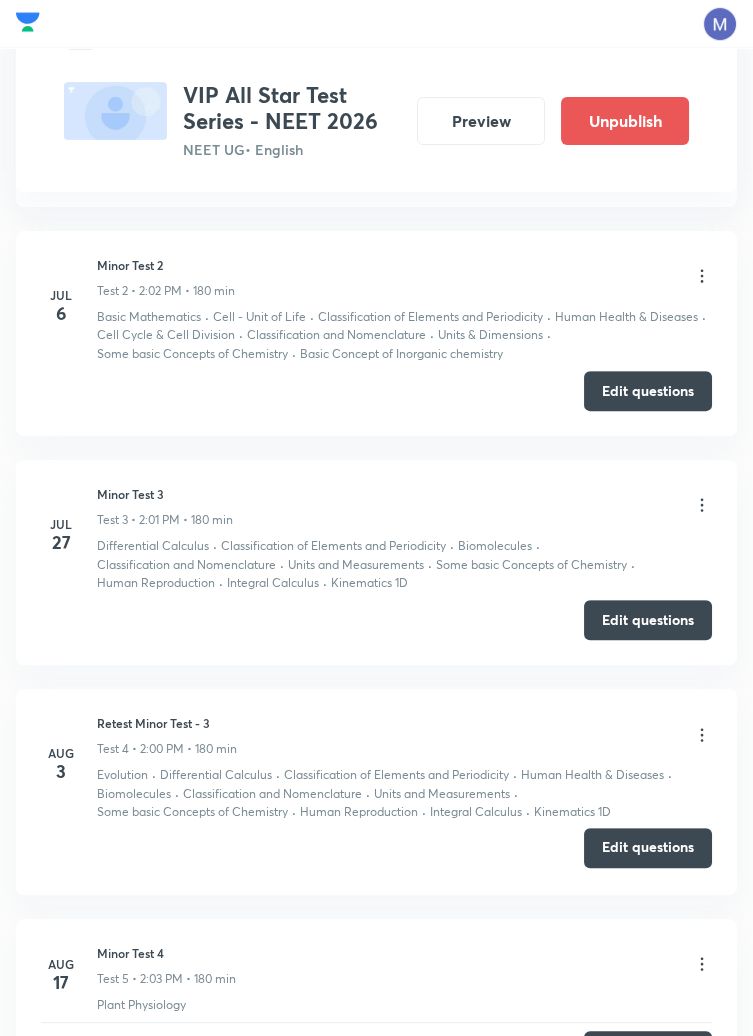 click on "Edit questions" at bounding box center [648, 848] 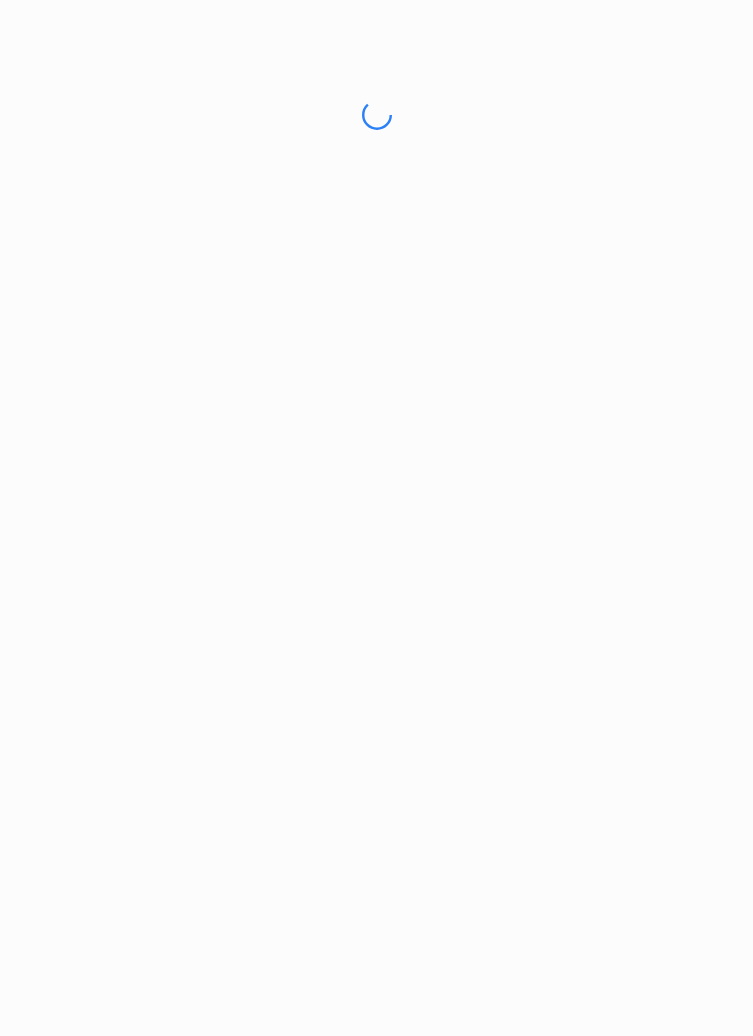 scroll, scrollTop: 0, scrollLeft: 0, axis: both 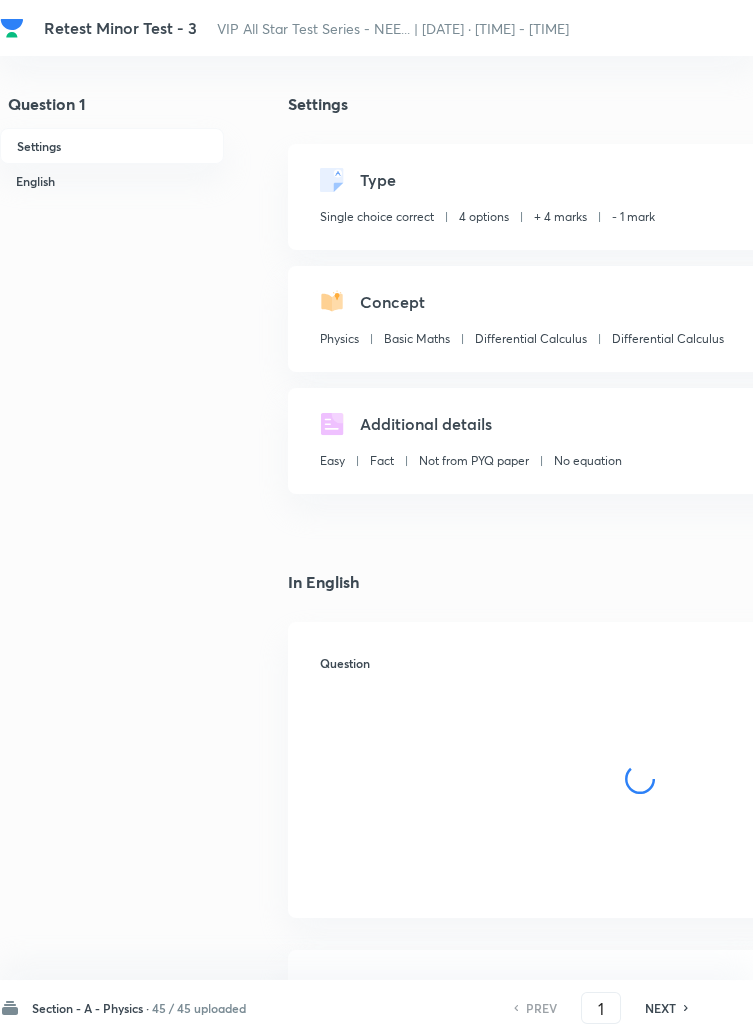checkbox on "true" 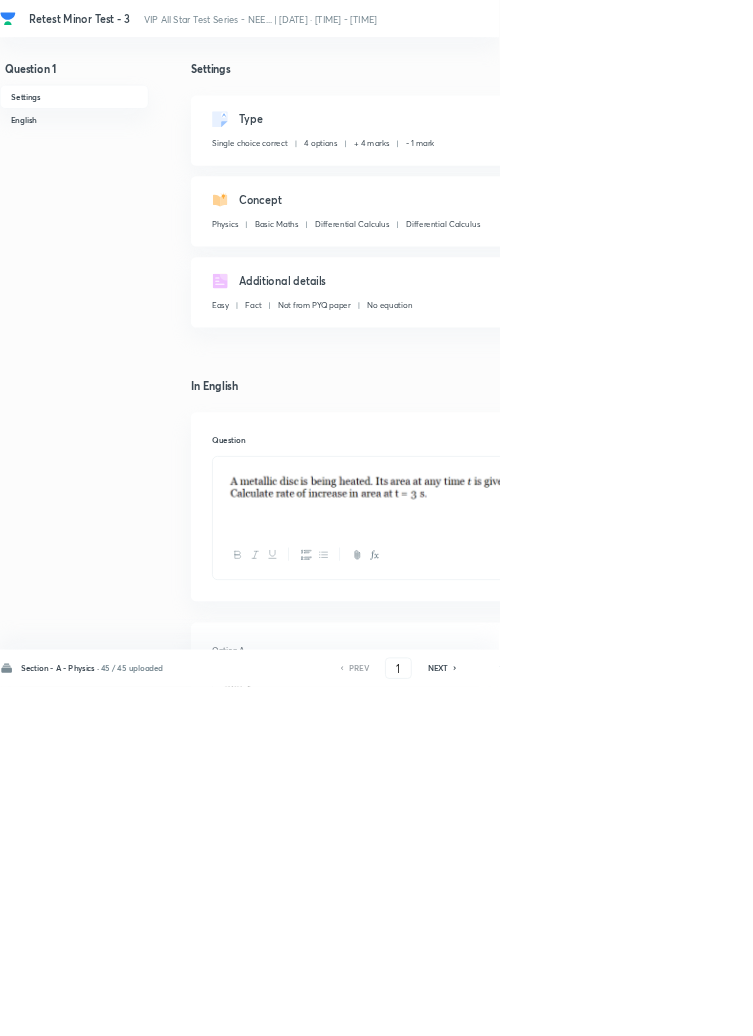 click on "7" at bounding box center (899, 18) 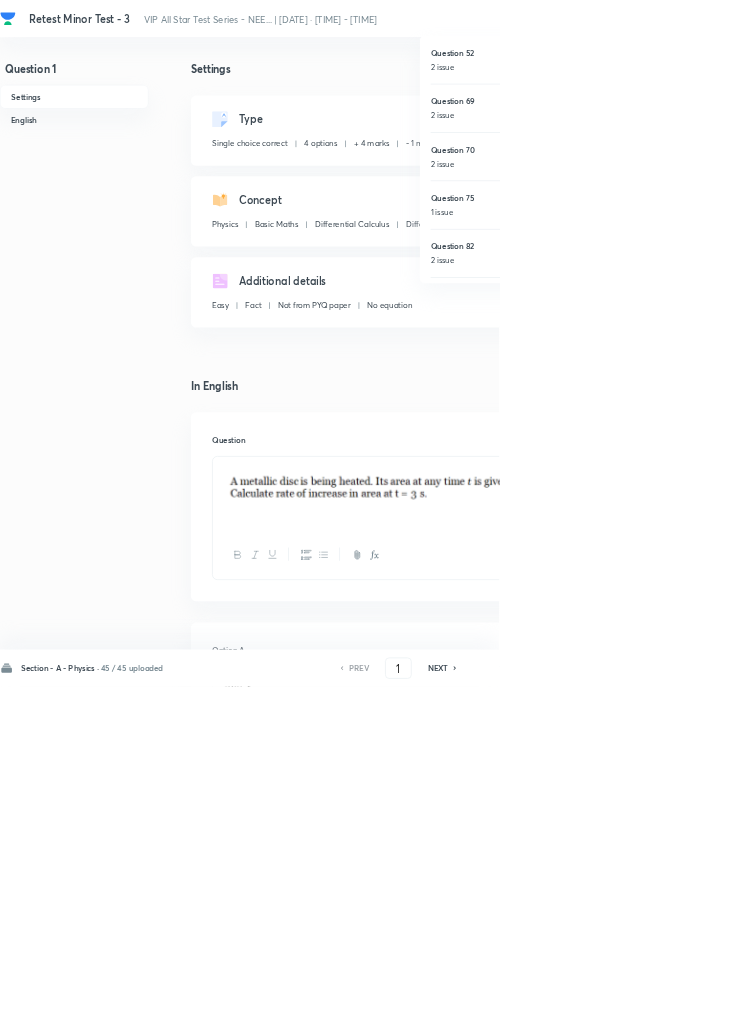 click on "Question 52" at bounding box center [769, 79] 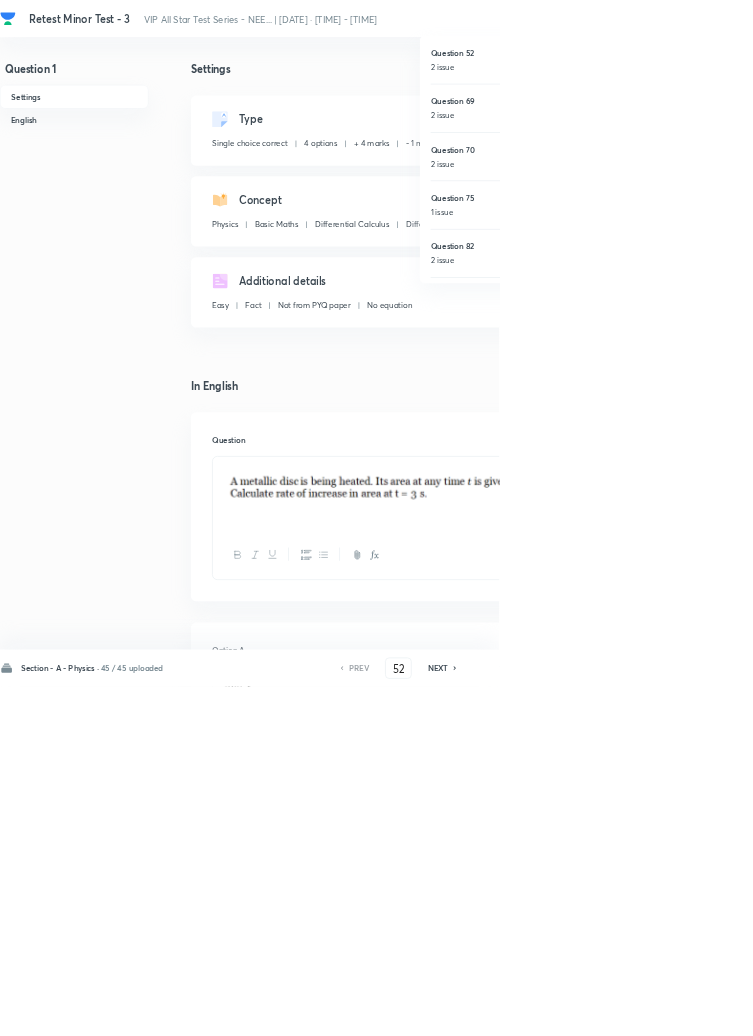 checkbox on "false" 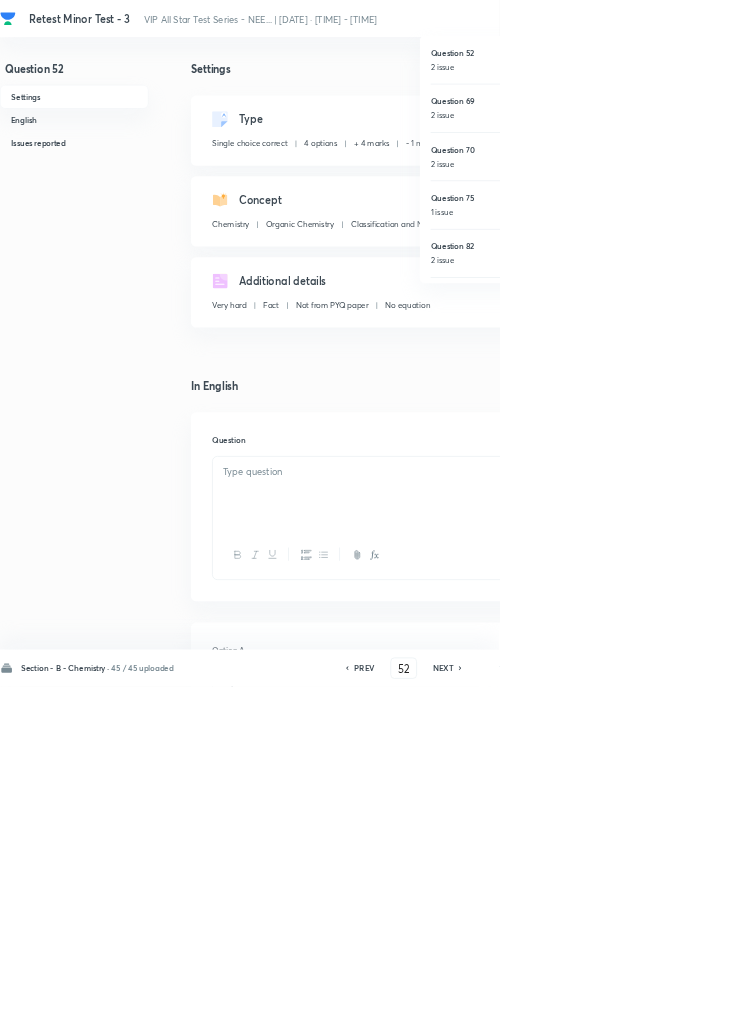 checkbox on "true" 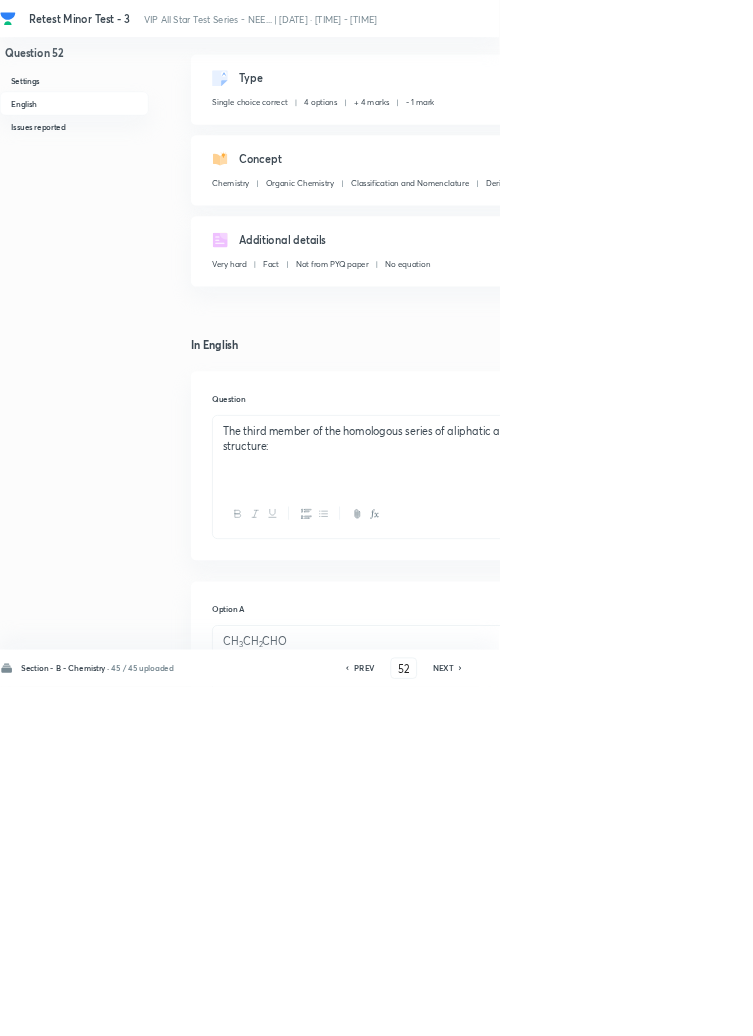 scroll, scrollTop: 0, scrollLeft: 0, axis: both 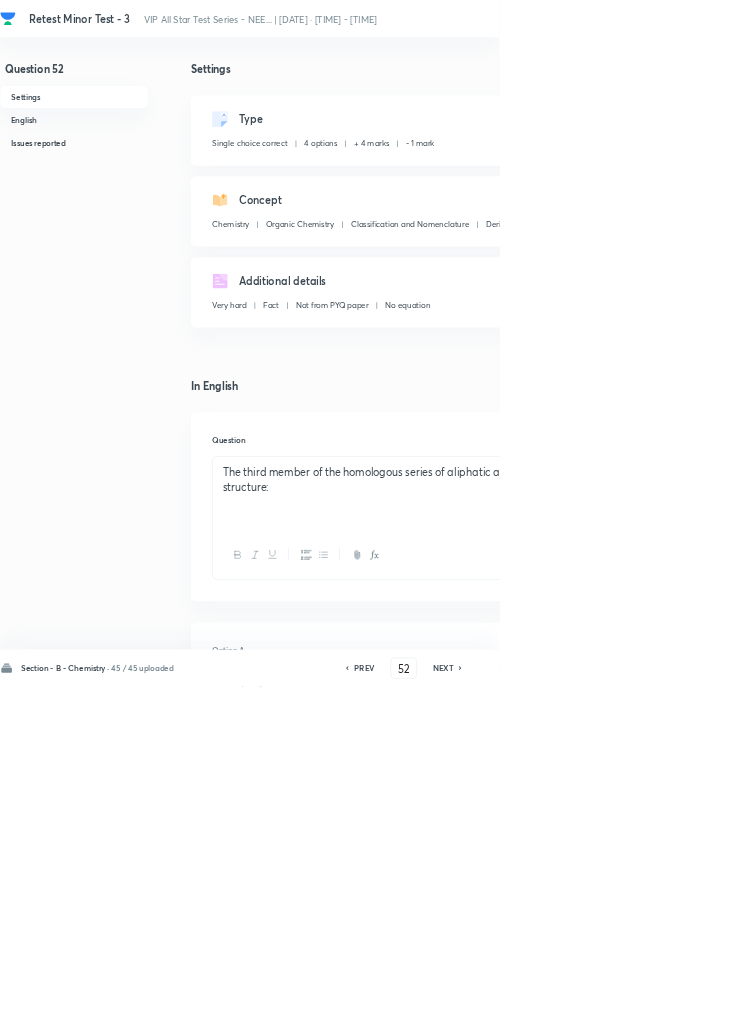 click 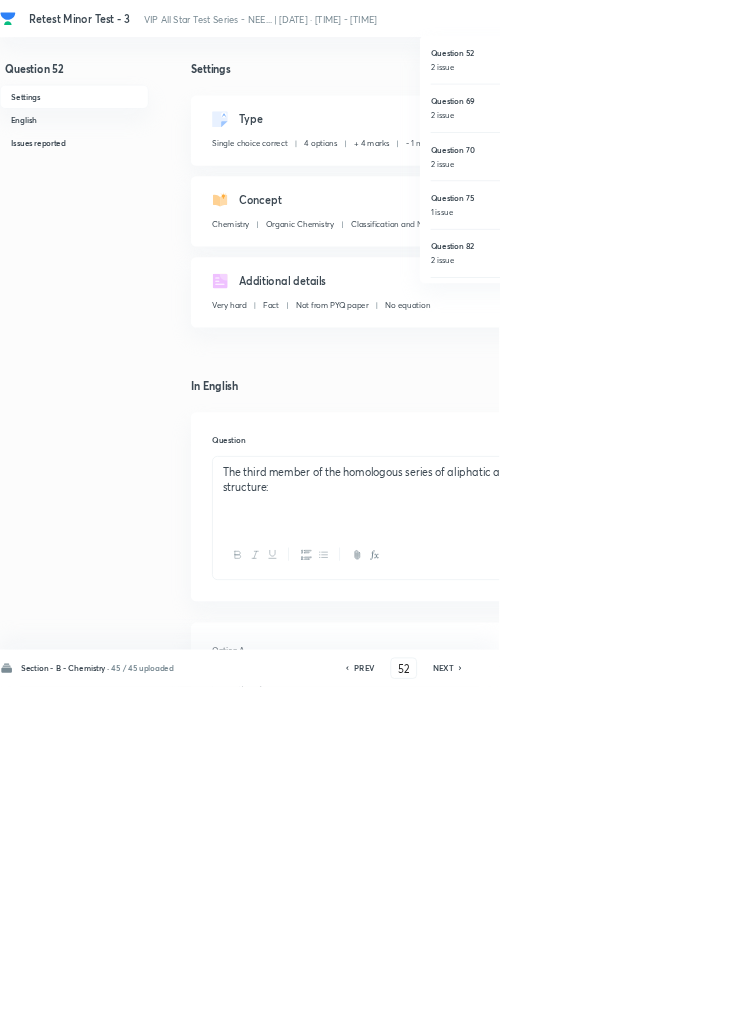 click on "Question 69 2 issue" at bounding box center [769, 162] 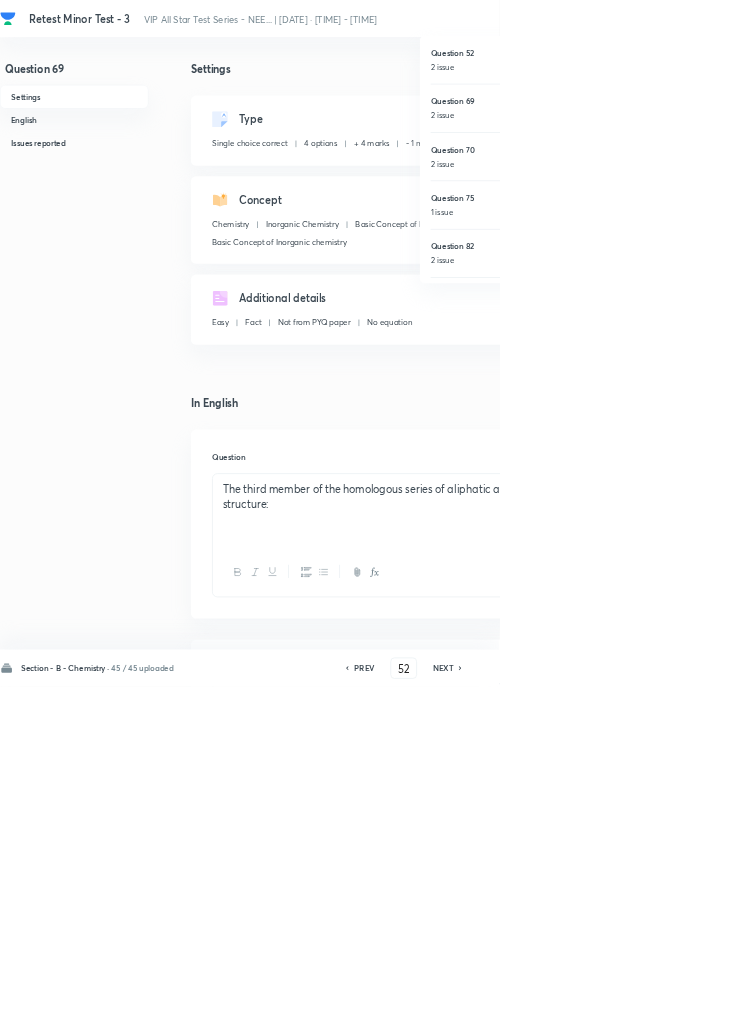 type on "69" 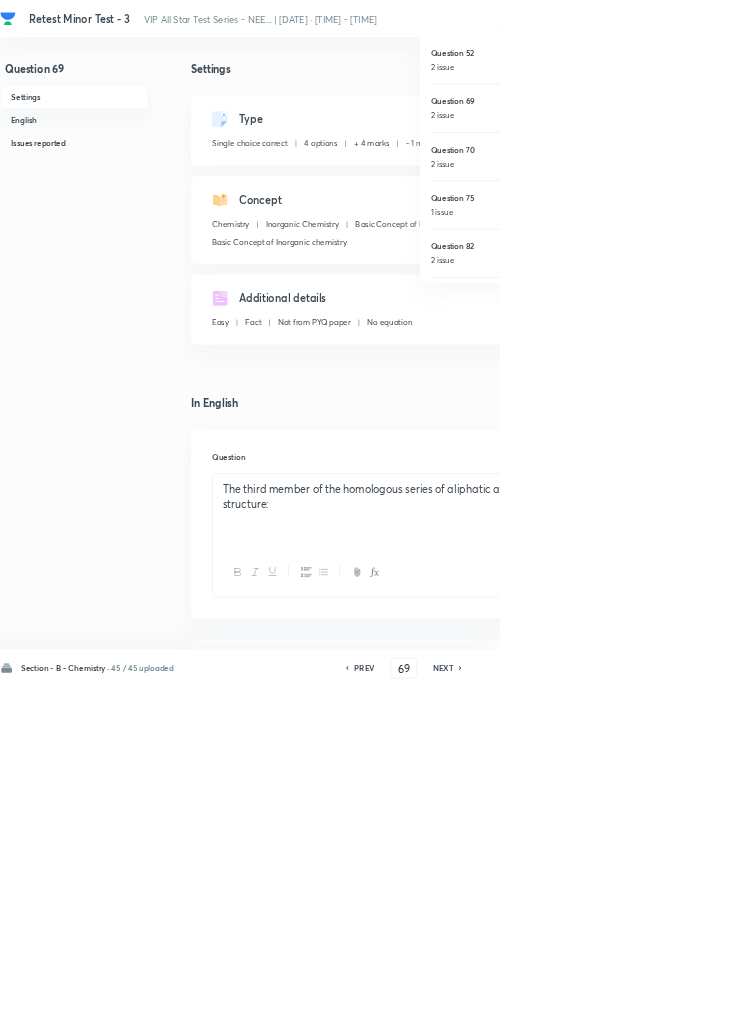 checkbox on "false" 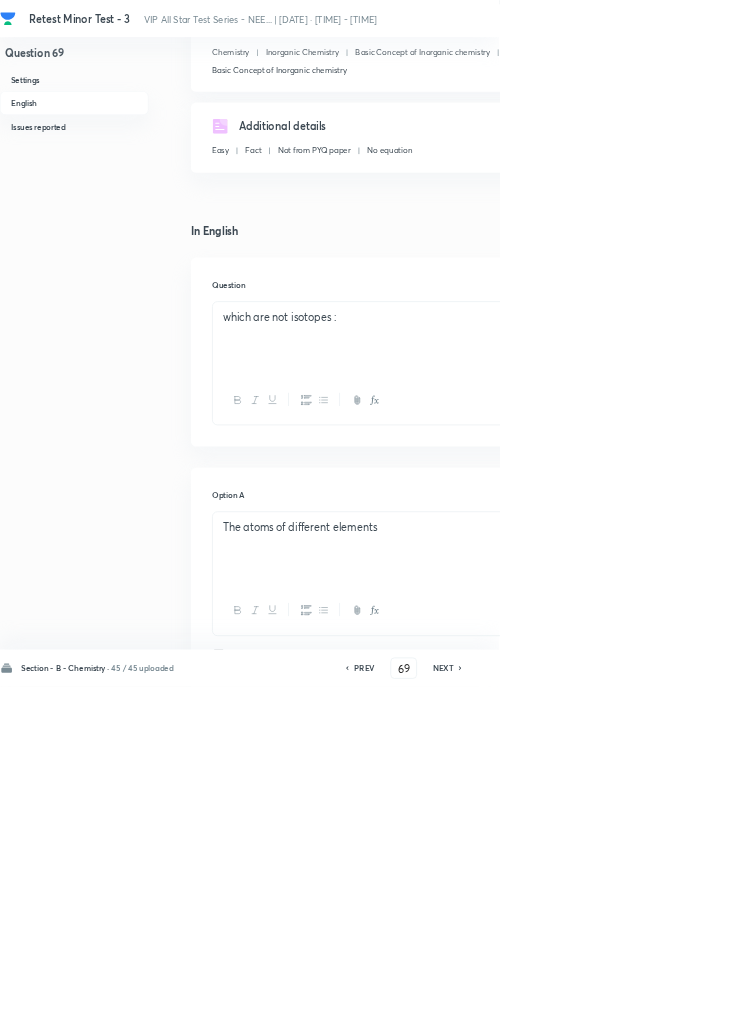 scroll, scrollTop: 0, scrollLeft: 0, axis: both 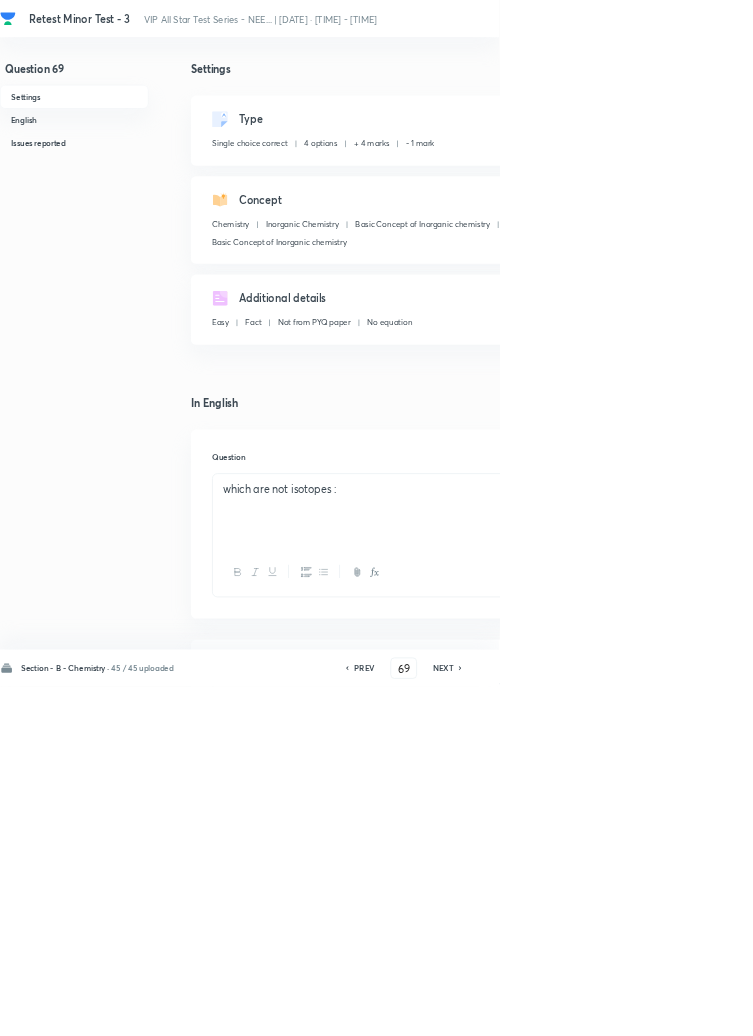 click 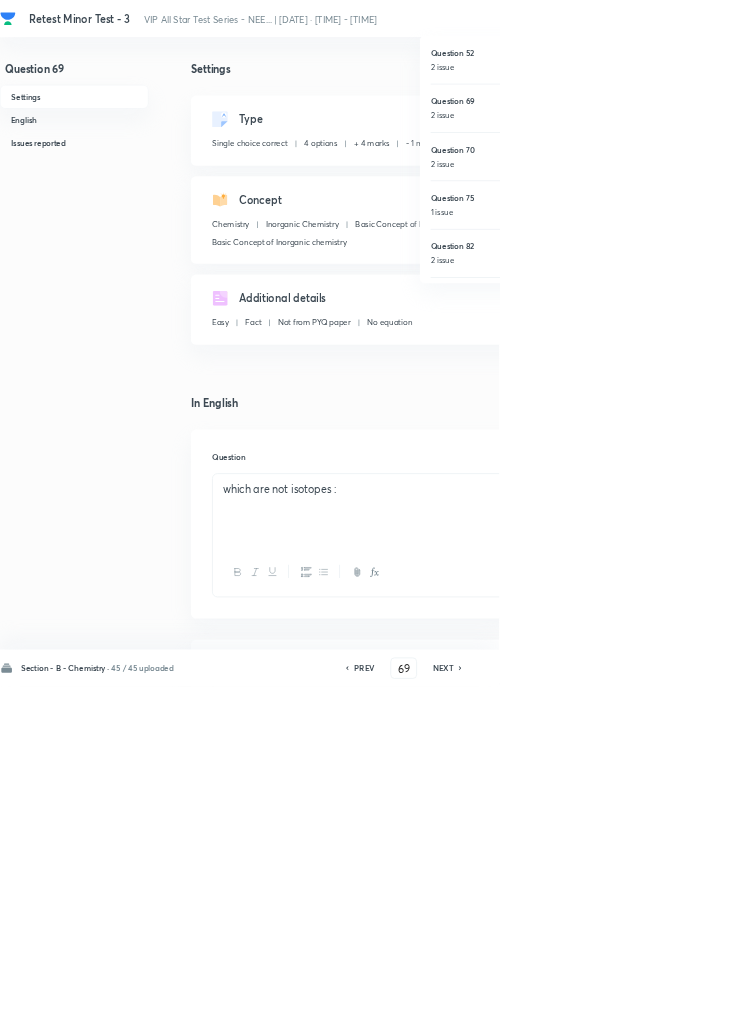 click on "Question 70" at bounding box center [769, 225] 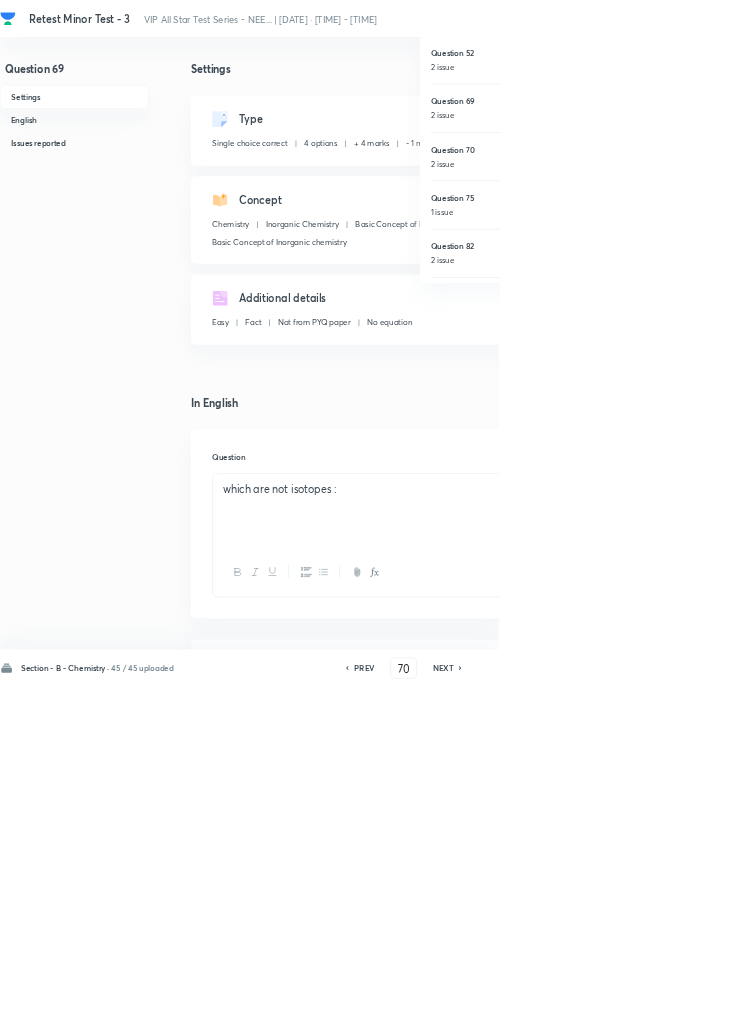 checkbox on "false" 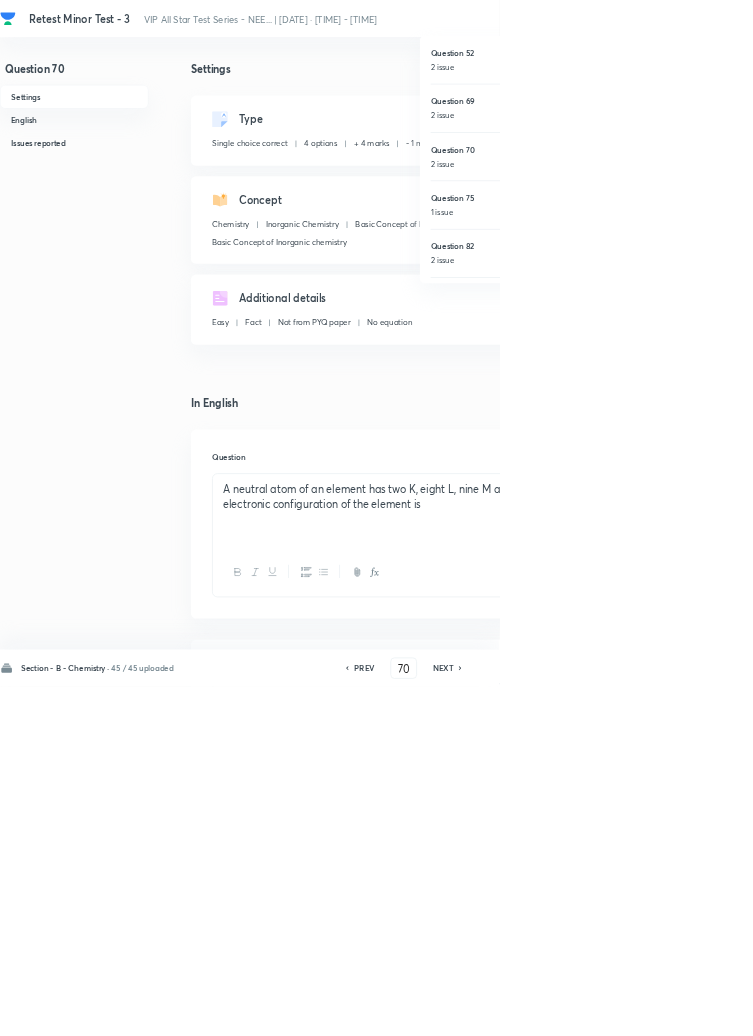 checkbox on "true" 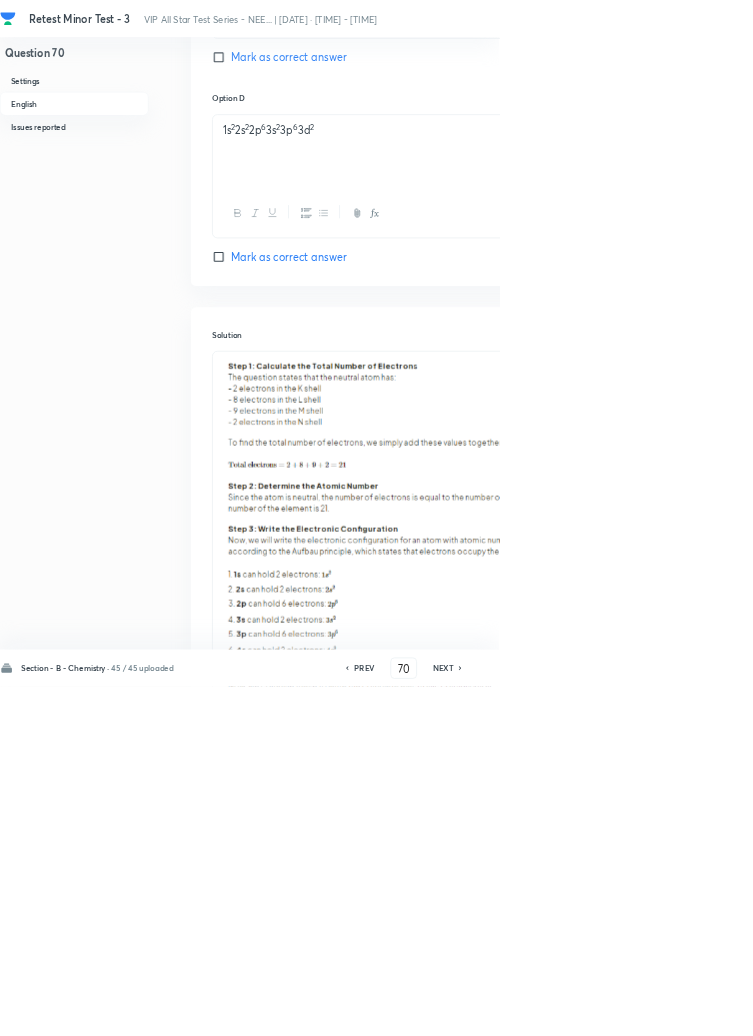 scroll, scrollTop: 0, scrollLeft: 0, axis: both 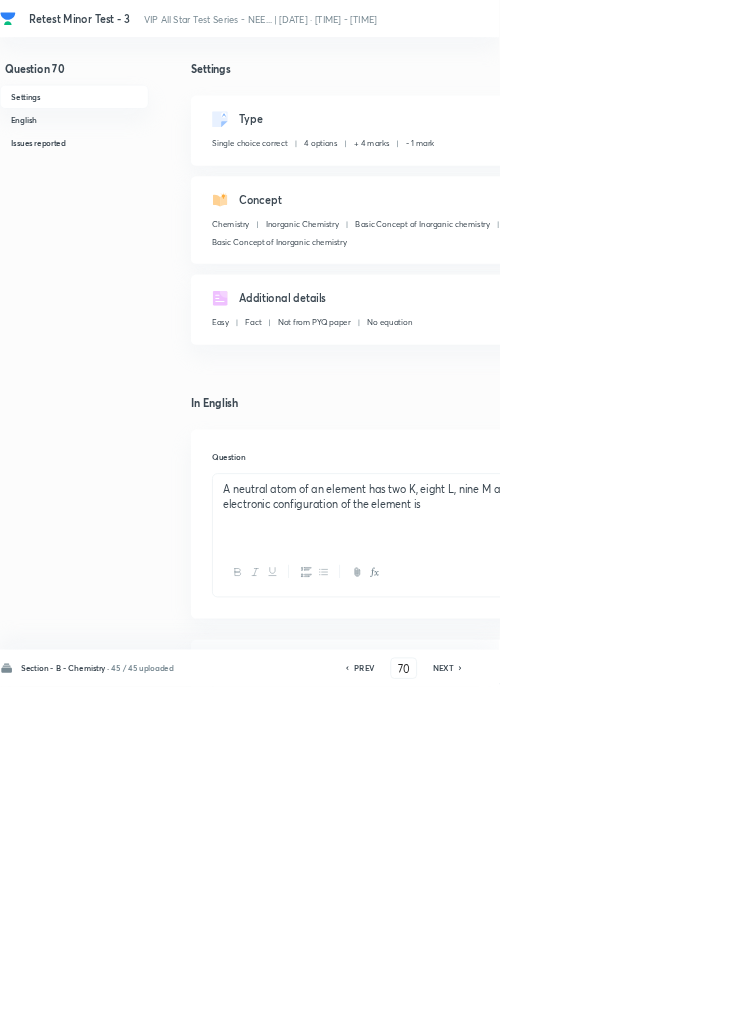 click on "7" at bounding box center [899, 18] 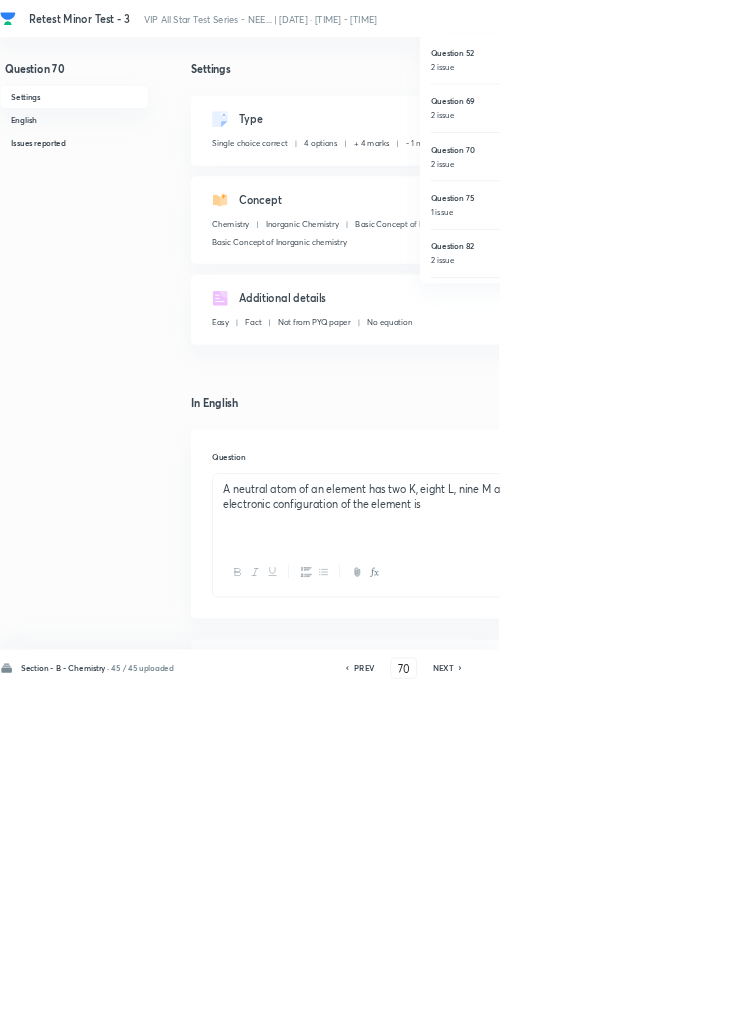 click on "Question 75" at bounding box center [769, 298] 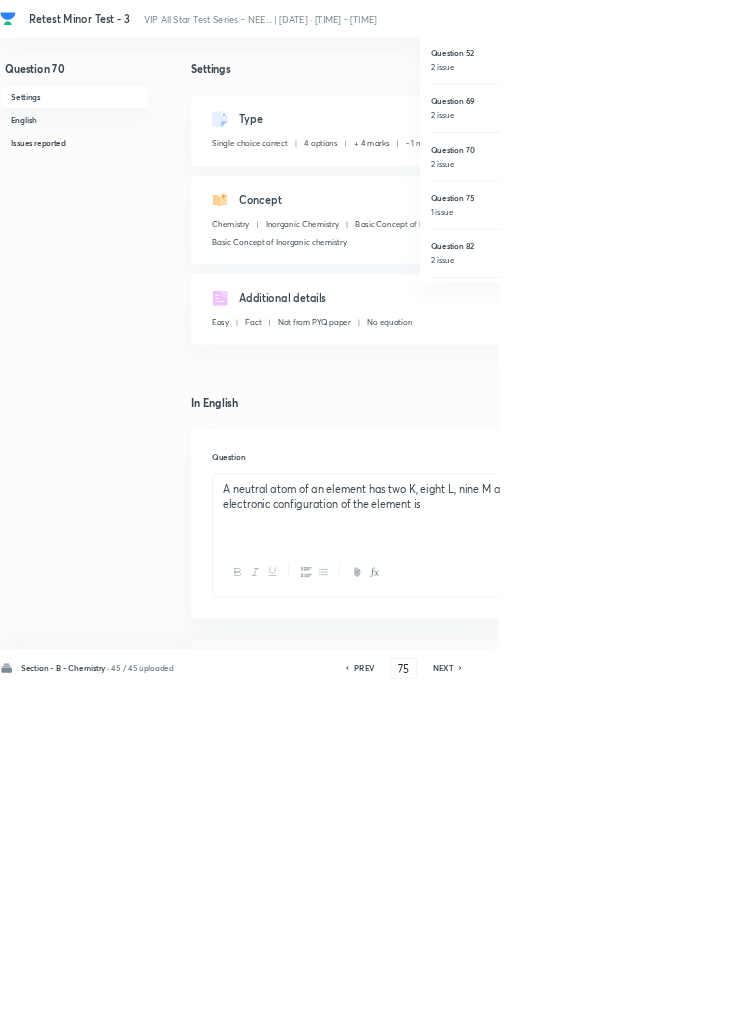 checkbox on "false" 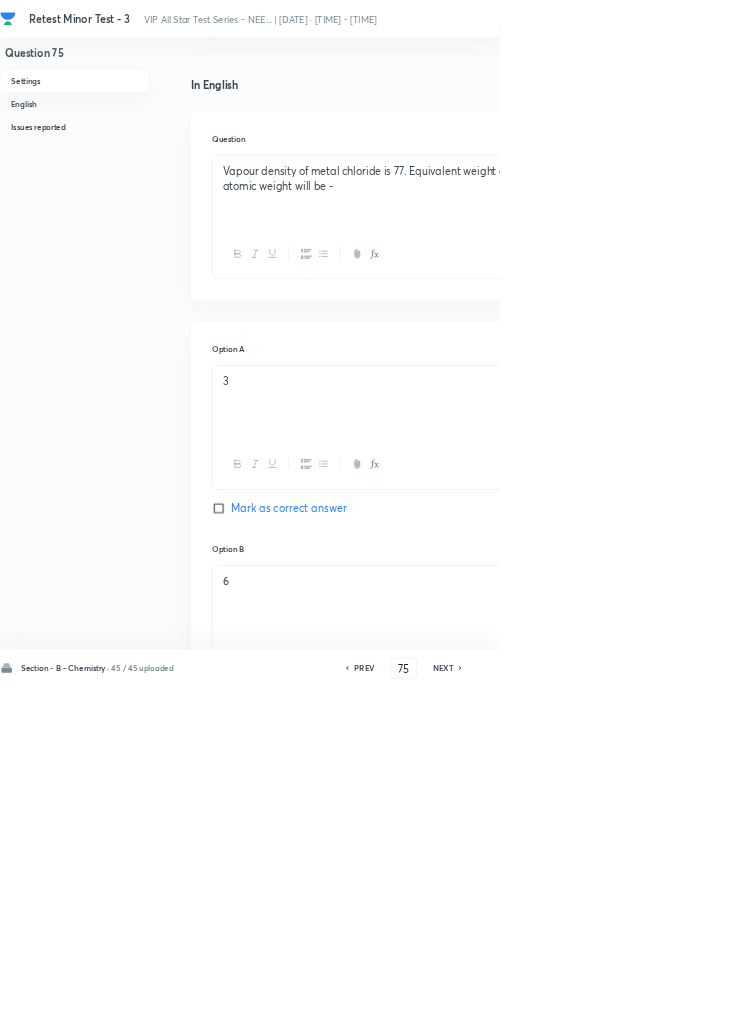 scroll, scrollTop: 0, scrollLeft: 0, axis: both 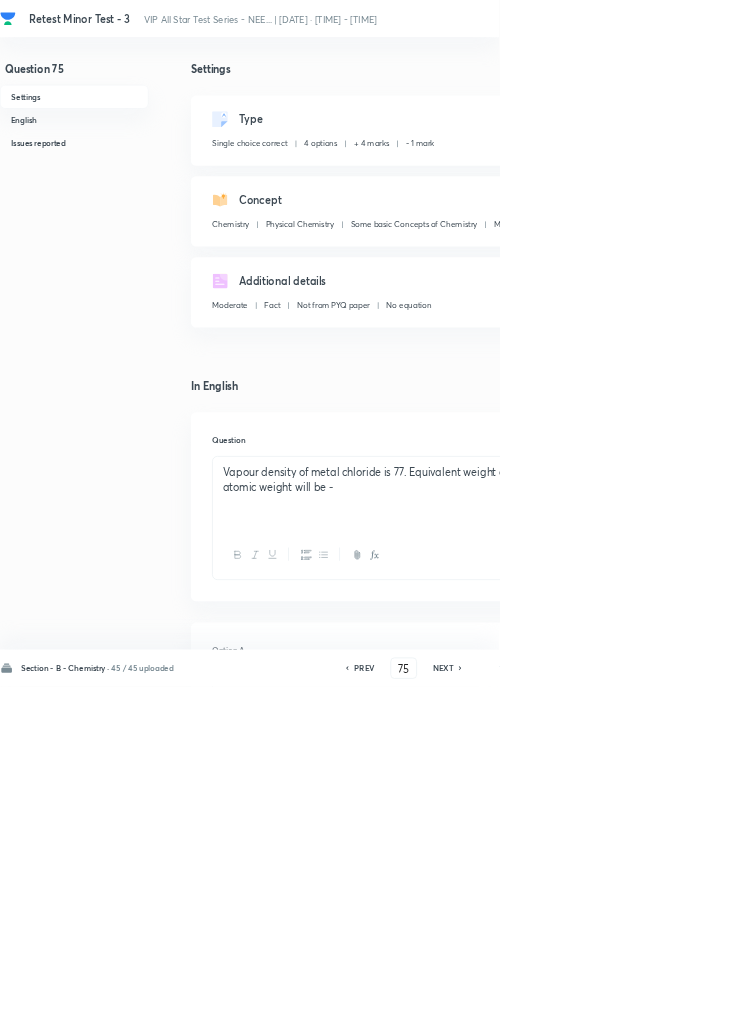 click 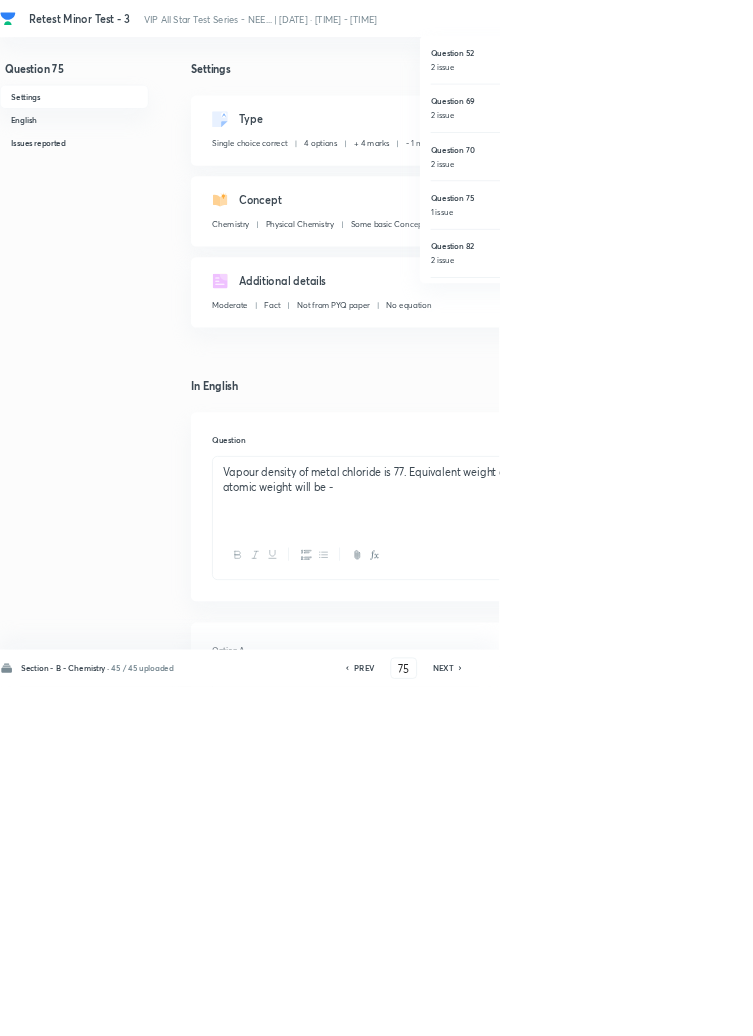 click on "Question 82" at bounding box center (769, 371) 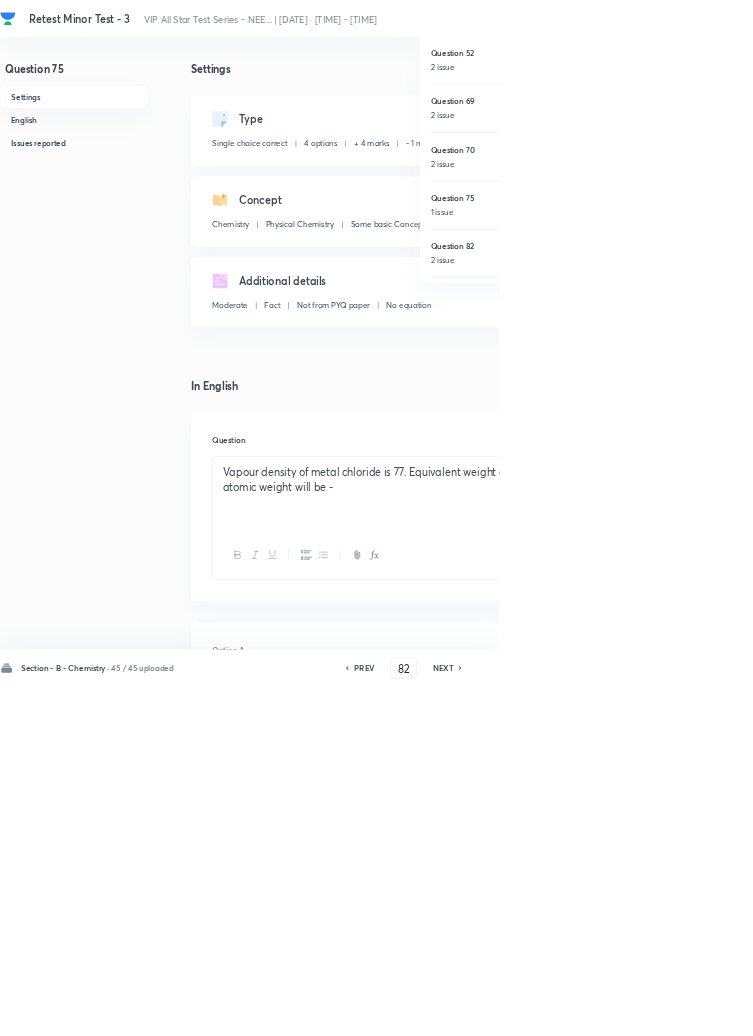checkbox on "false" 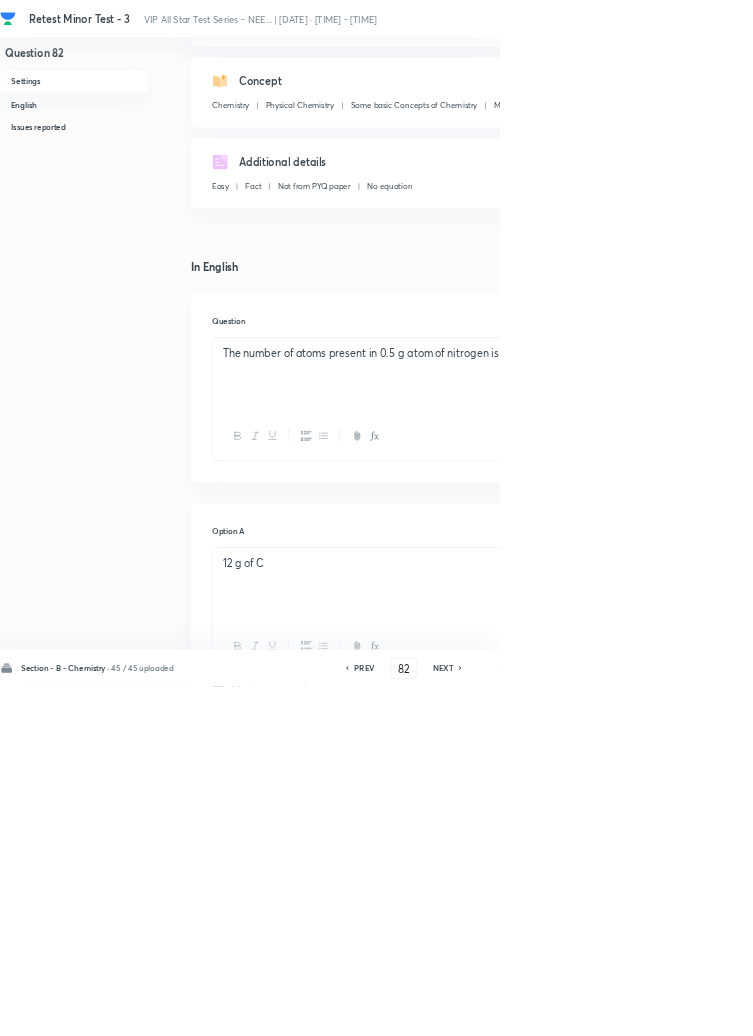 scroll, scrollTop: 0, scrollLeft: 0, axis: both 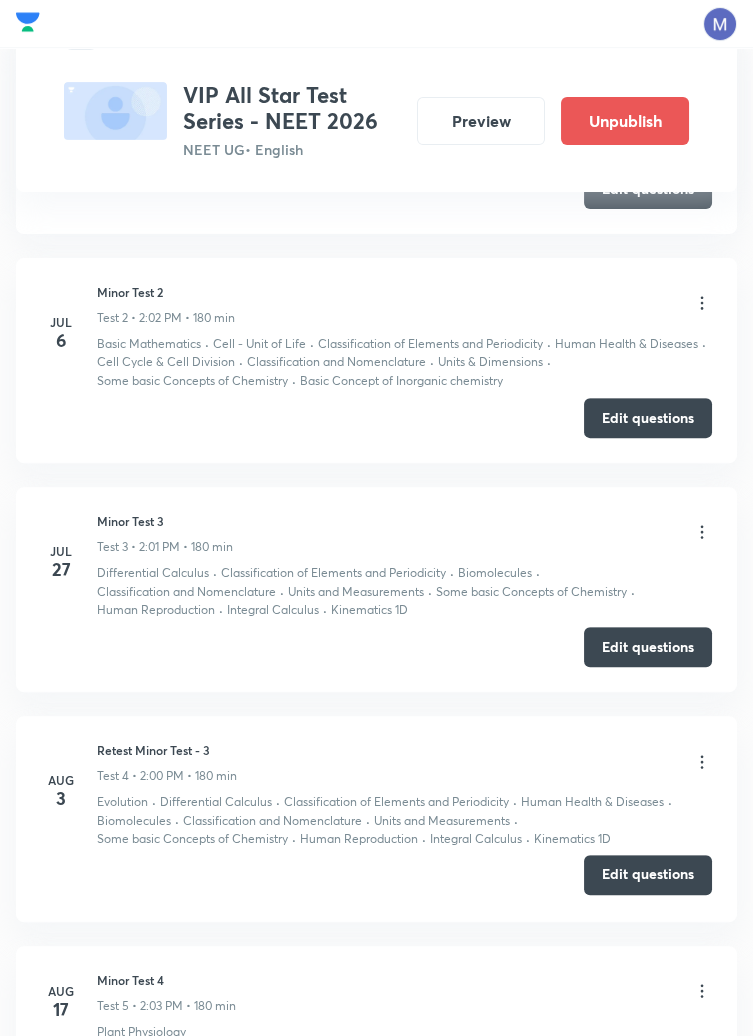 click on "Edit questions" at bounding box center (648, 875) 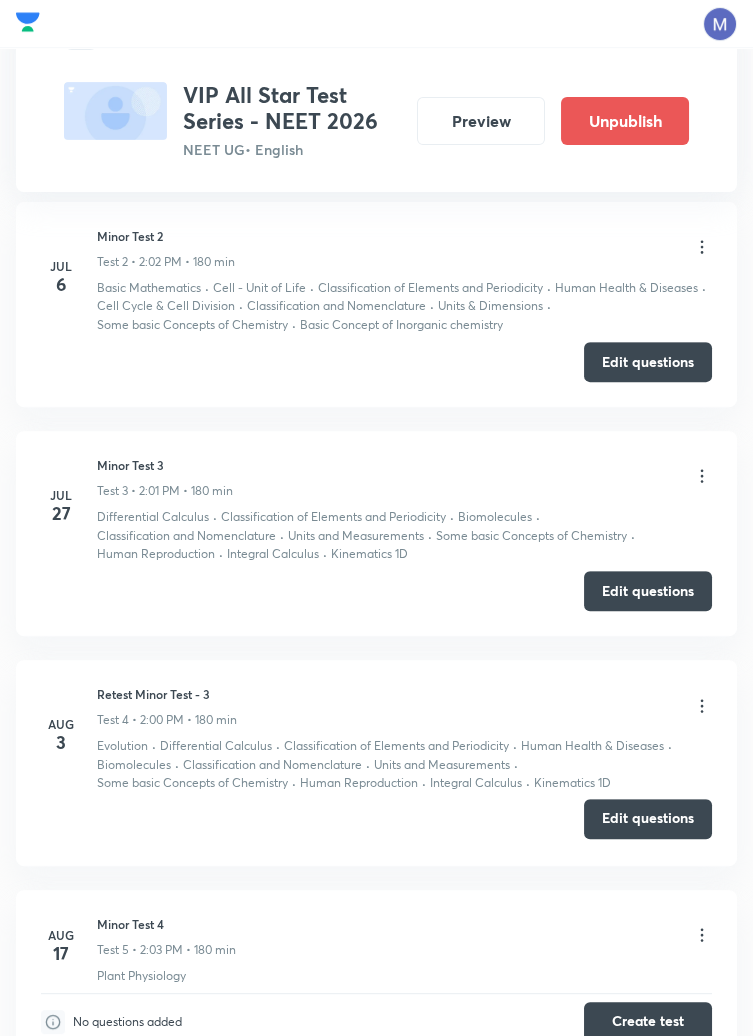 scroll, scrollTop: 1331, scrollLeft: 0, axis: vertical 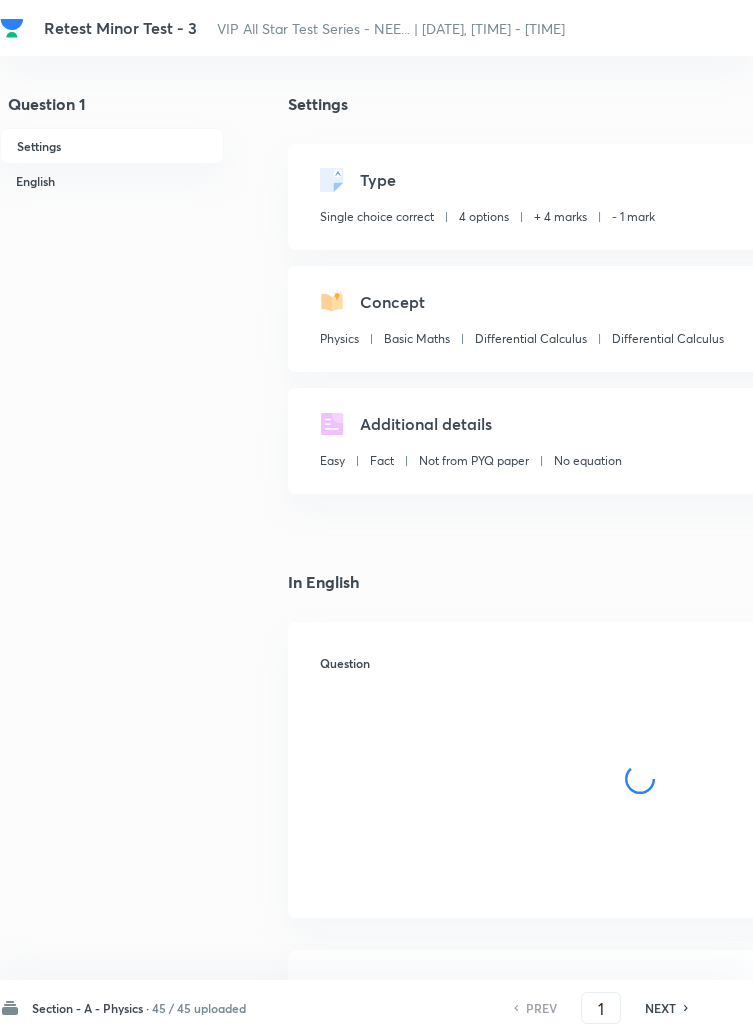 checkbox on "true" 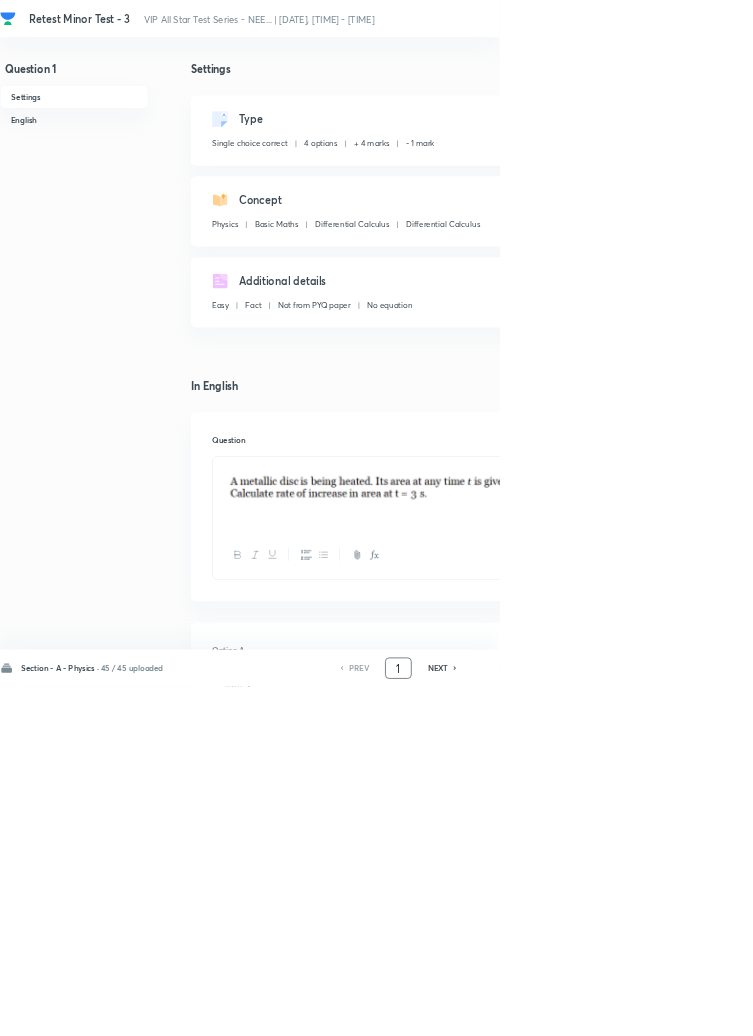 click on "1" at bounding box center (601, 1008) 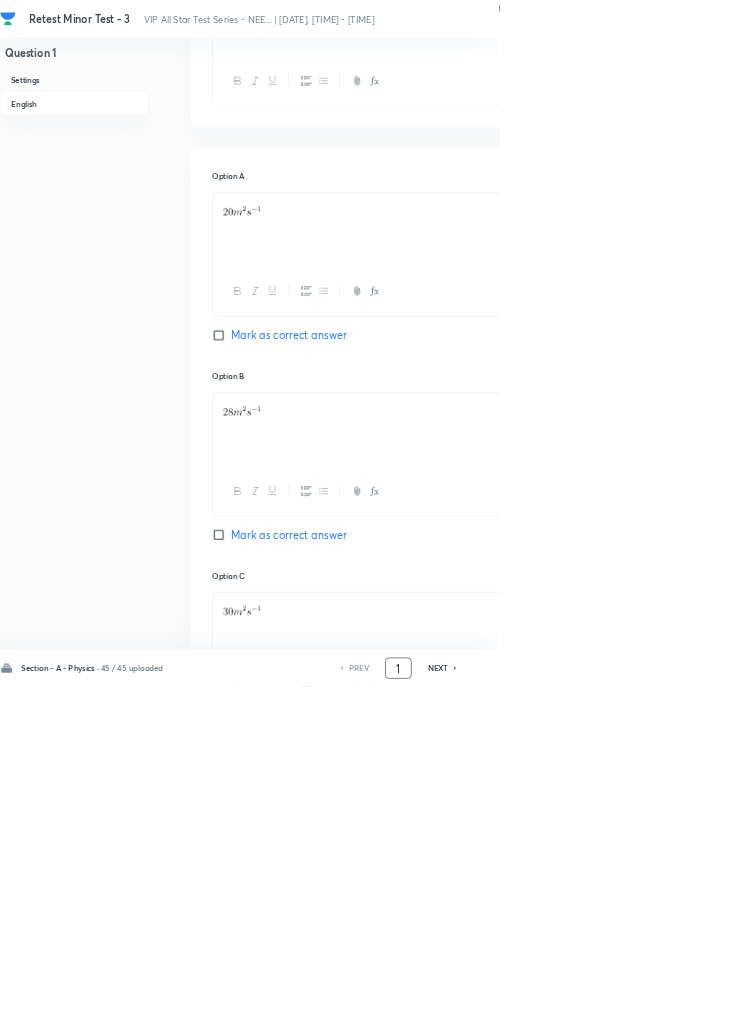 scroll, scrollTop: 0, scrollLeft: 0, axis: both 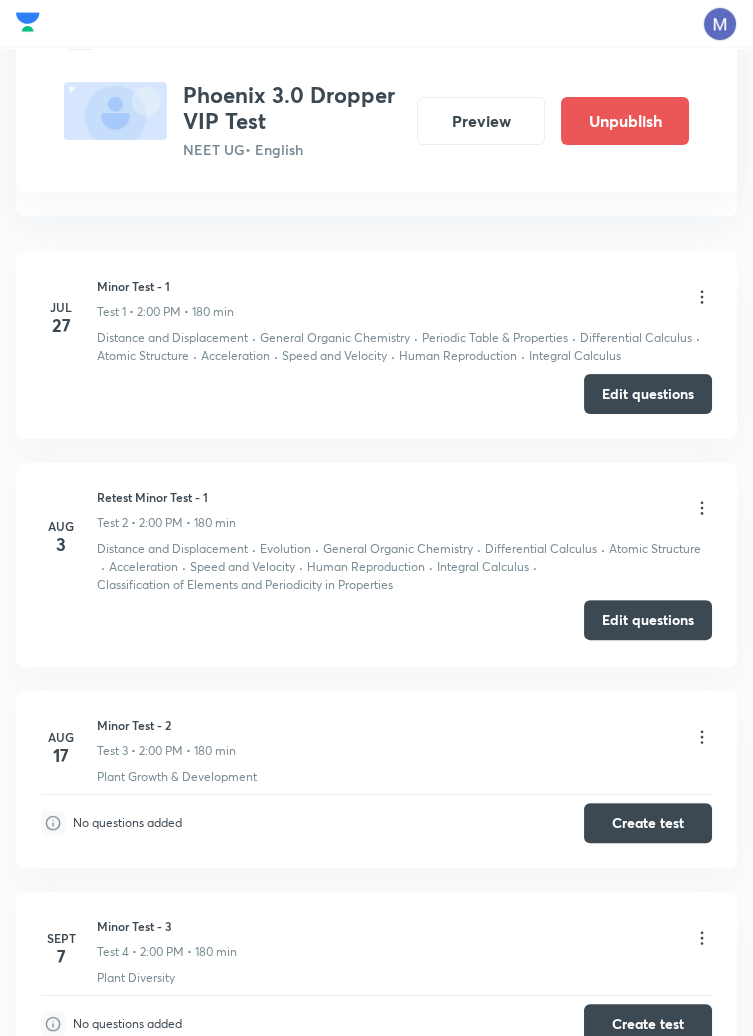 click on "Edit questions" at bounding box center [648, 620] 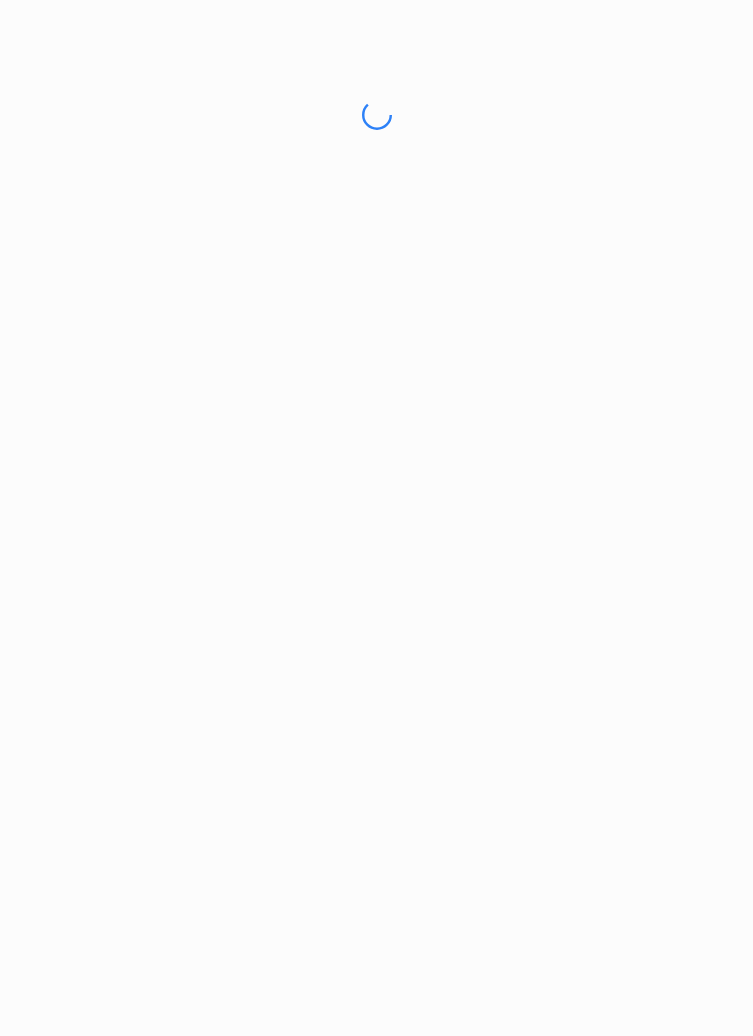 scroll, scrollTop: 0, scrollLeft: 0, axis: both 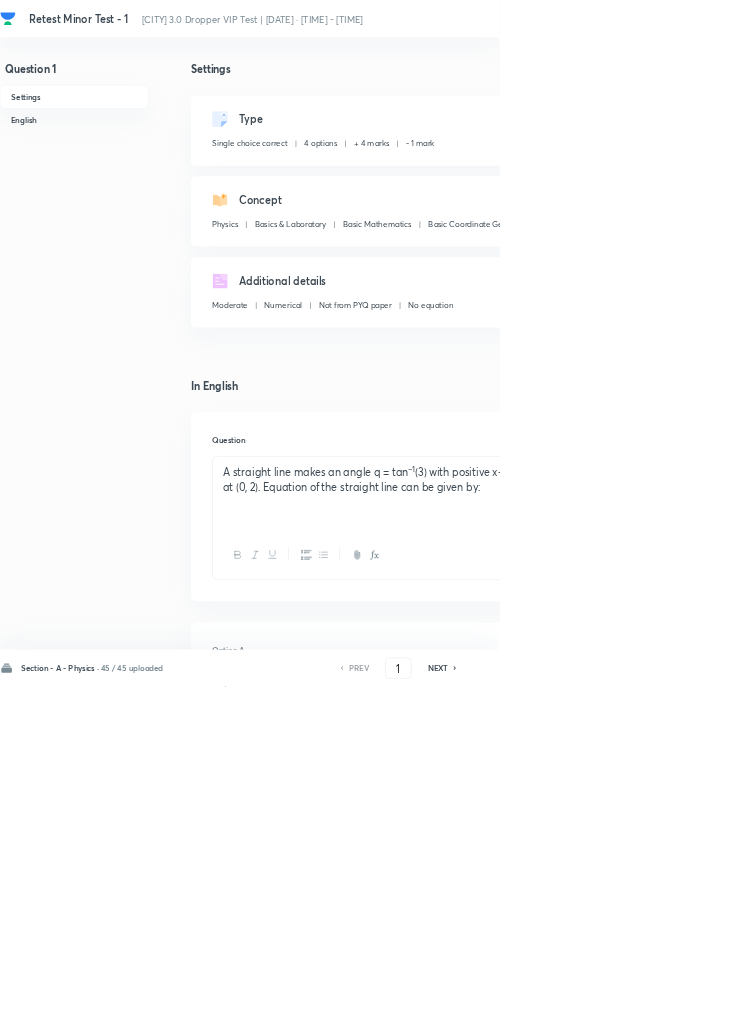 click on "3" at bounding box center (899, 18) 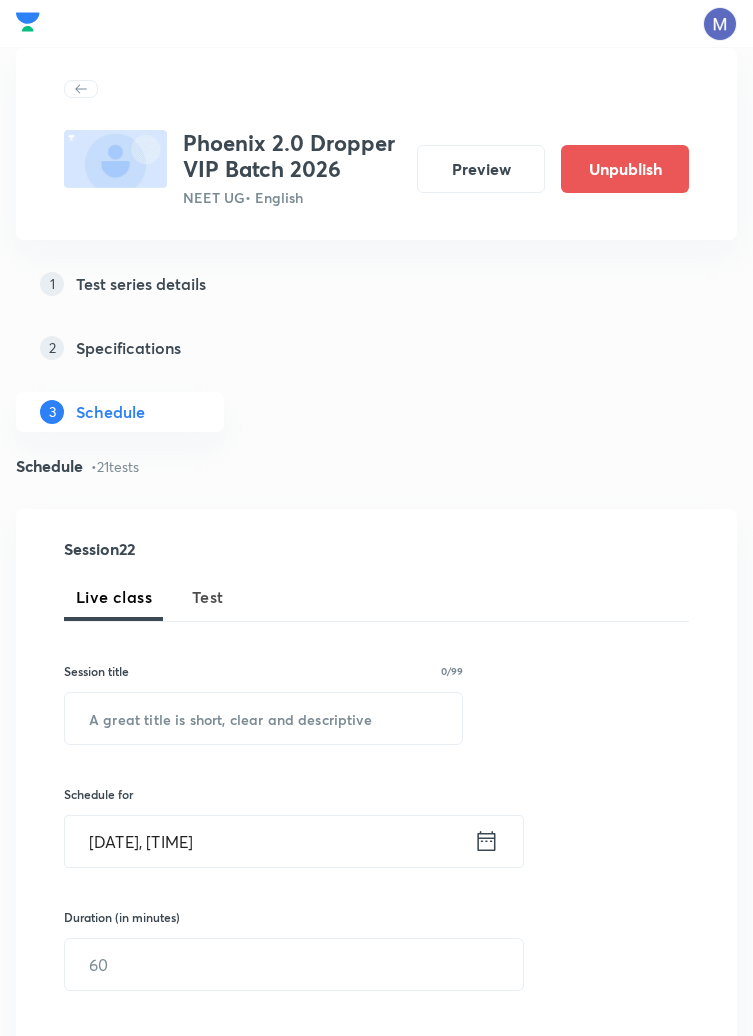 scroll, scrollTop: 1271, scrollLeft: 0, axis: vertical 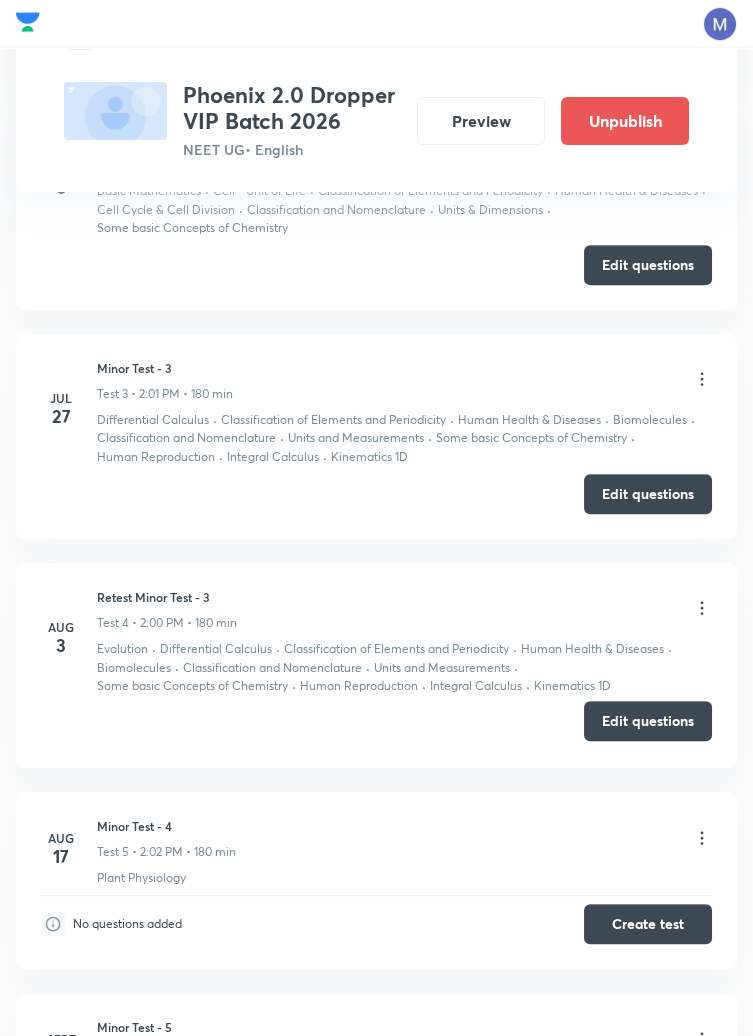 click on "Edit questions" at bounding box center [648, 721] 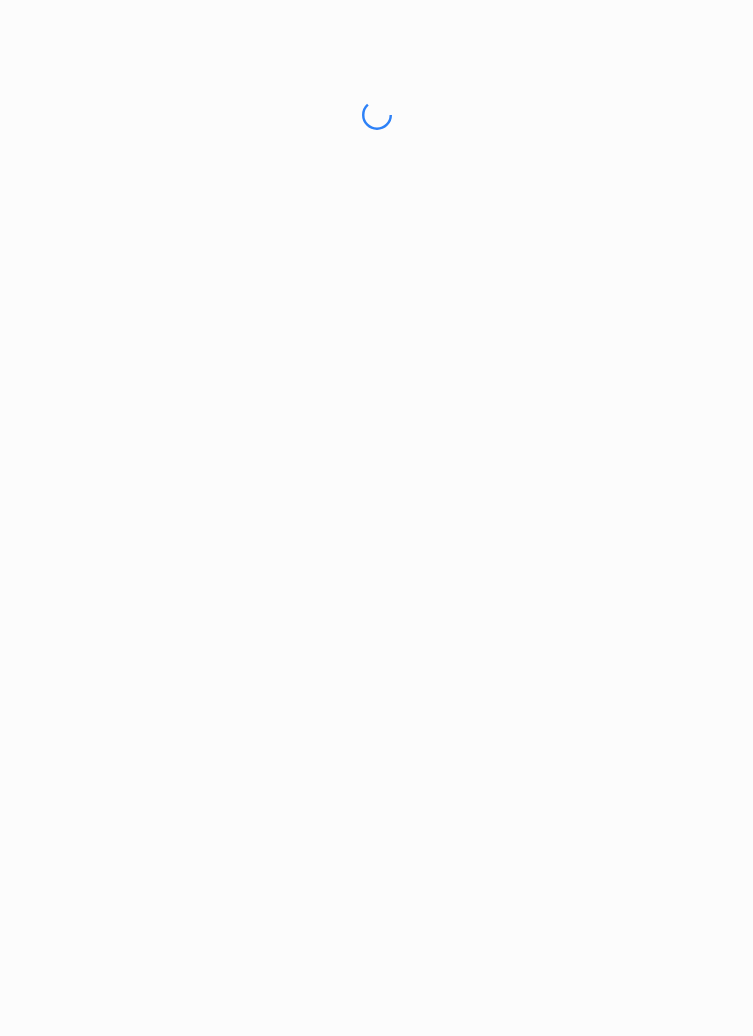 scroll, scrollTop: 0, scrollLeft: 0, axis: both 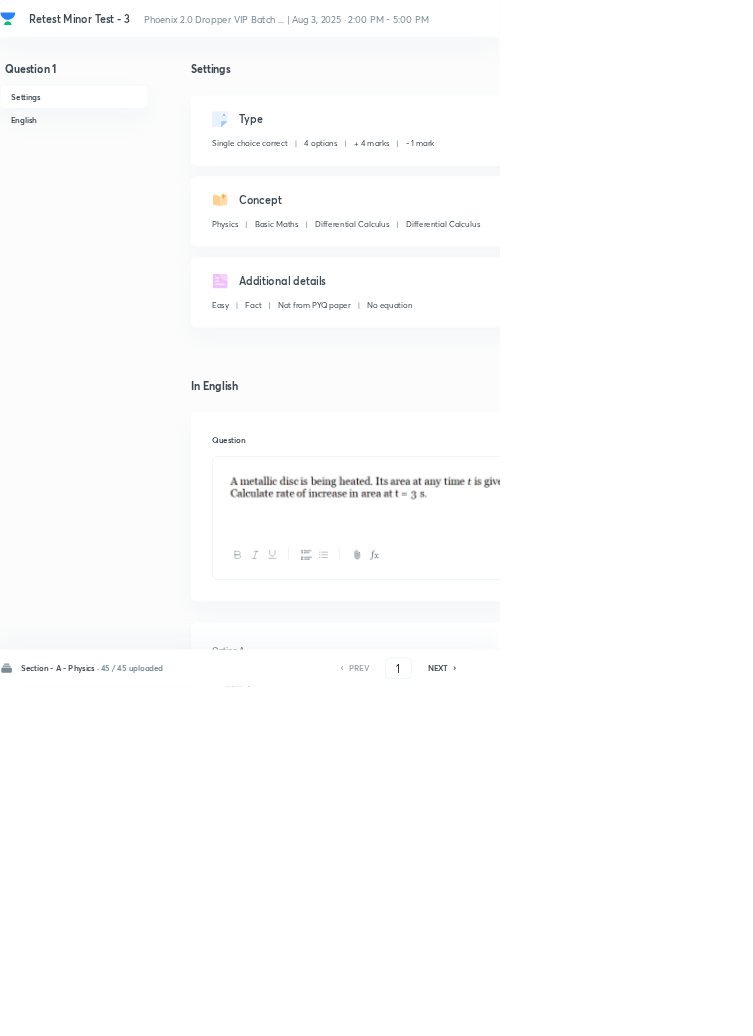 click on "2" at bounding box center [899, 18] 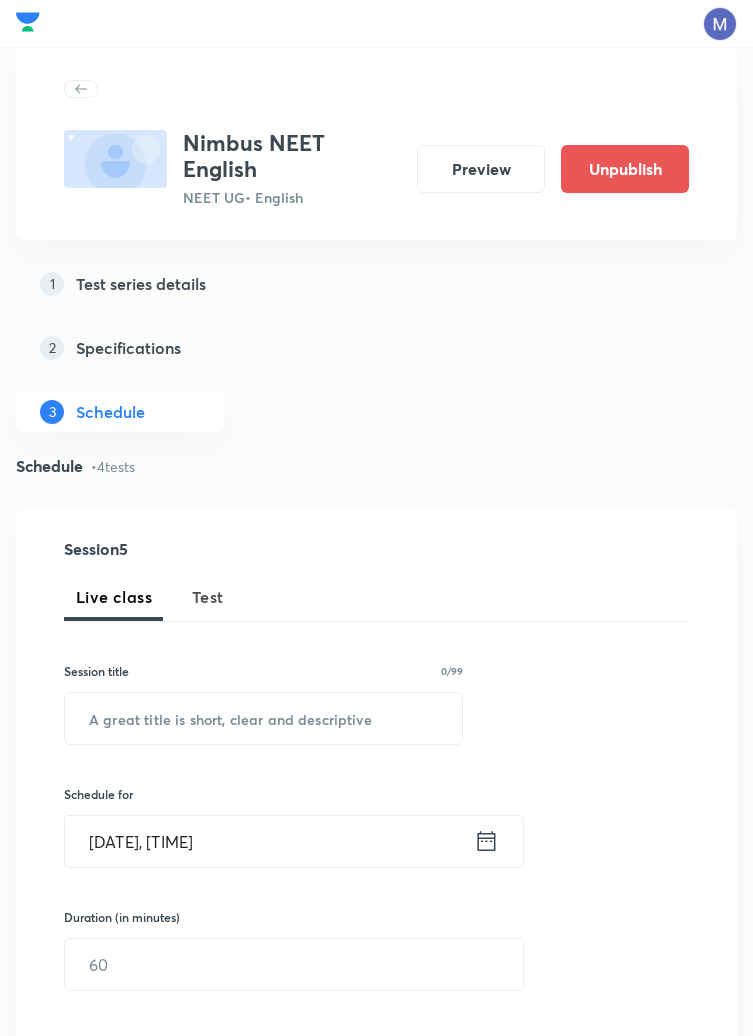 scroll, scrollTop: 875, scrollLeft: 0, axis: vertical 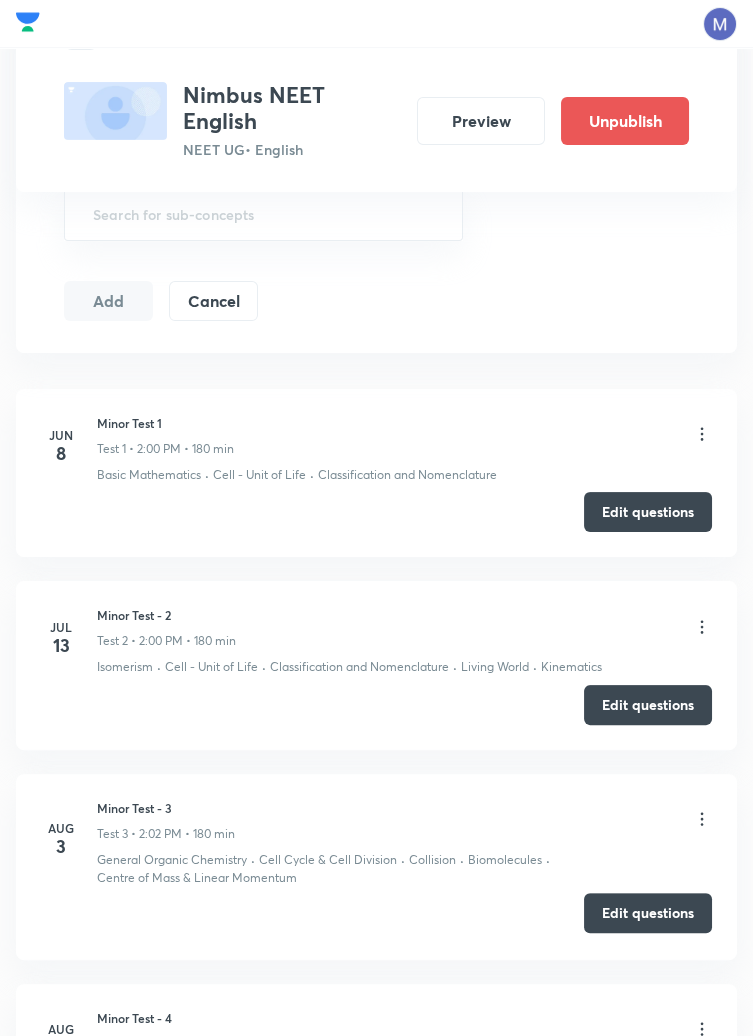 click on "Edit questions" at bounding box center [648, 913] 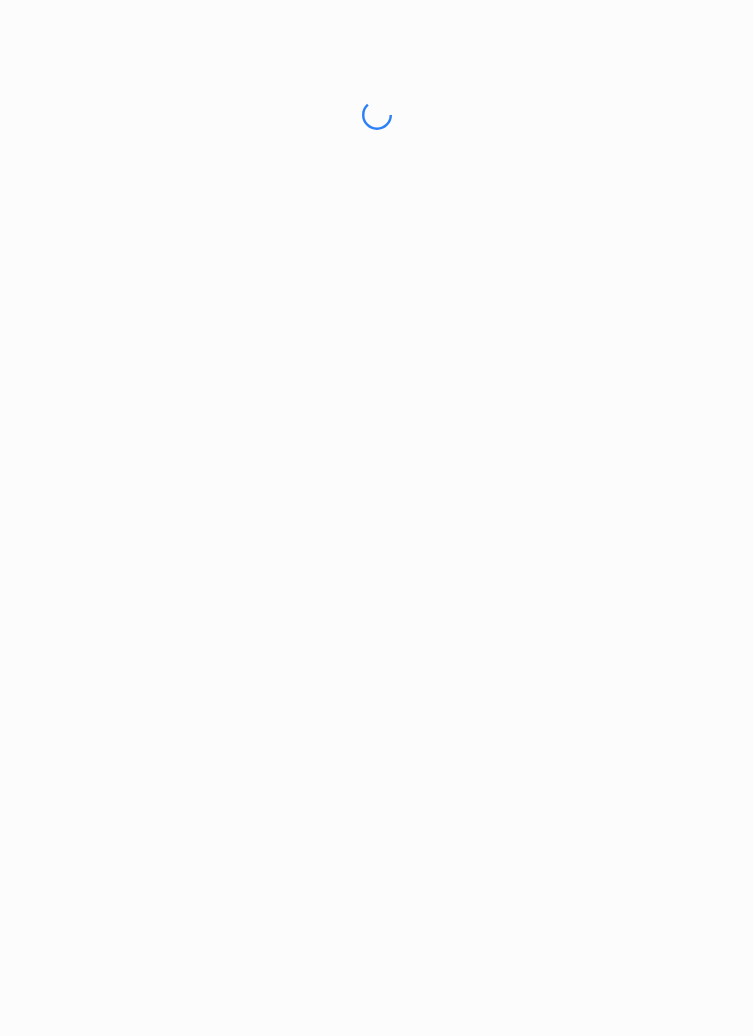 scroll, scrollTop: 0, scrollLeft: 0, axis: both 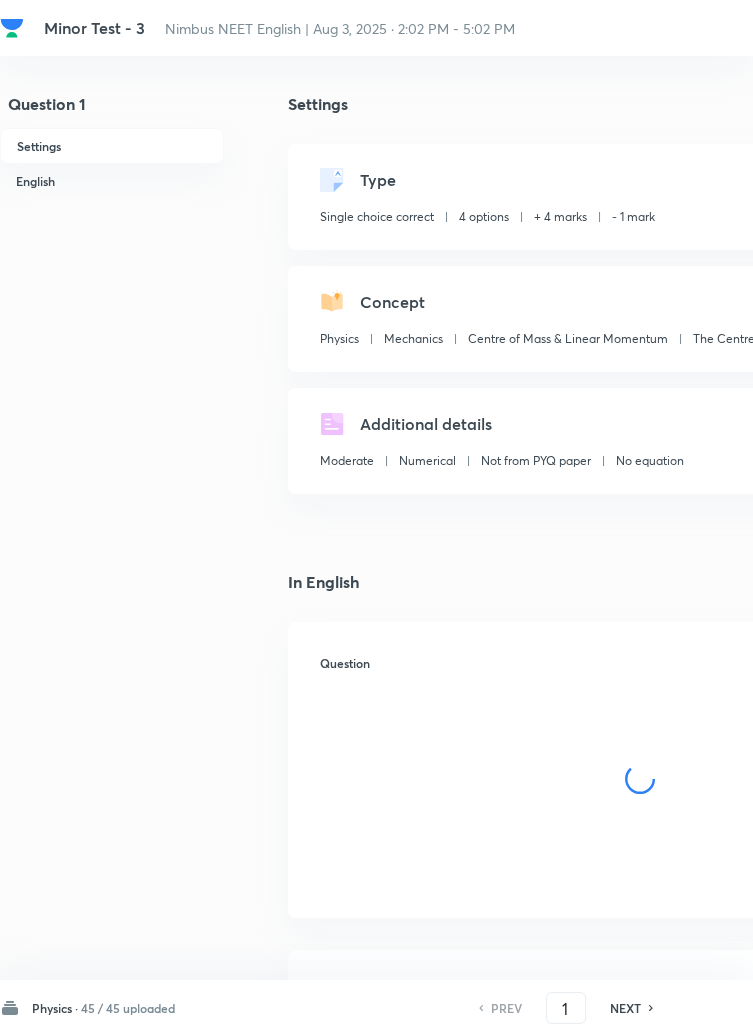 checkbox on "true" 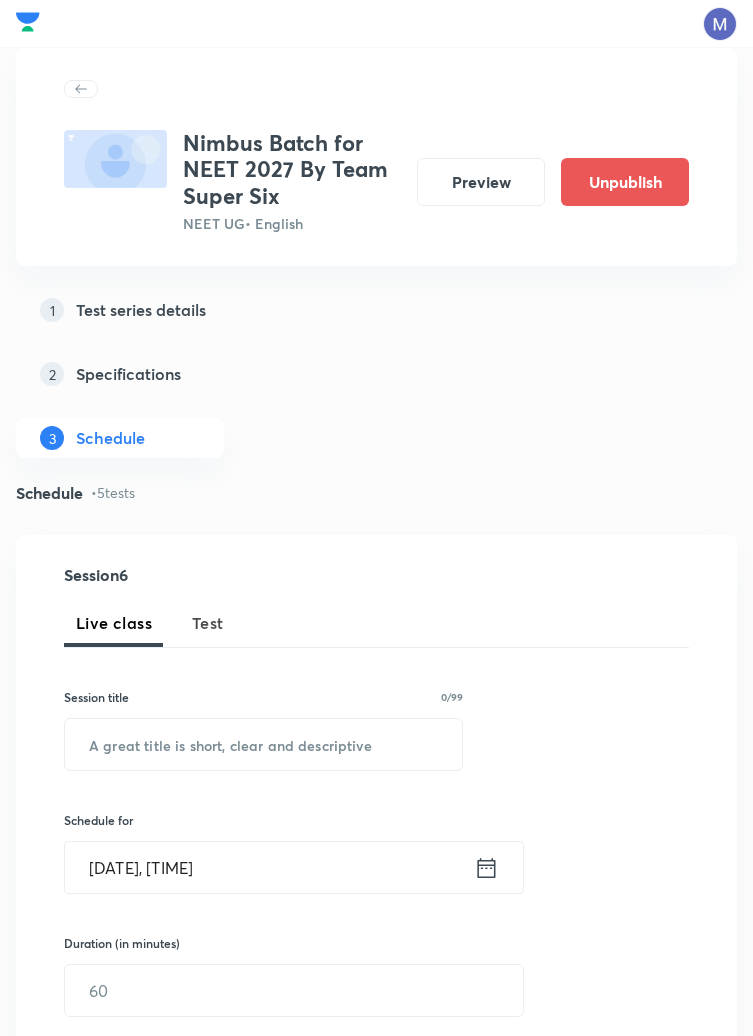 scroll, scrollTop: 1149, scrollLeft: 0, axis: vertical 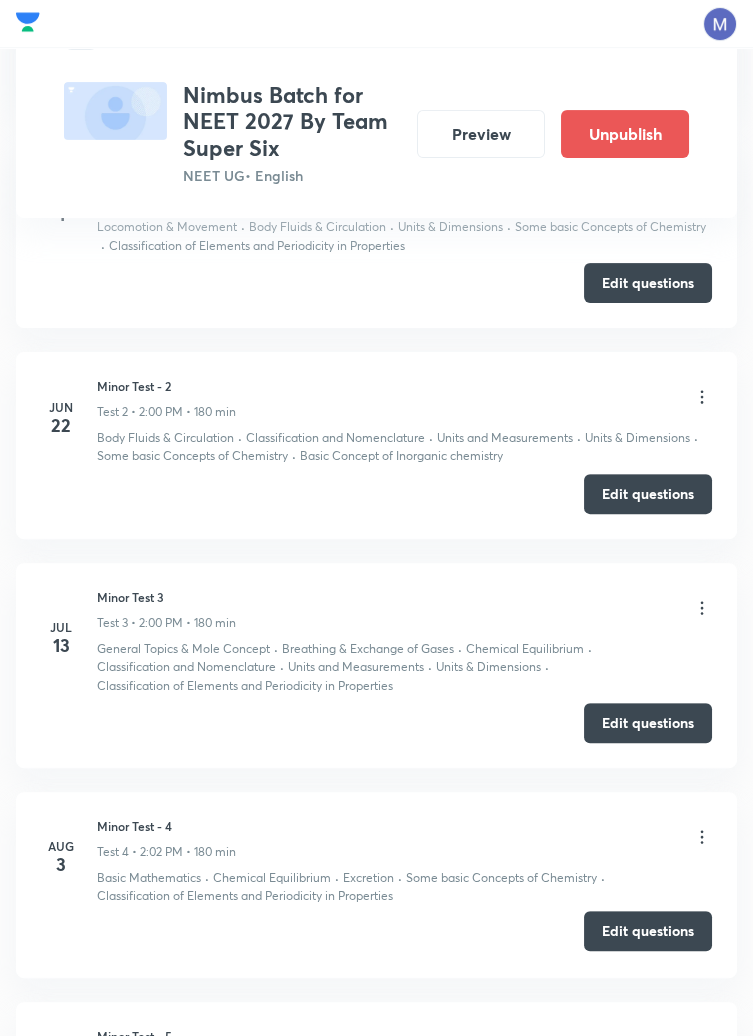 click on "Edit questions" at bounding box center (648, 931) 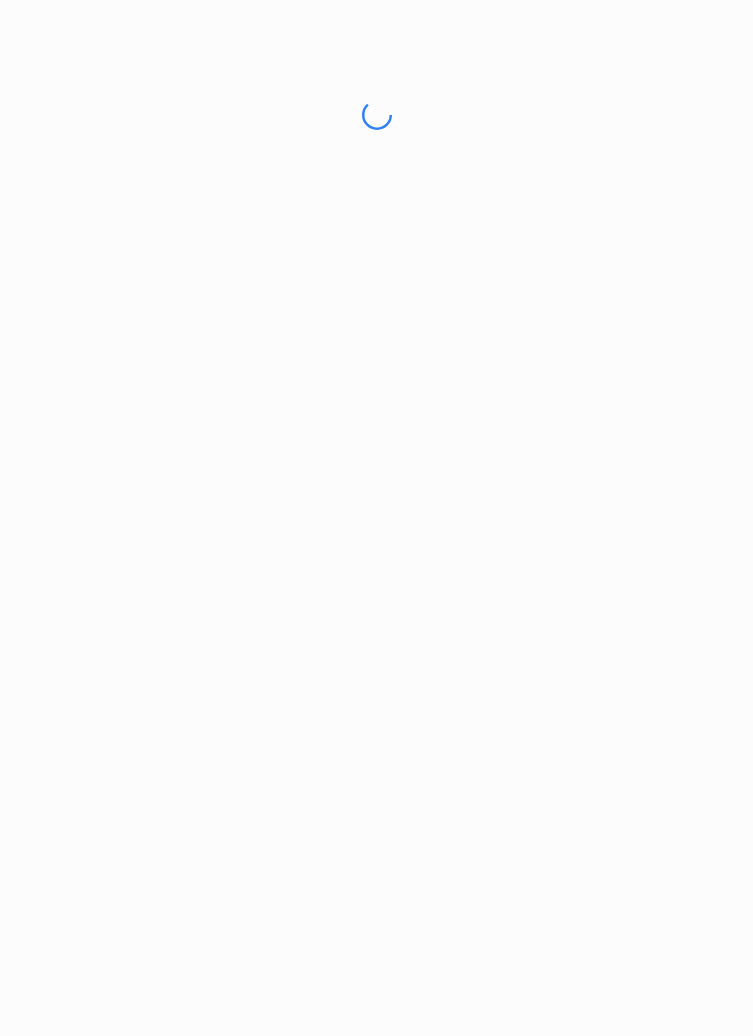 scroll, scrollTop: 0, scrollLeft: 0, axis: both 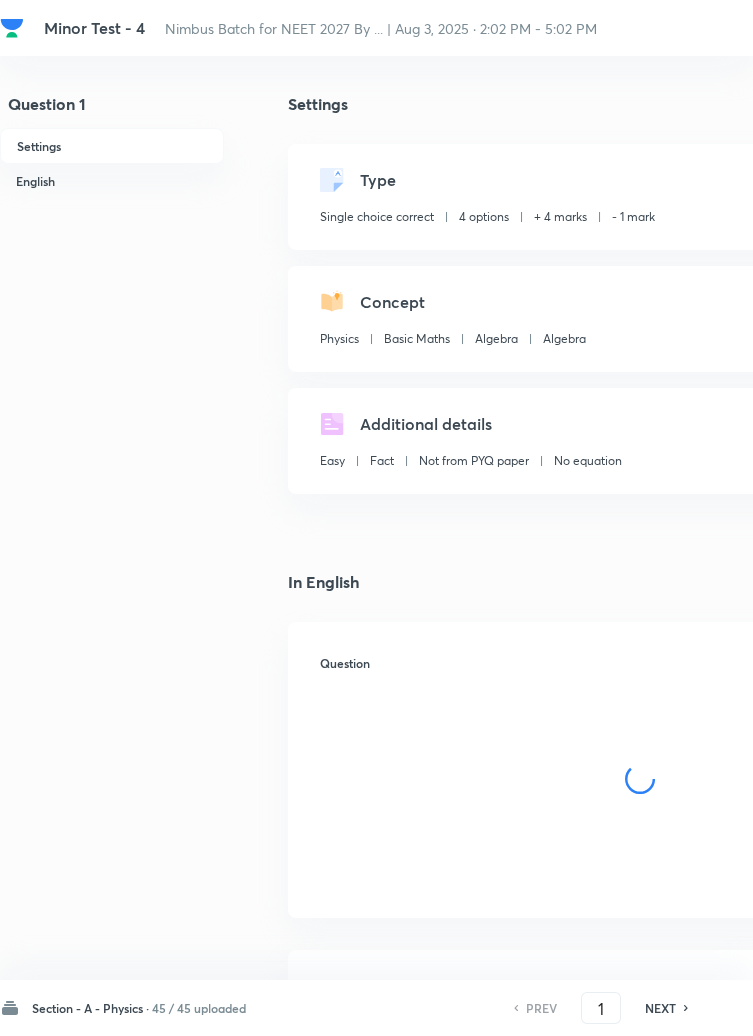 checkbox on "true" 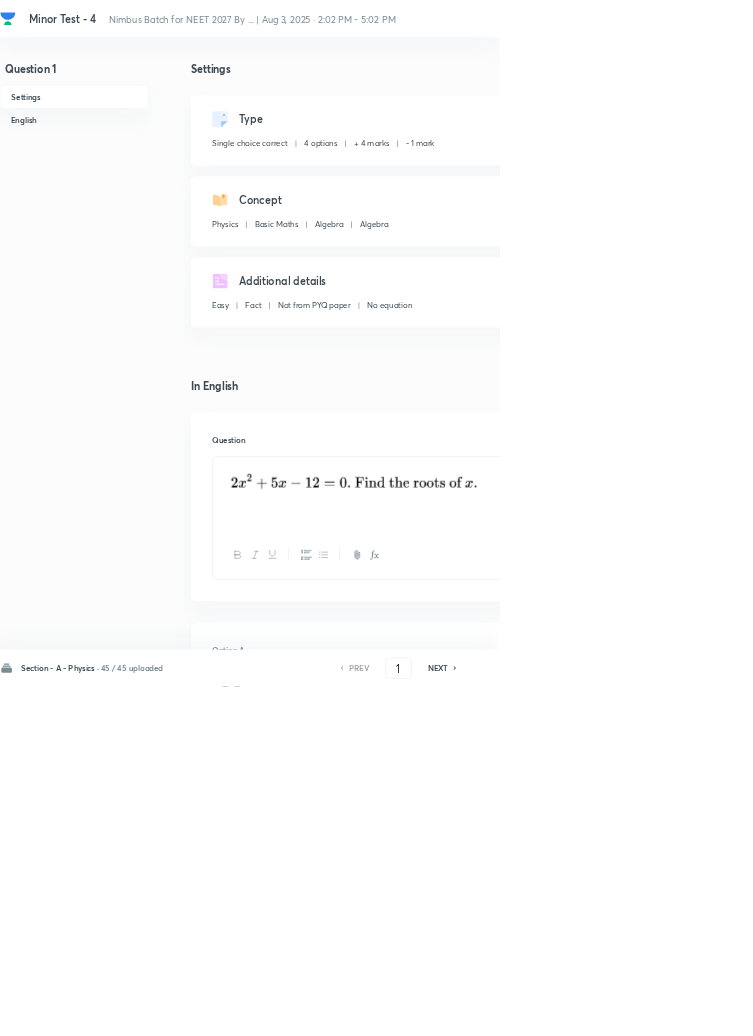 click 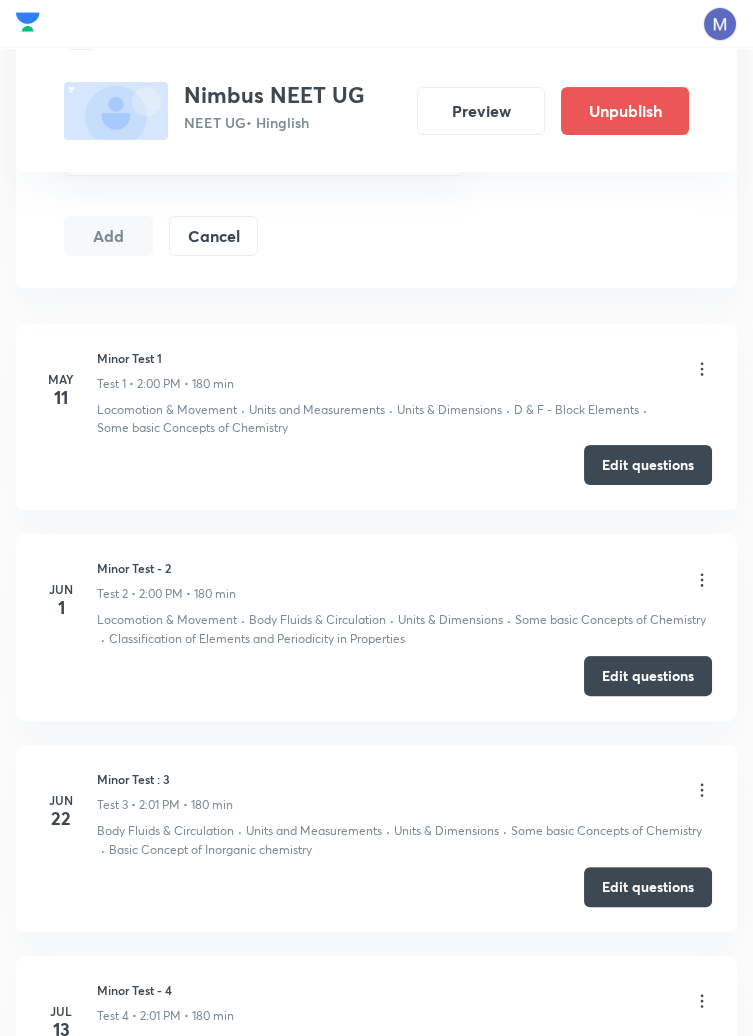 scroll, scrollTop: 0, scrollLeft: 0, axis: both 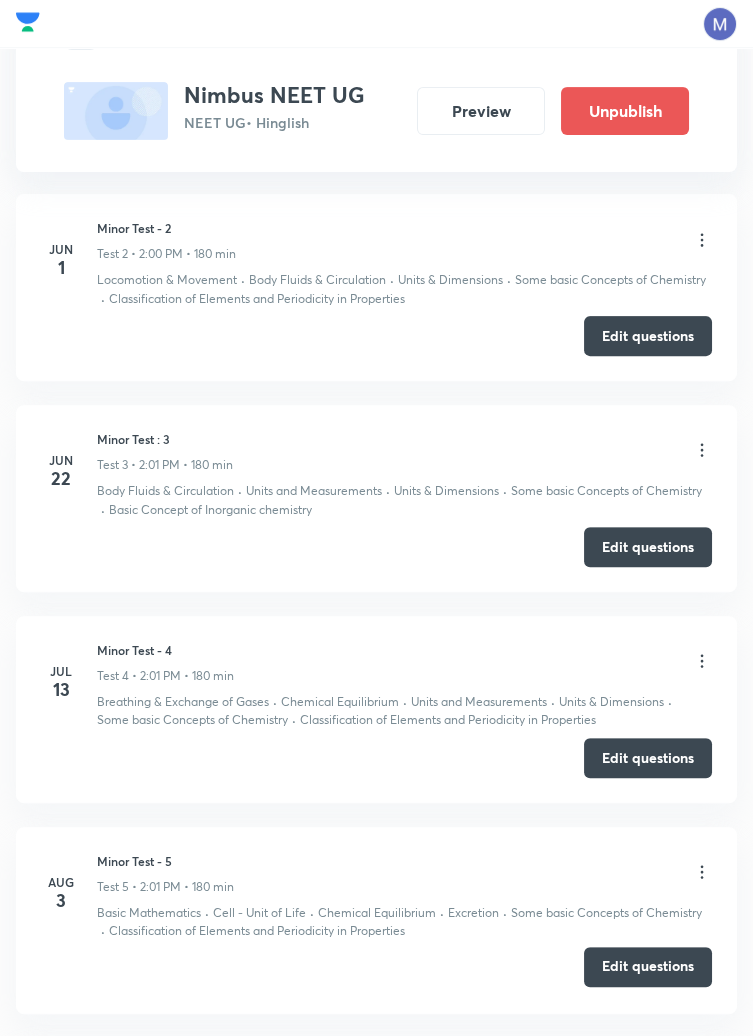 click on "Edit questions" at bounding box center [648, 967] 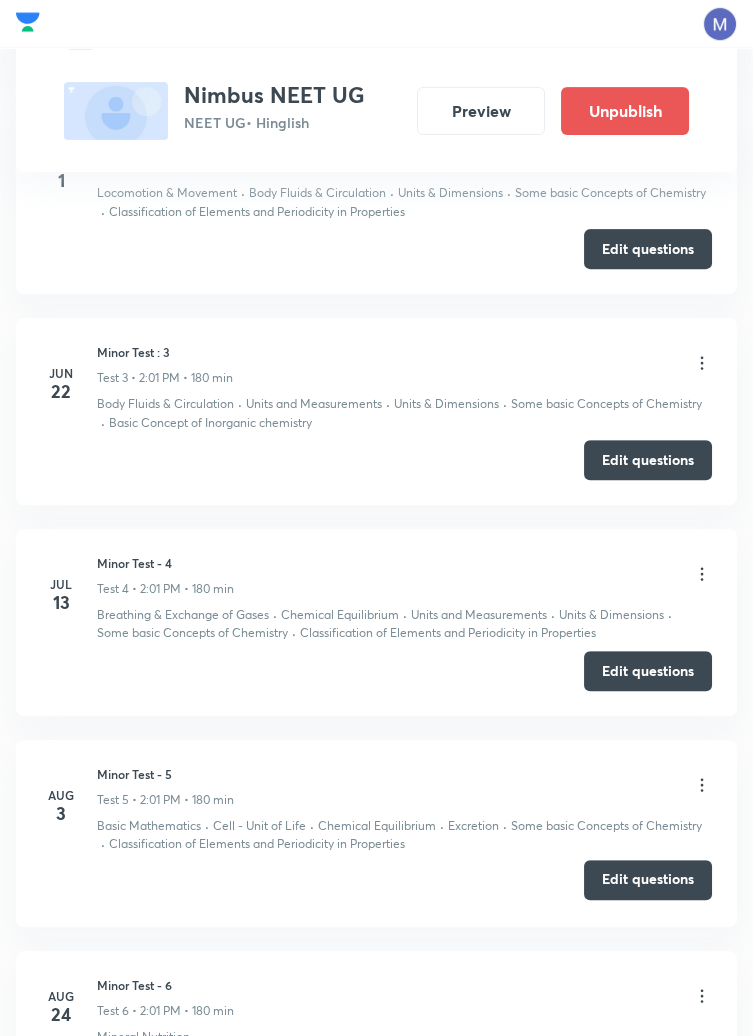 scroll, scrollTop: 1356, scrollLeft: 0, axis: vertical 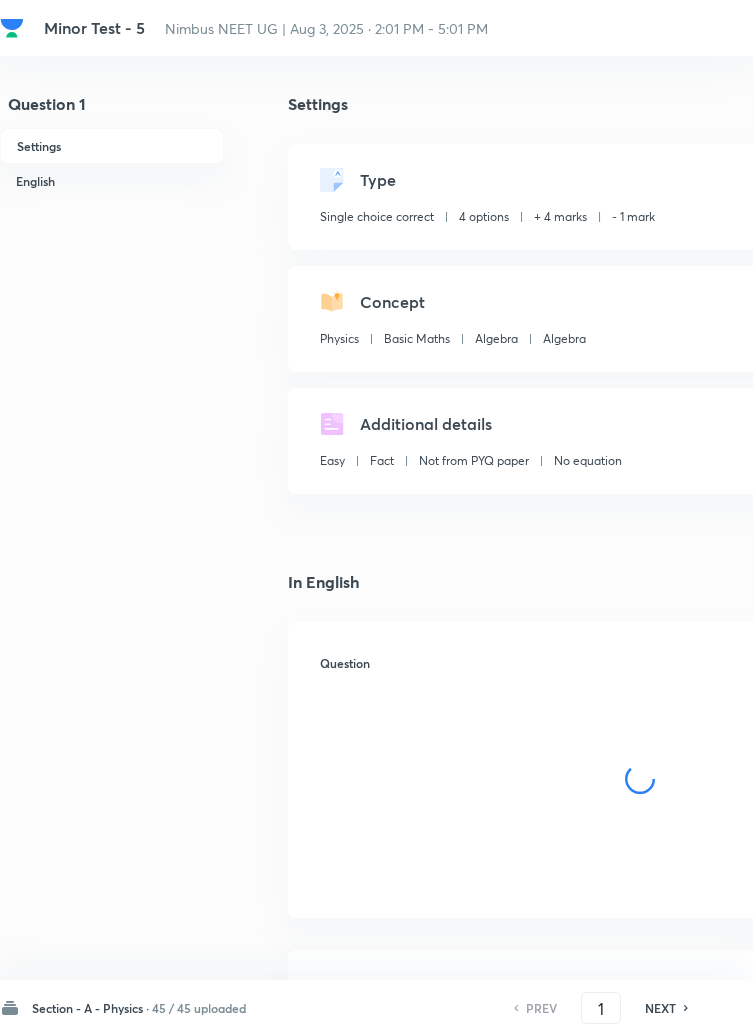 checkbox on "true" 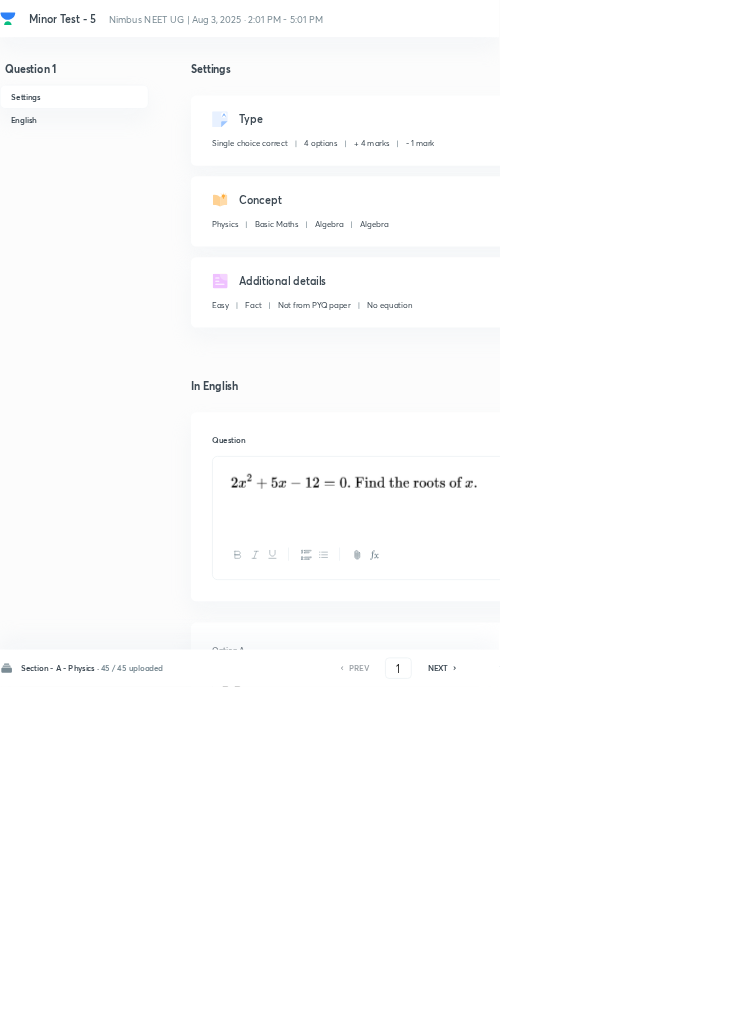 click on "2" at bounding box center [899, 18] 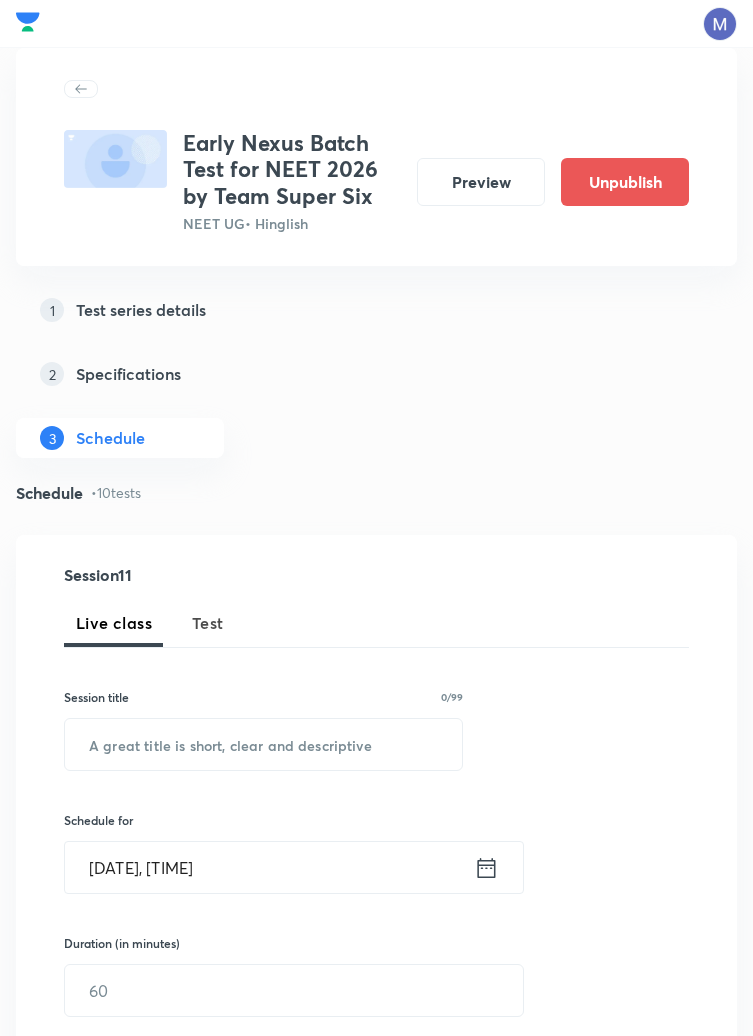scroll, scrollTop: 709, scrollLeft: 0, axis: vertical 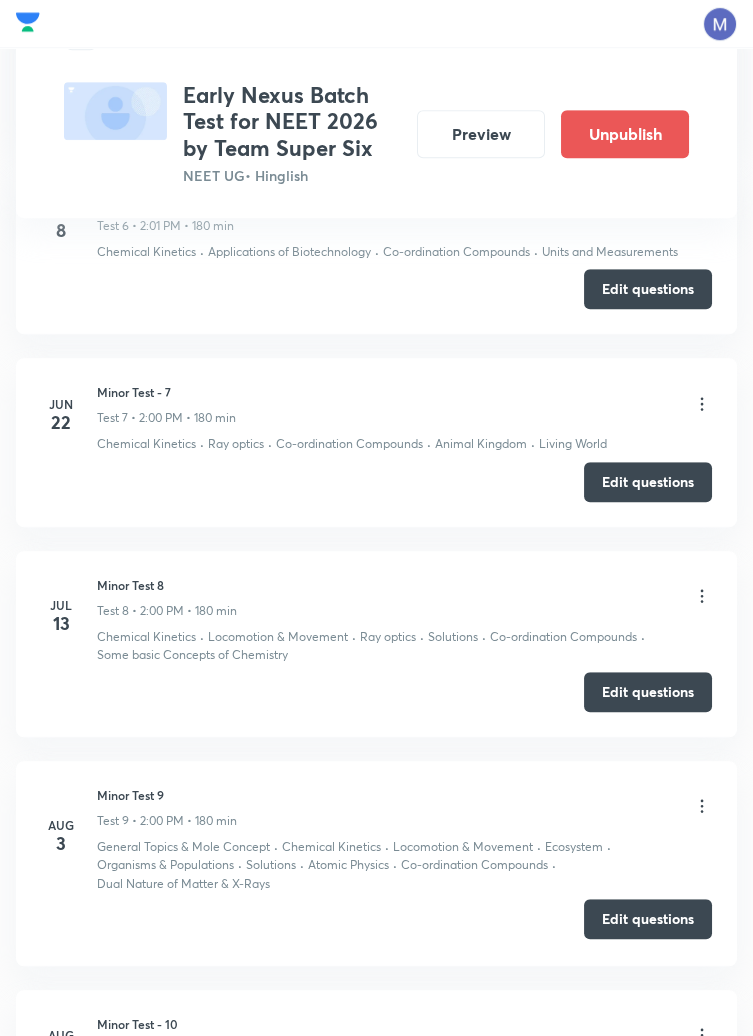 click on "Edit questions" at bounding box center (648, 919) 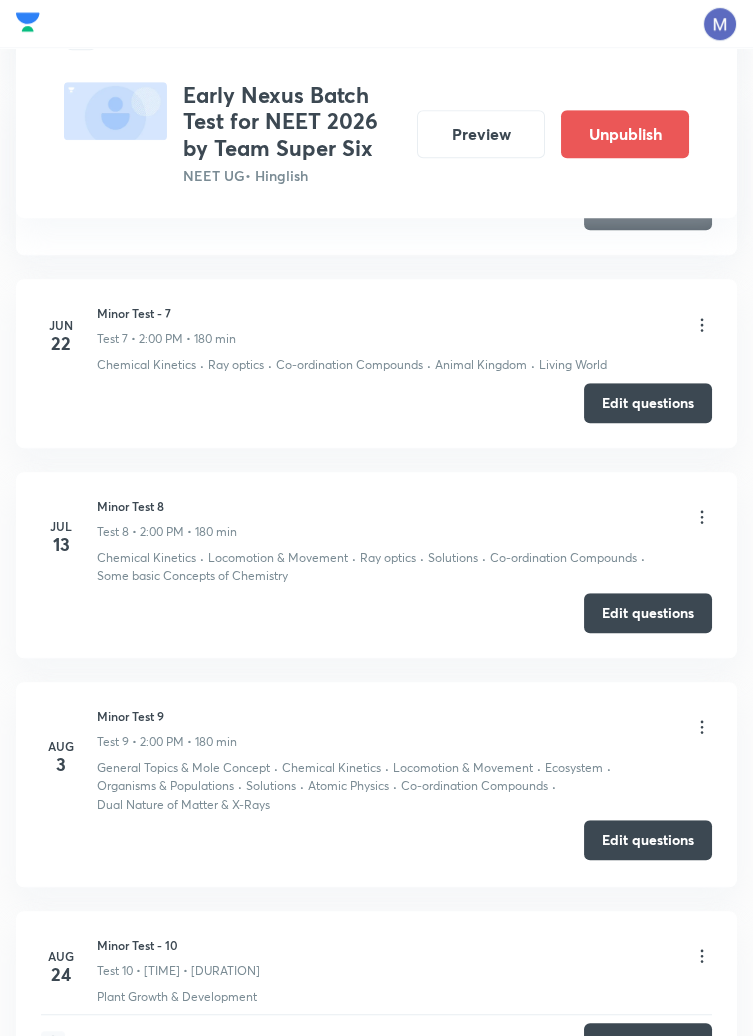 scroll, scrollTop: 2329, scrollLeft: 0, axis: vertical 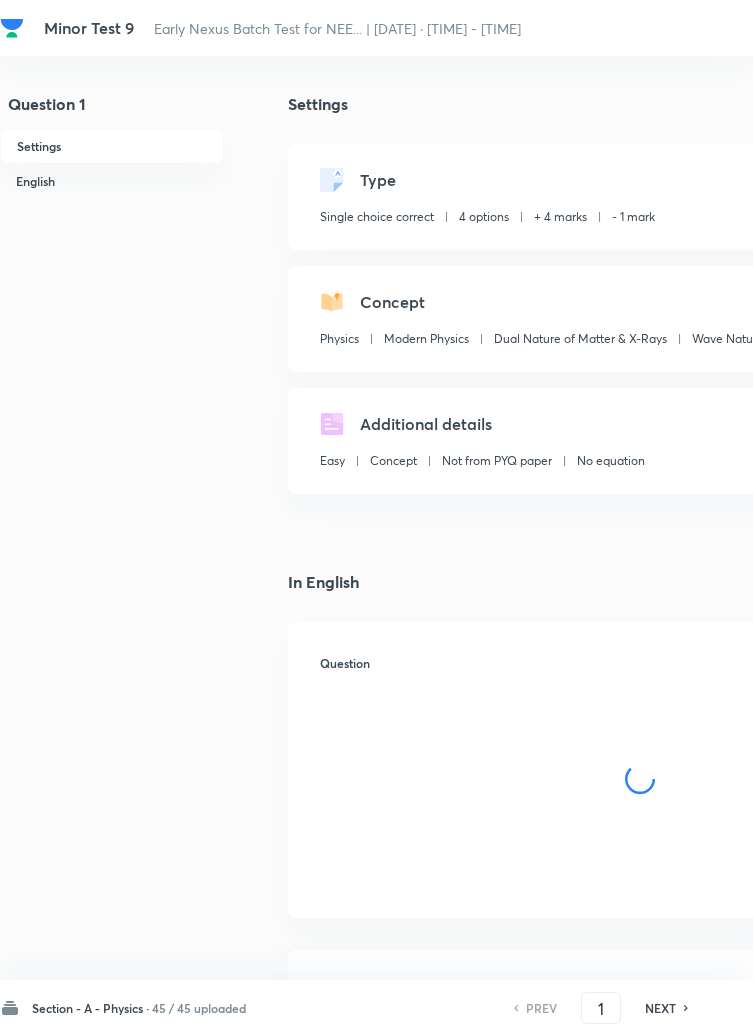 checkbox on "true" 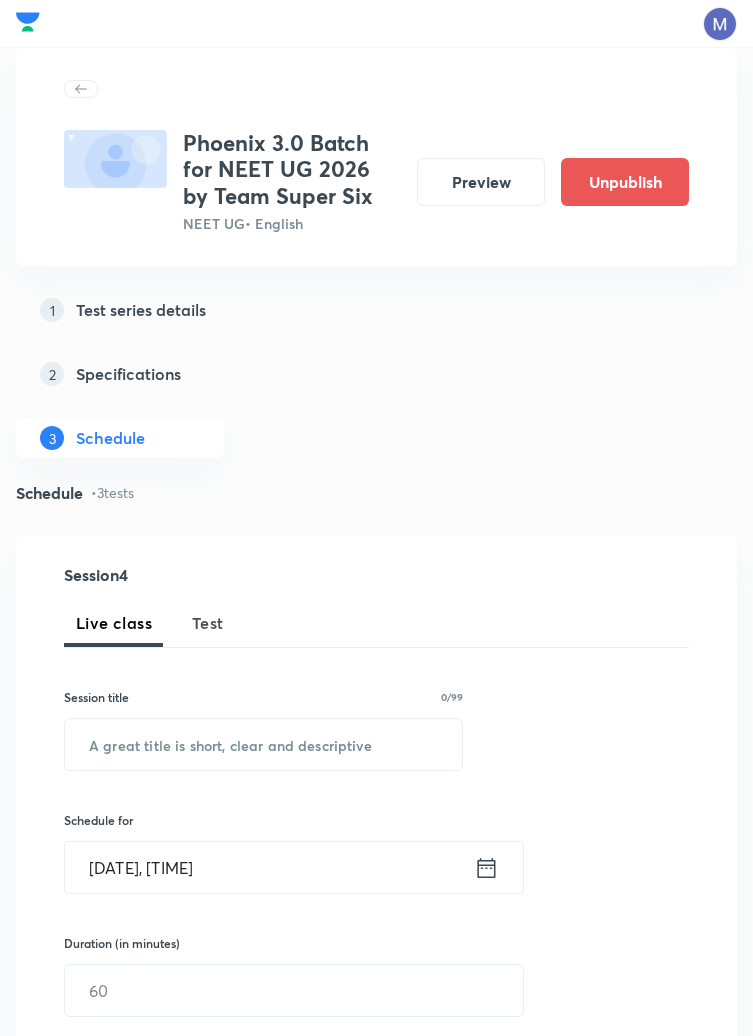 scroll, scrollTop: 916, scrollLeft: 0, axis: vertical 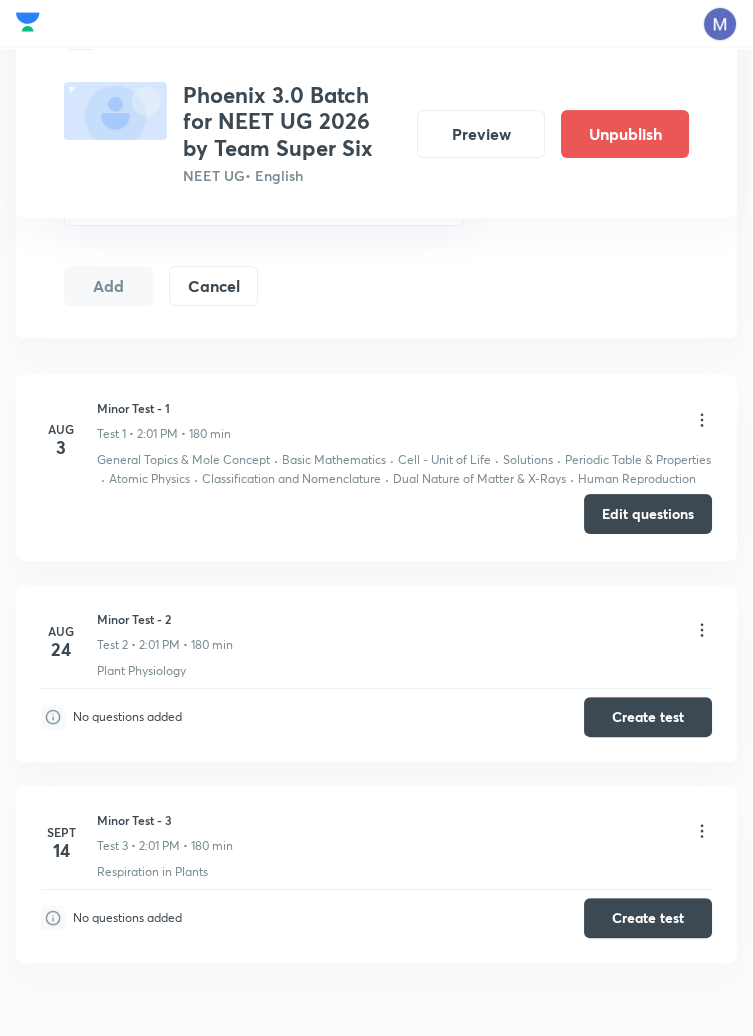 click on "Edit questions" at bounding box center [648, 514] 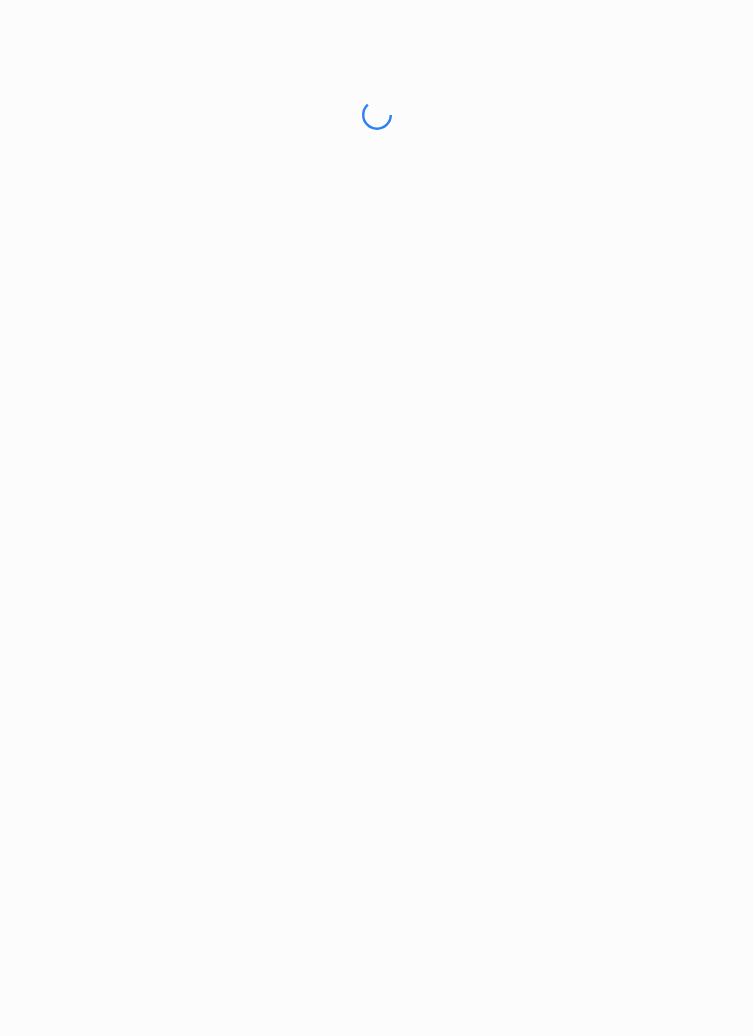 scroll, scrollTop: 0, scrollLeft: 0, axis: both 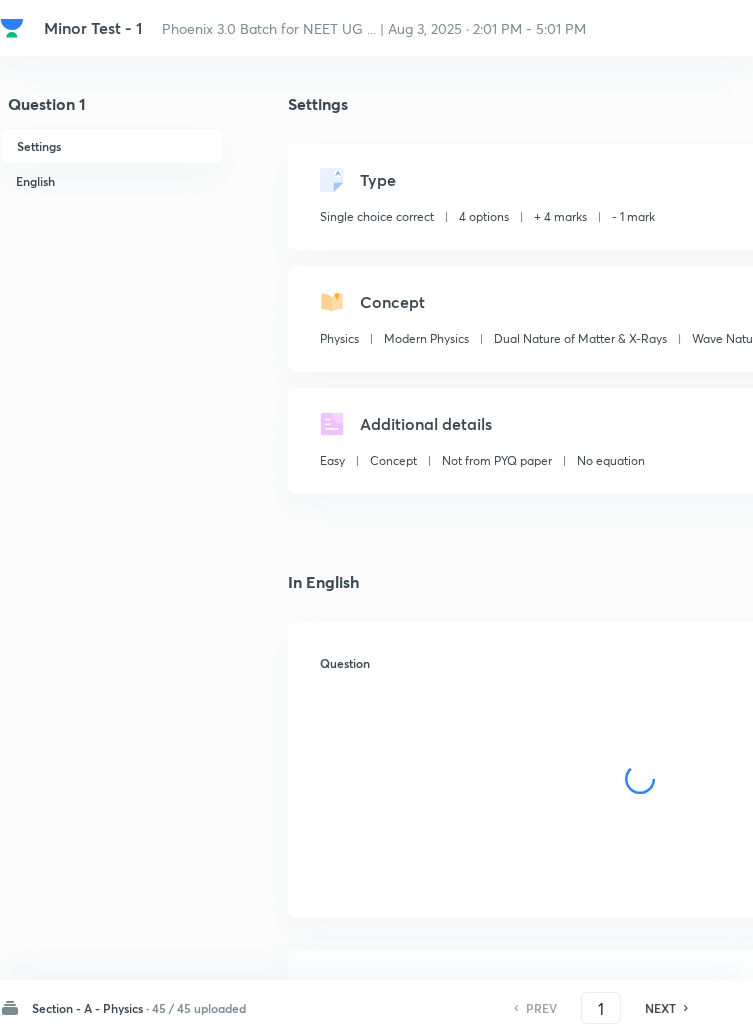 checkbox on "true" 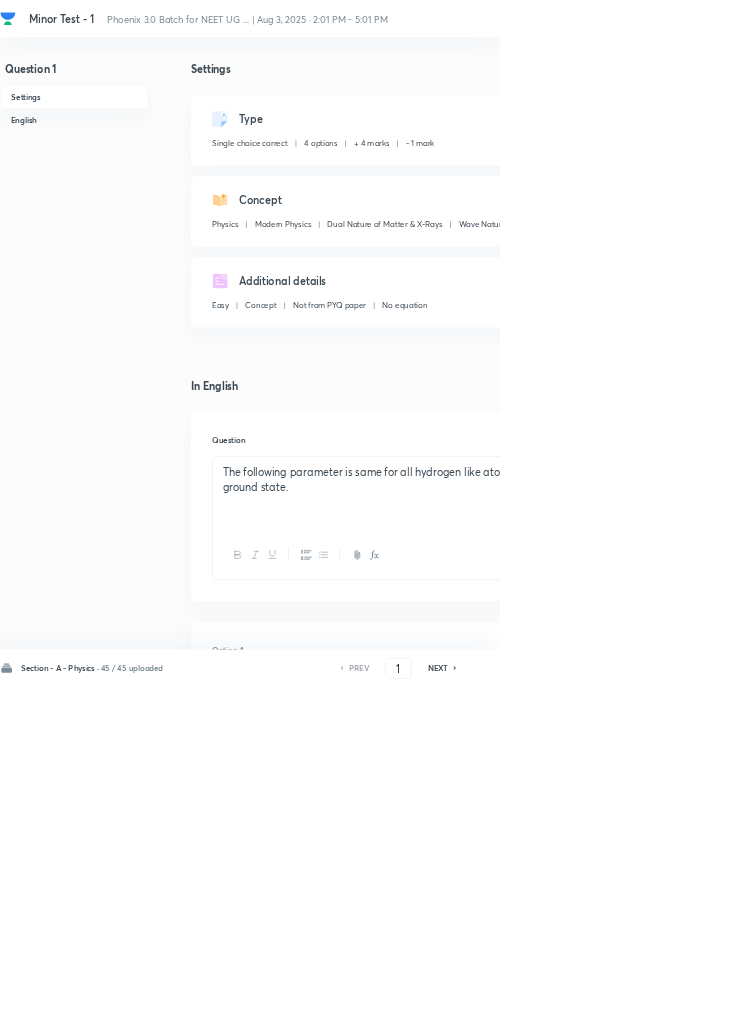 click on "5" at bounding box center (899, 18) 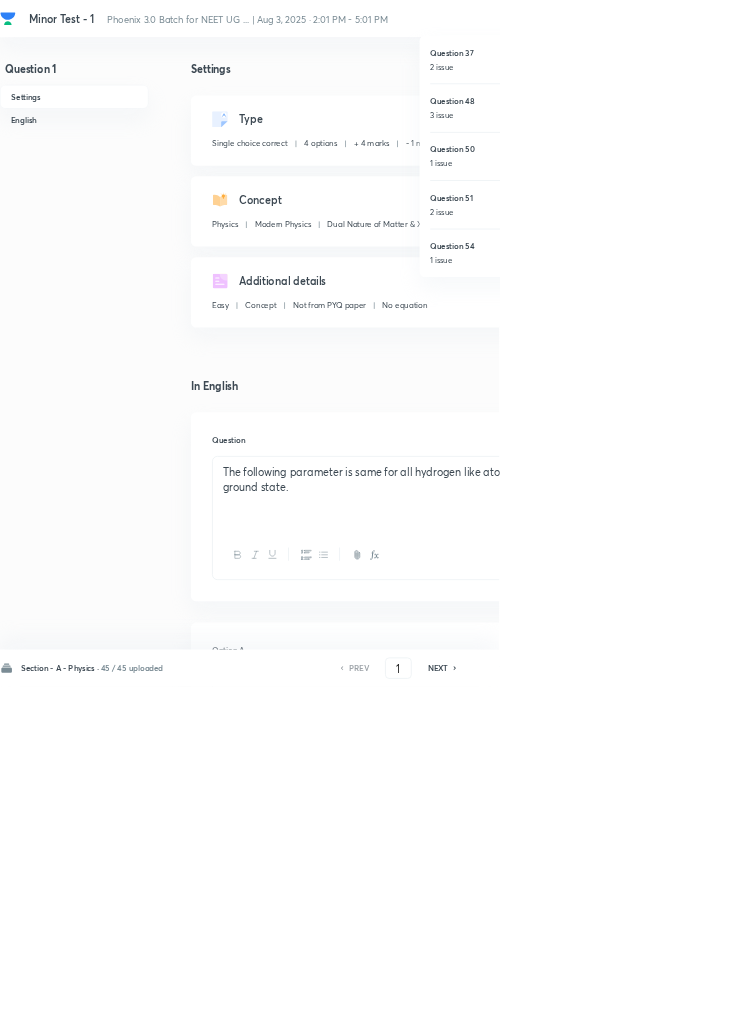 click on "Question 48" at bounding box center [769, 152] 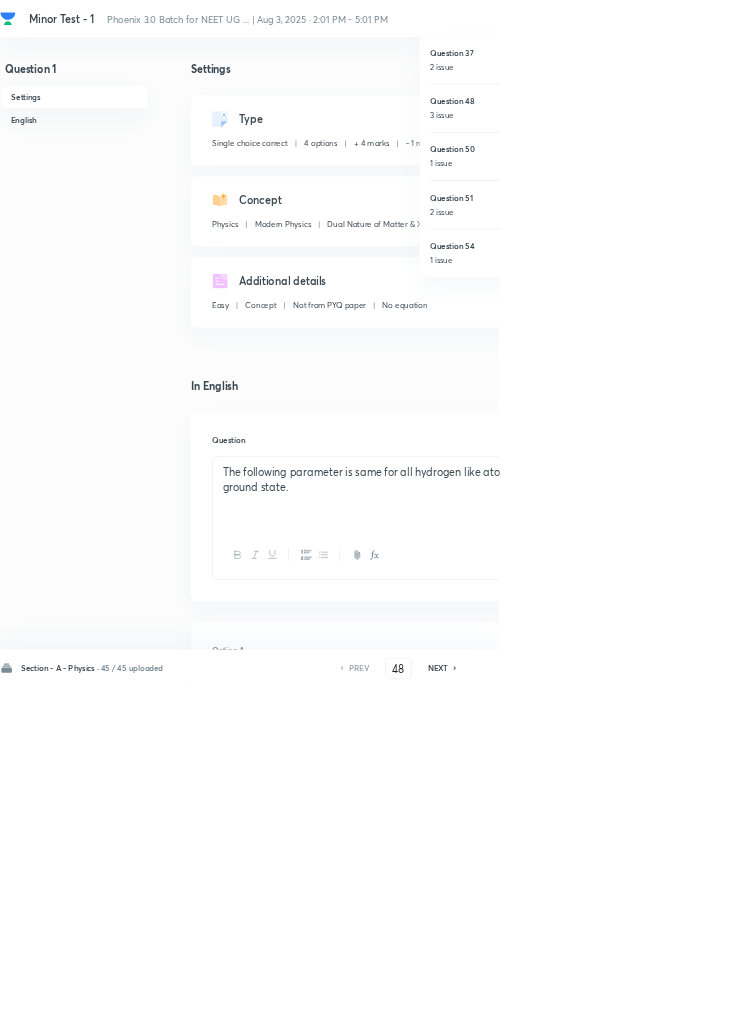 checkbox on "false" 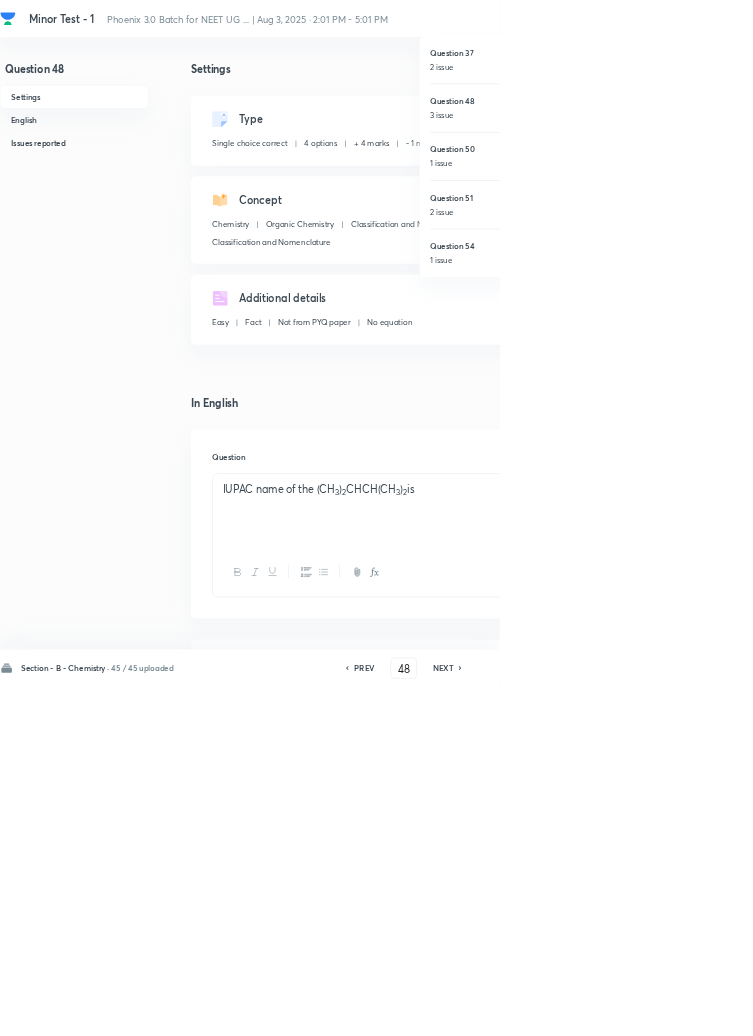 checkbox on "true" 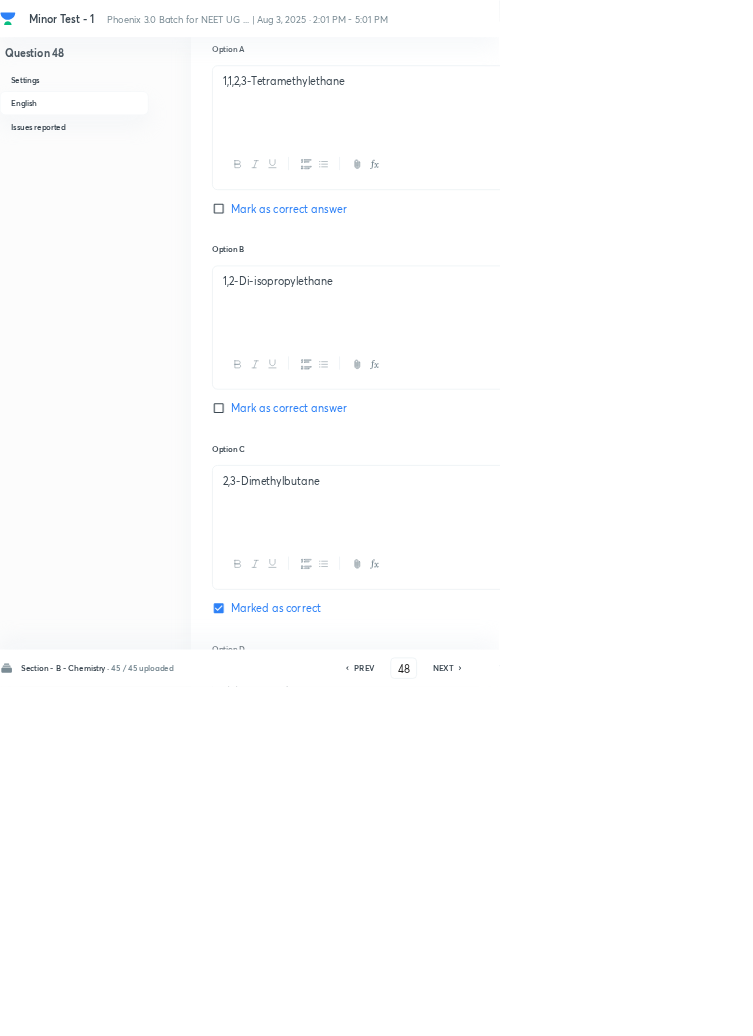 scroll, scrollTop: 0, scrollLeft: 0, axis: both 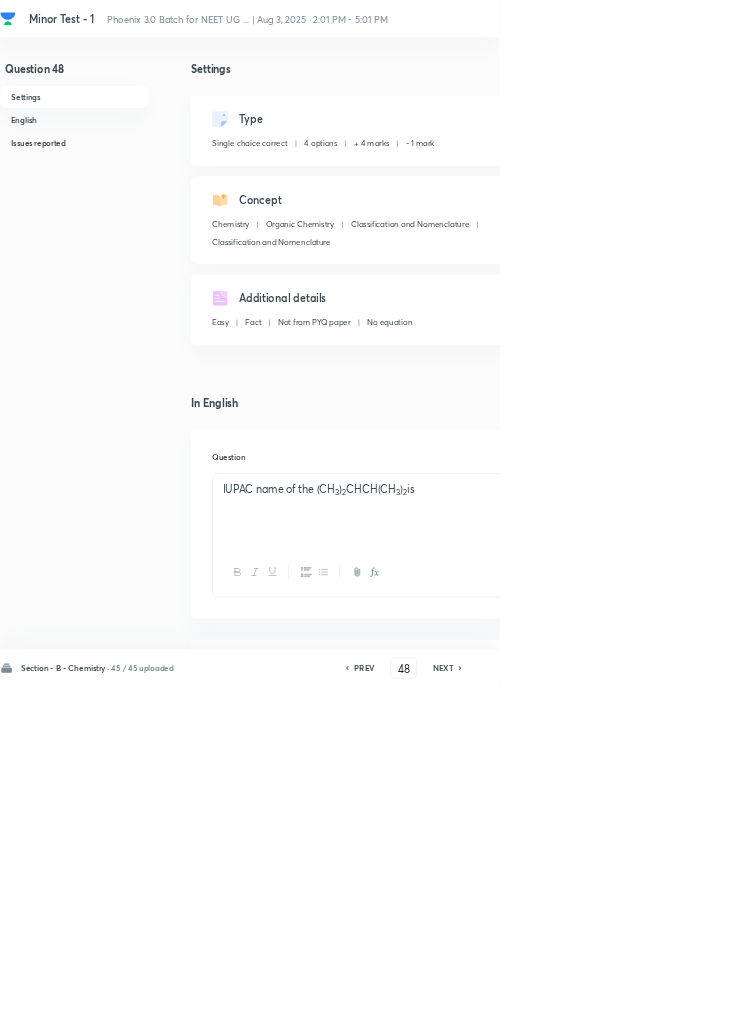 click 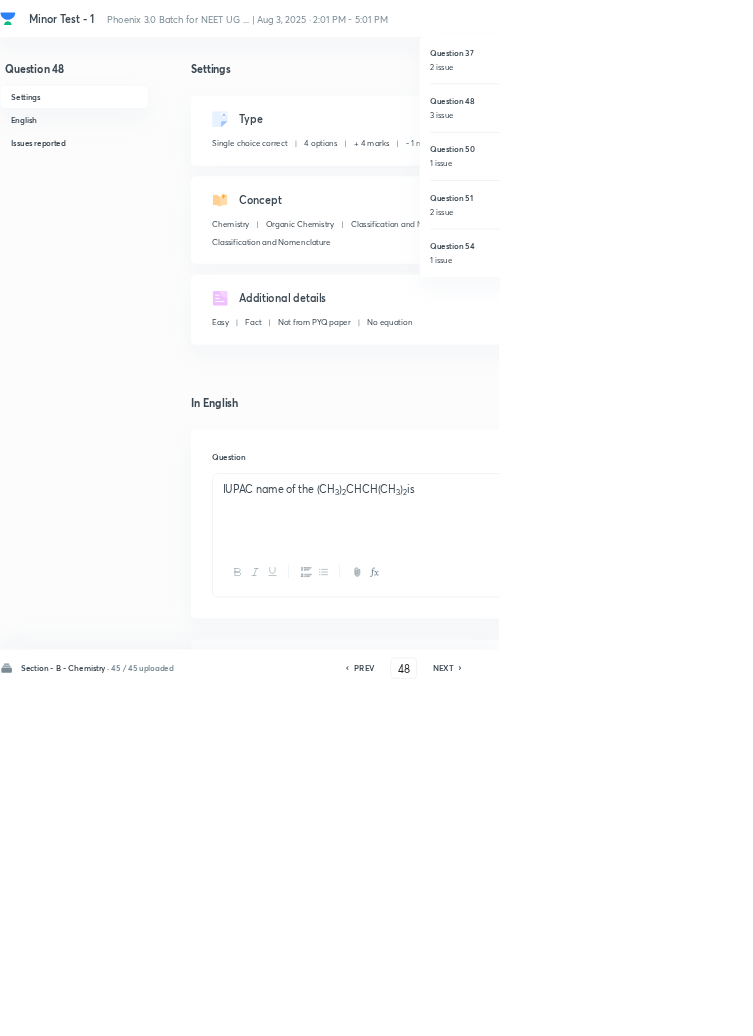 click on "Question 50" at bounding box center [769, 225] 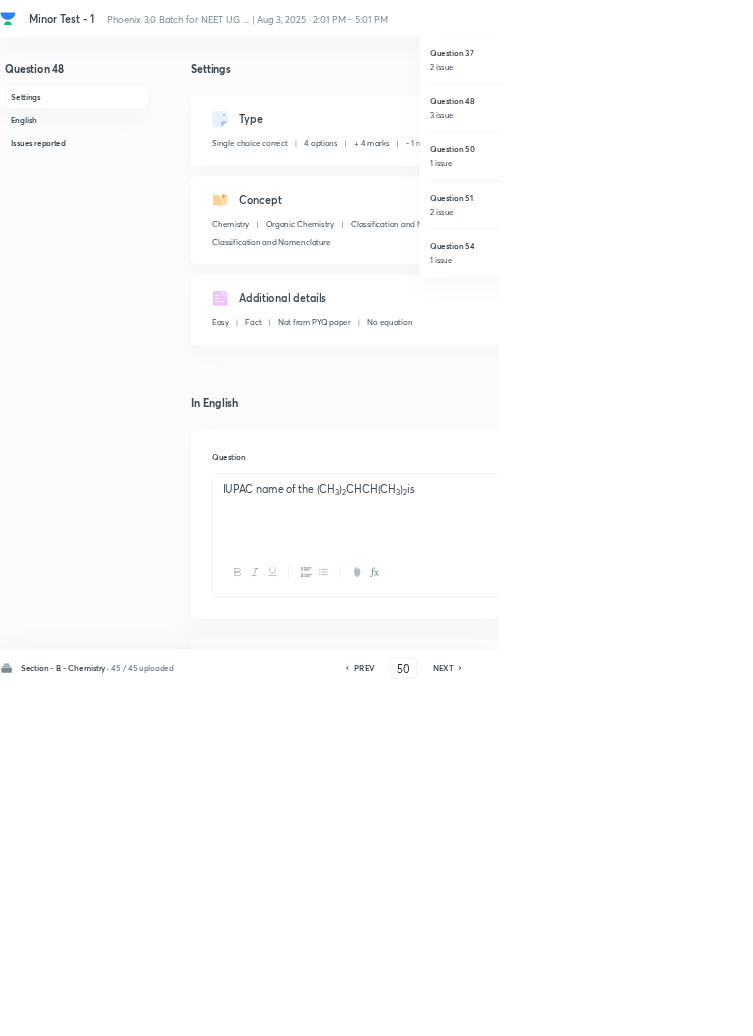 checkbox on "false" 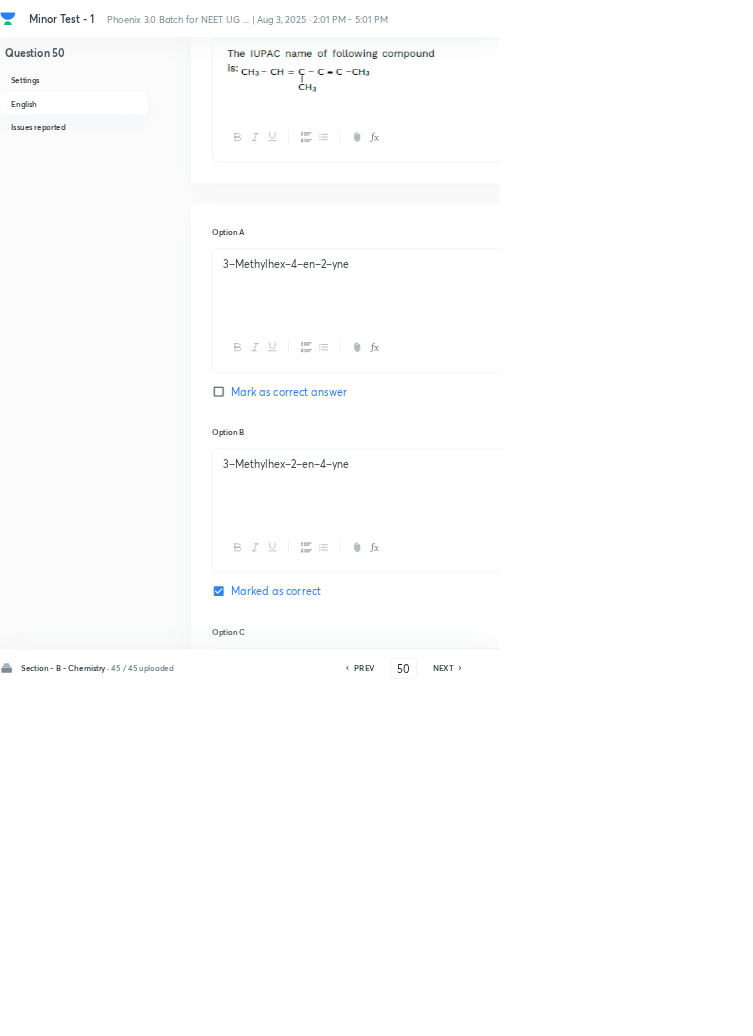 scroll, scrollTop: 0, scrollLeft: 0, axis: both 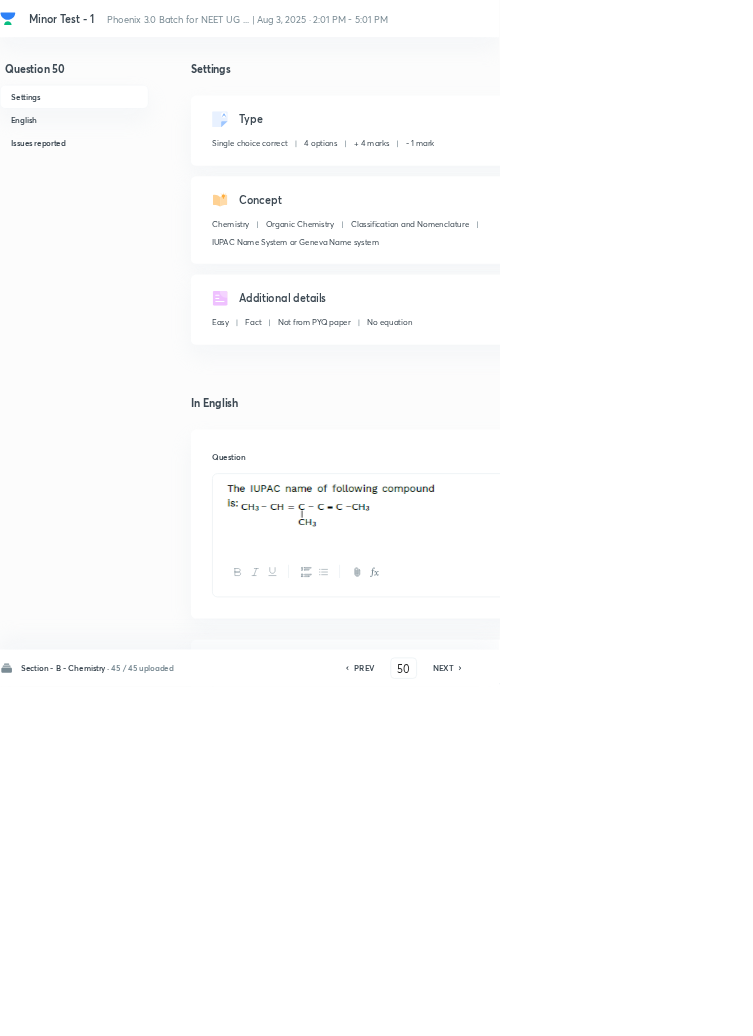 click 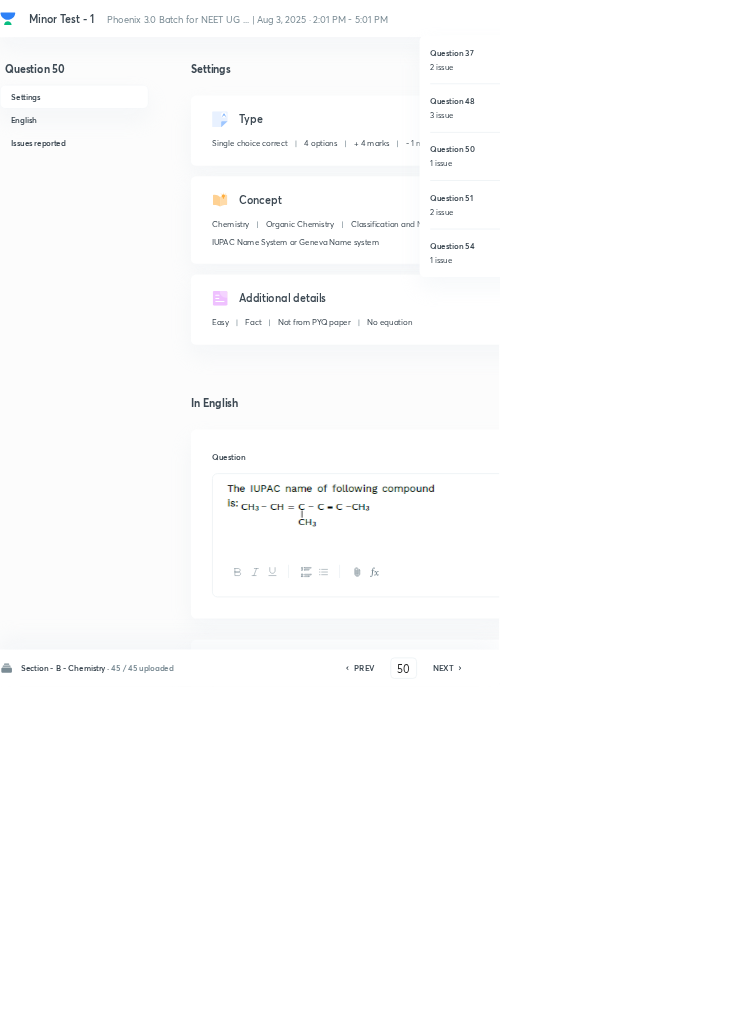 click on "Question 51" at bounding box center [769, 298] 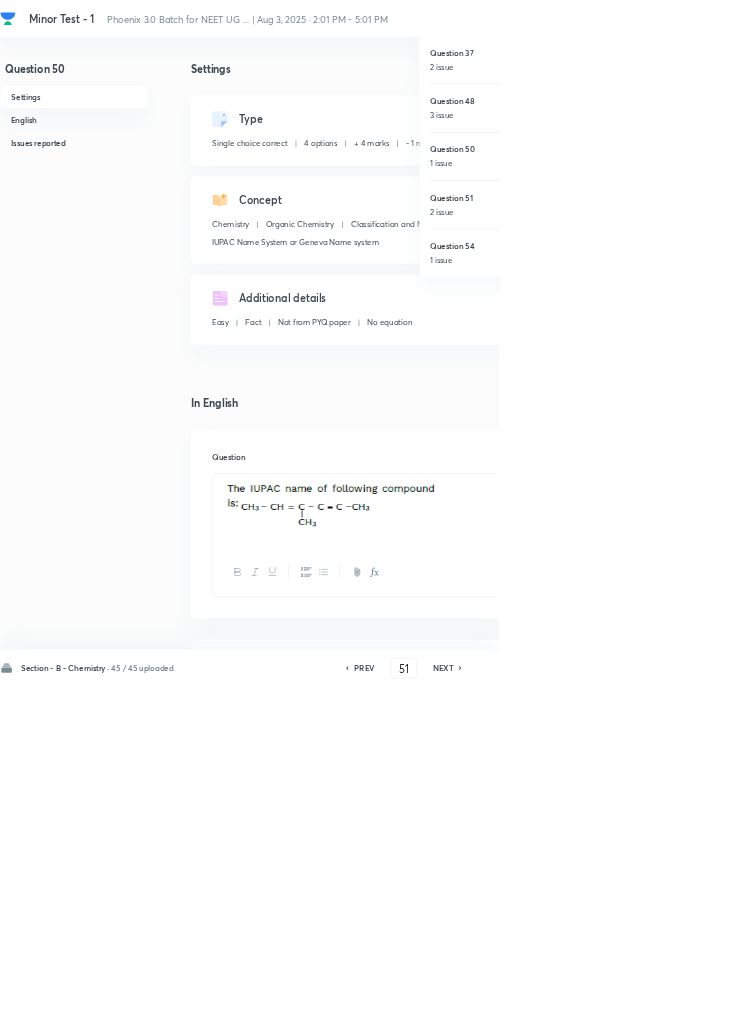 checkbox on "true" 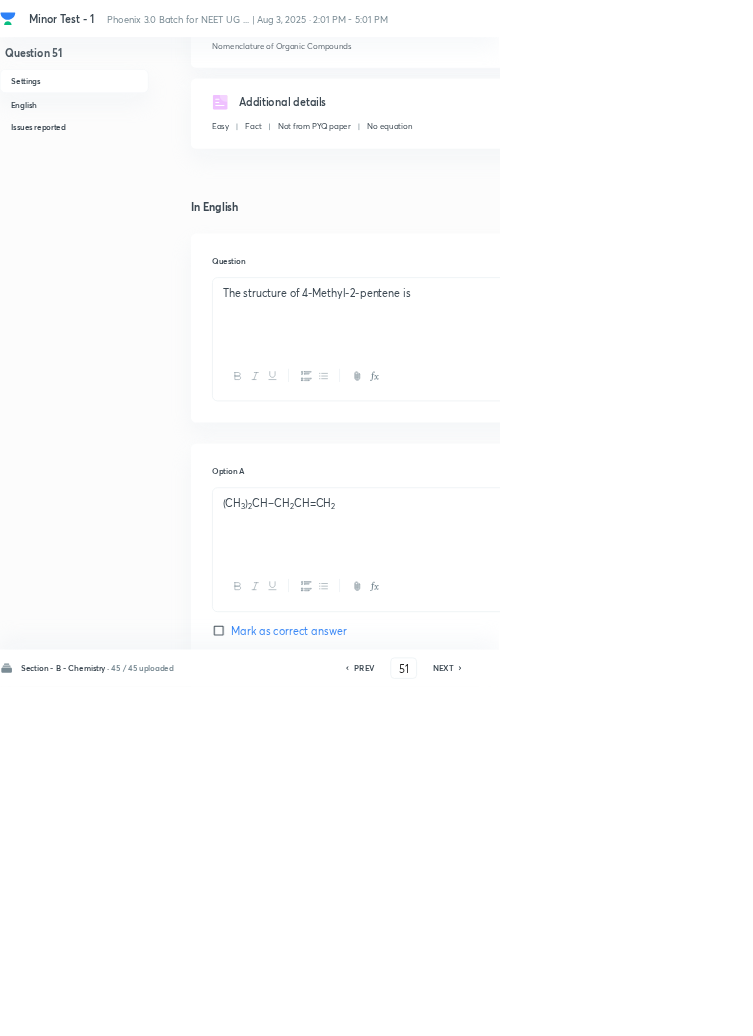scroll, scrollTop: 0, scrollLeft: 0, axis: both 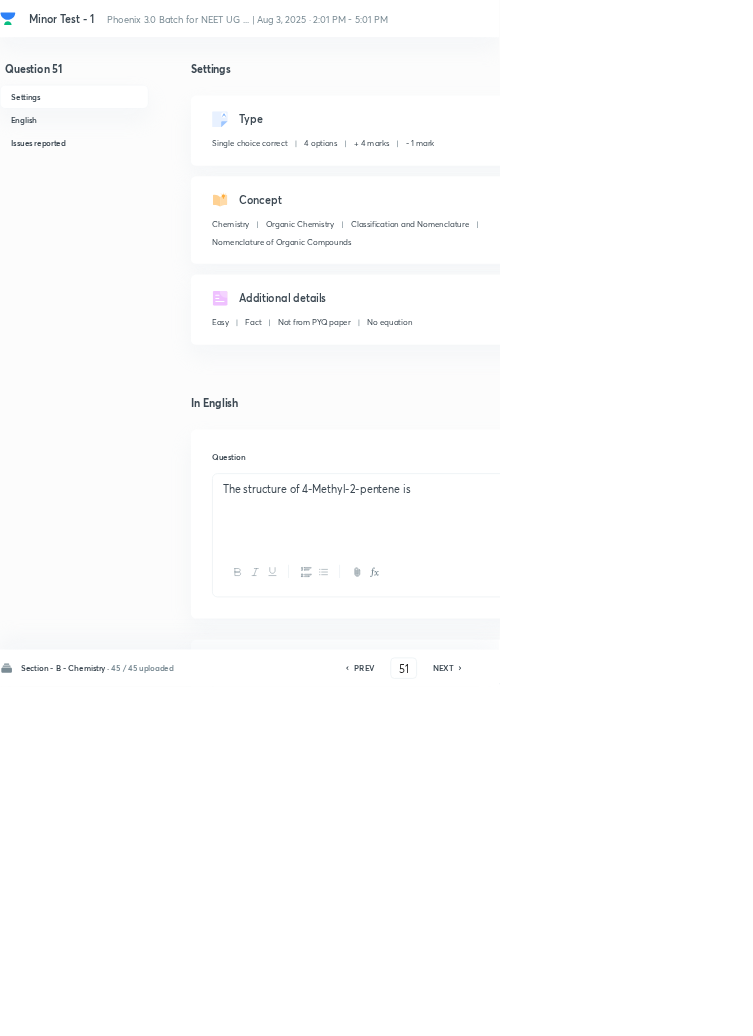 click 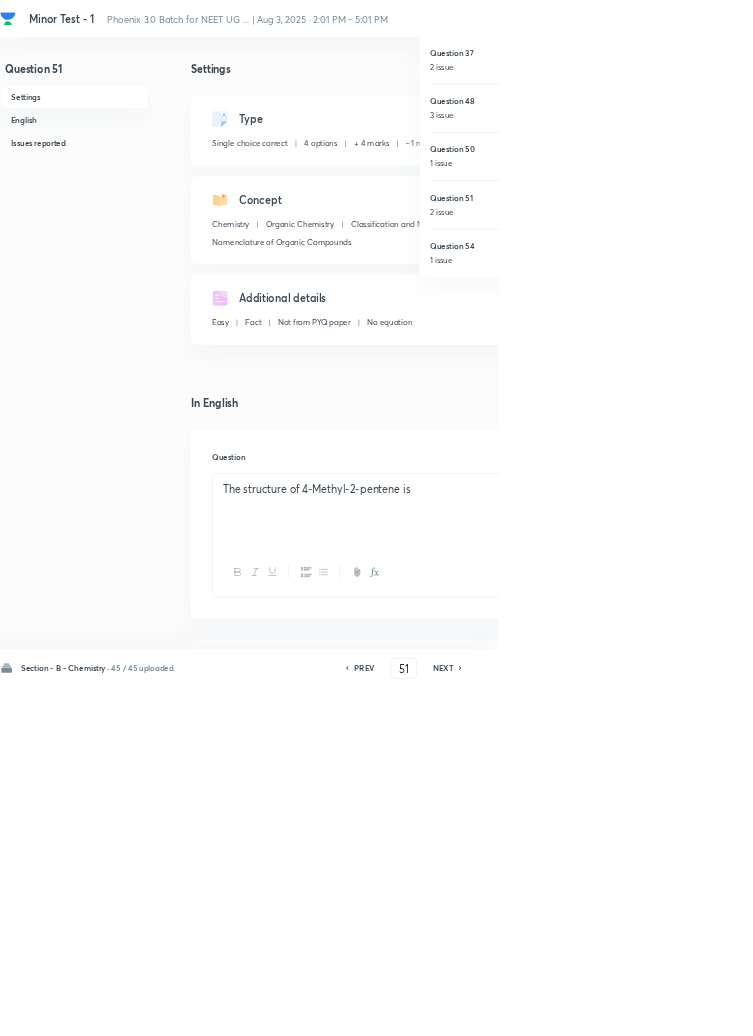 click on "Question 54" at bounding box center (769, 371) 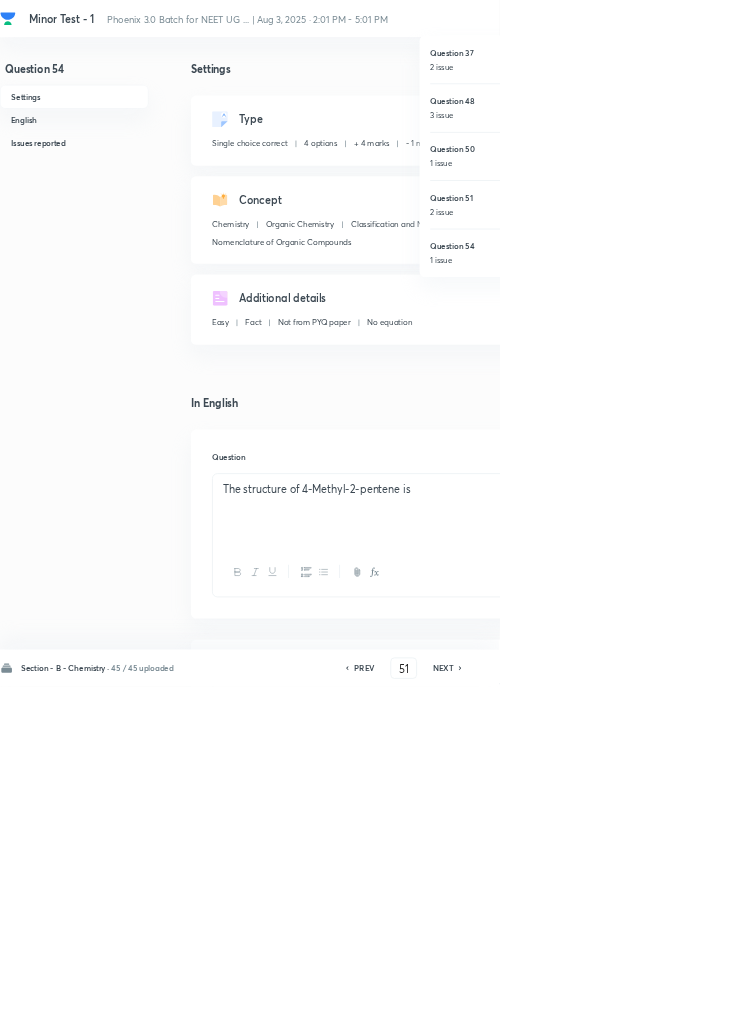 type on "54" 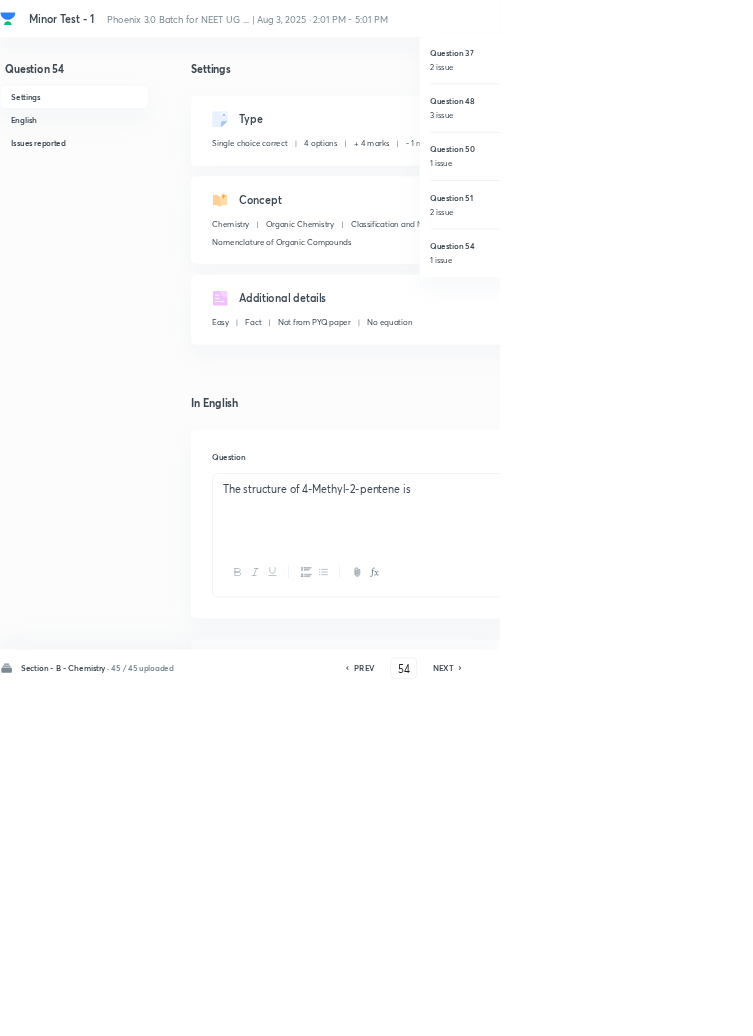 checkbox on "false" 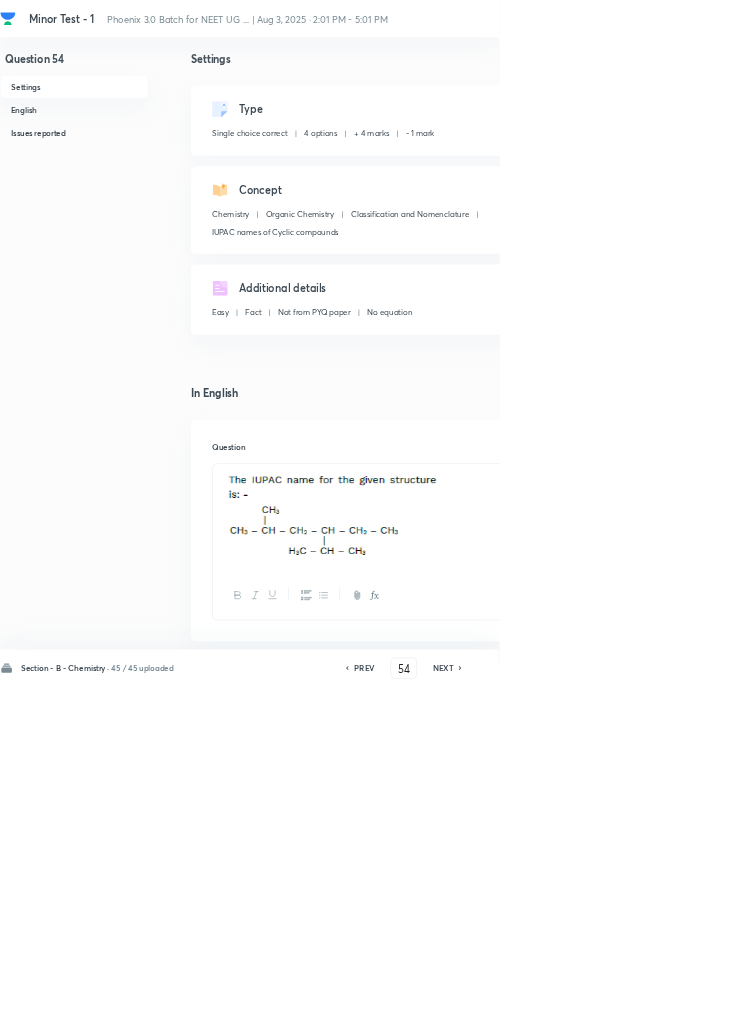 scroll, scrollTop: 0, scrollLeft: 0, axis: both 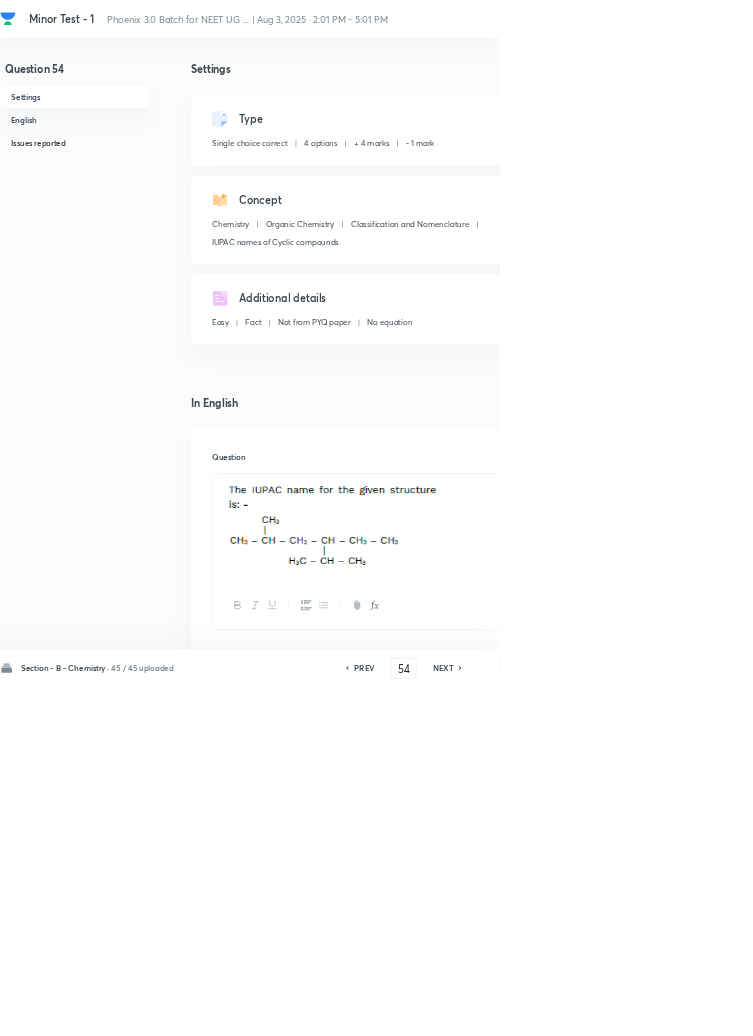 click 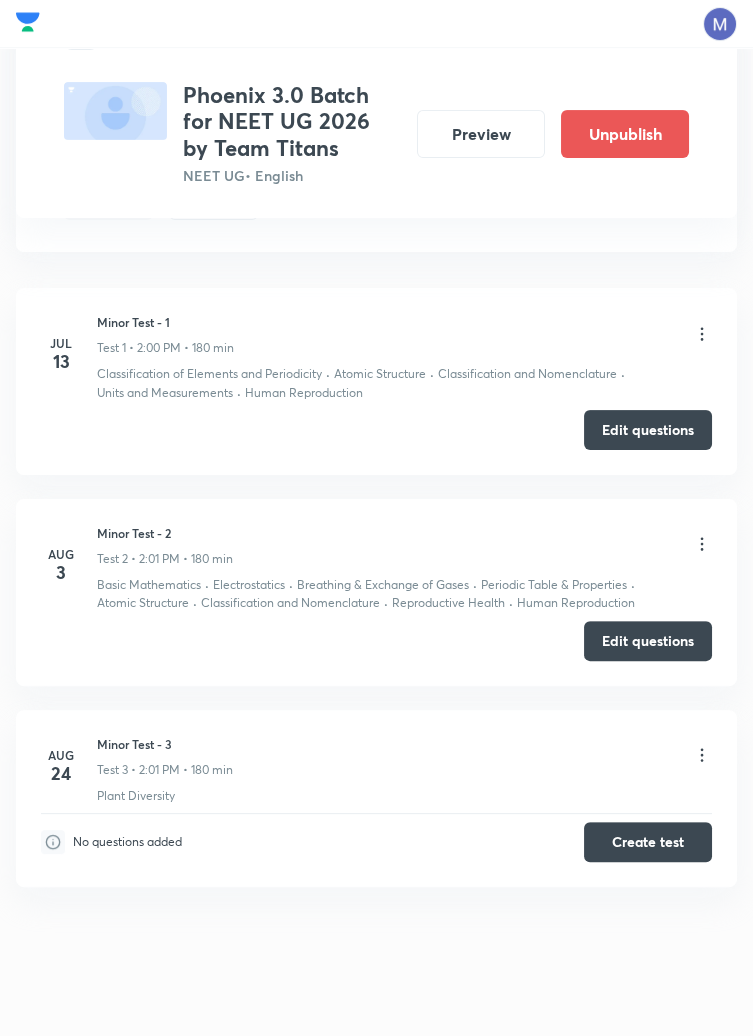 scroll, scrollTop: 1002, scrollLeft: 0, axis: vertical 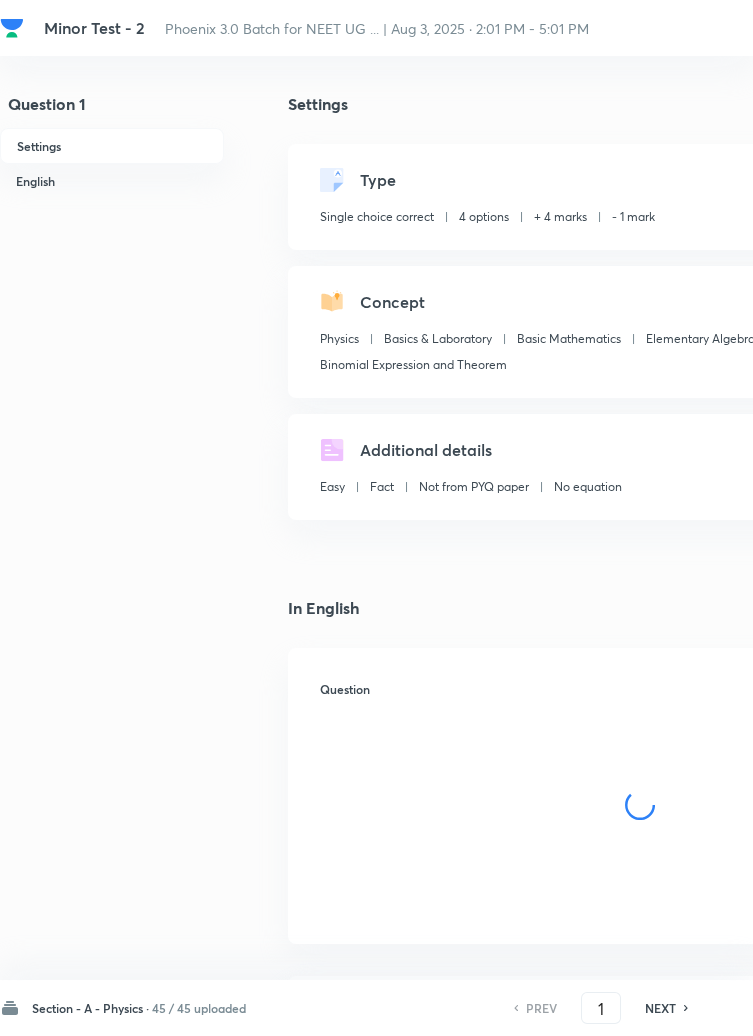 checkbox on "true" 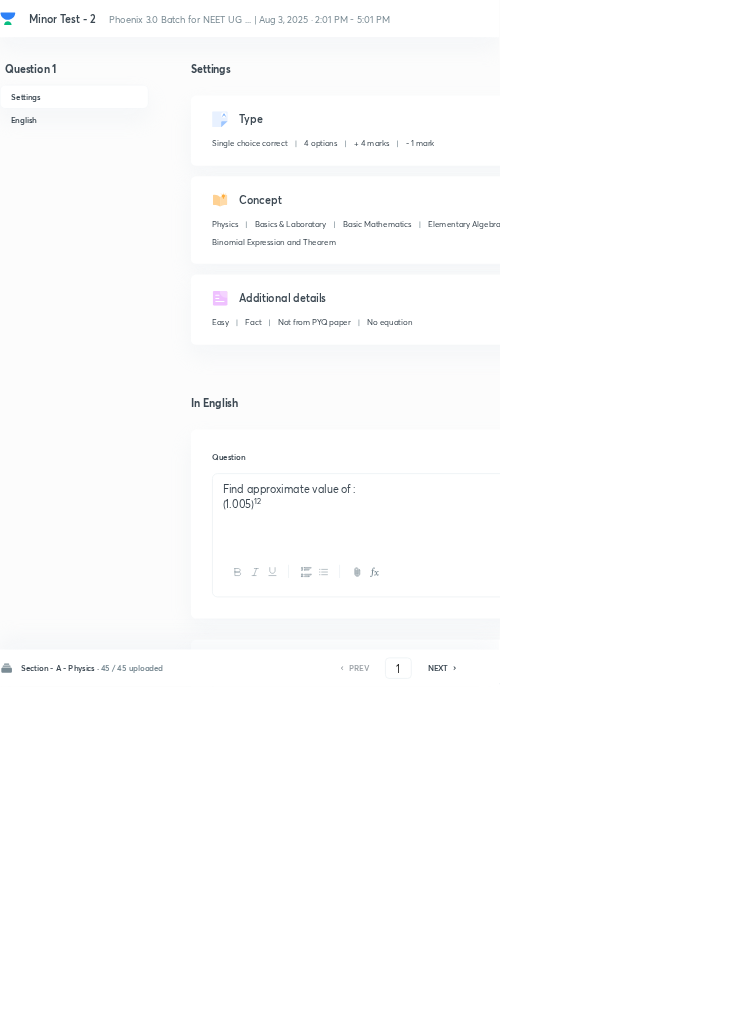 click on "13" at bounding box center [899, 18] 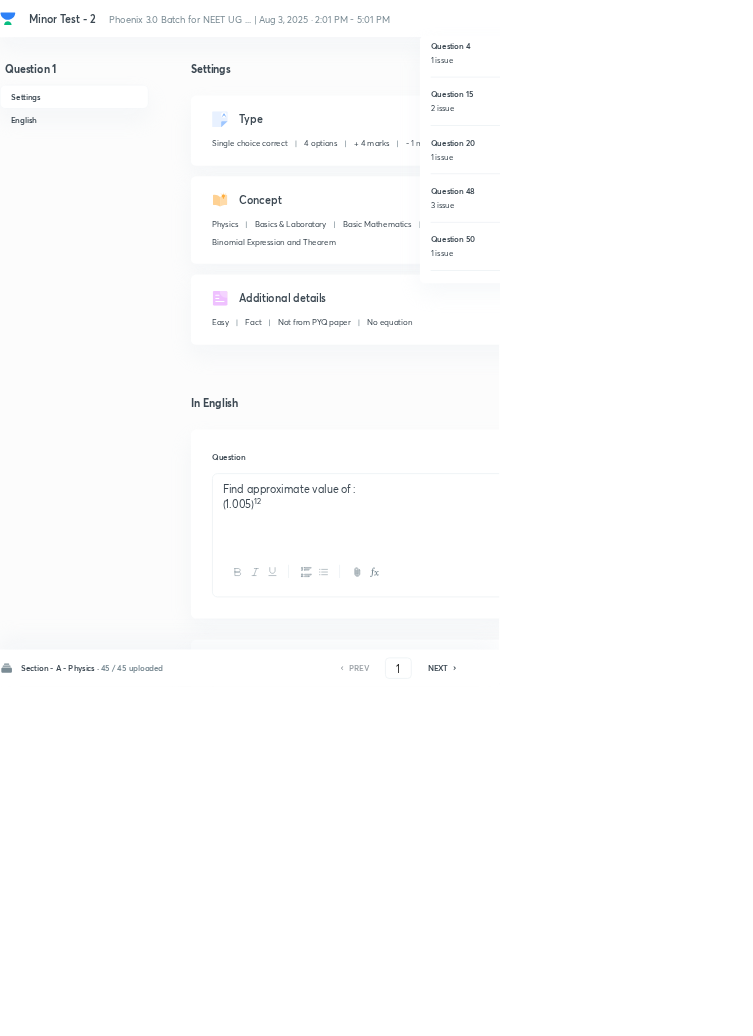 scroll, scrollTop: 0, scrollLeft: 0, axis: both 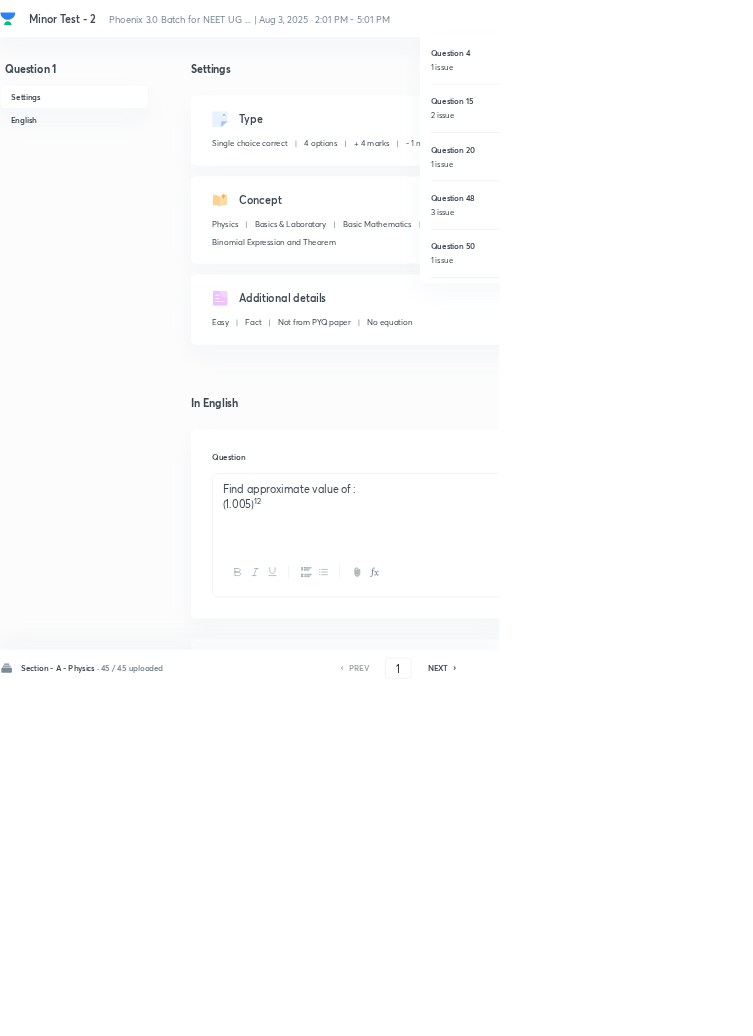 click on "Question 48" at bounding box center (769, 298) 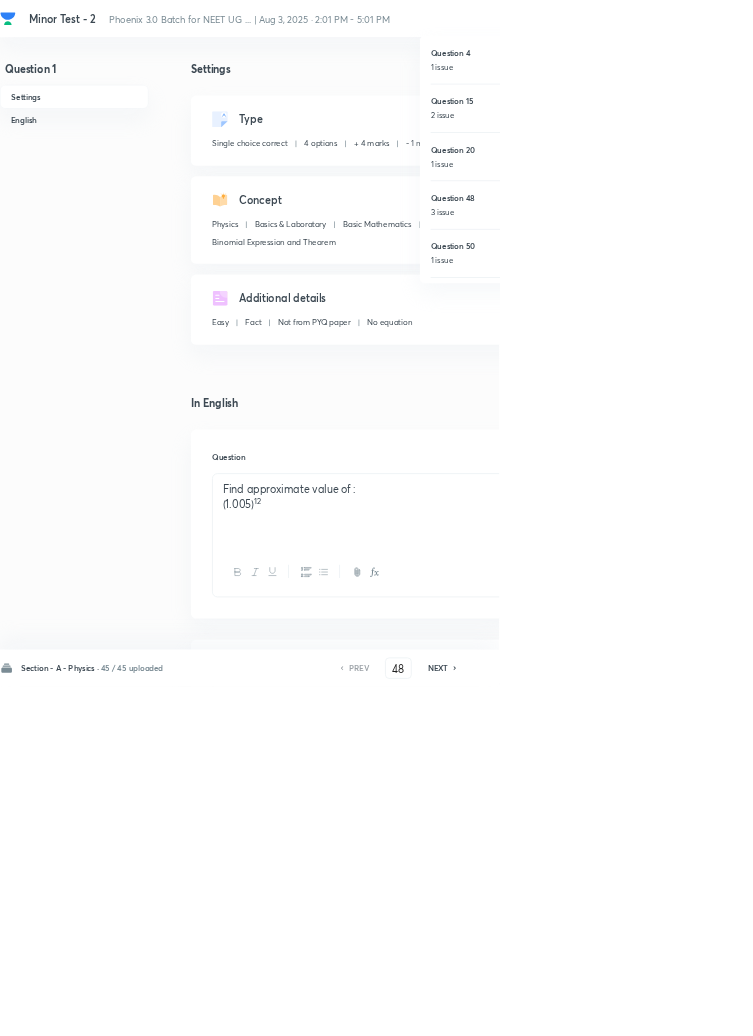 checkbox on "false" 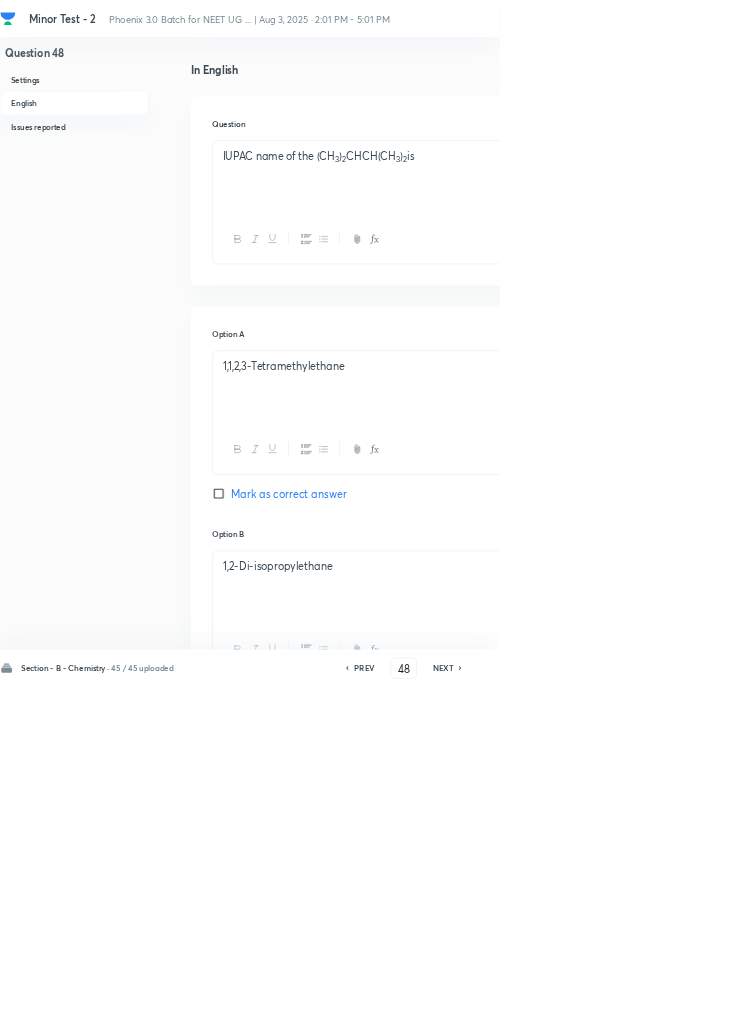 scroll, scrollTop: 500, scrollLeft: 0, axis: vertical 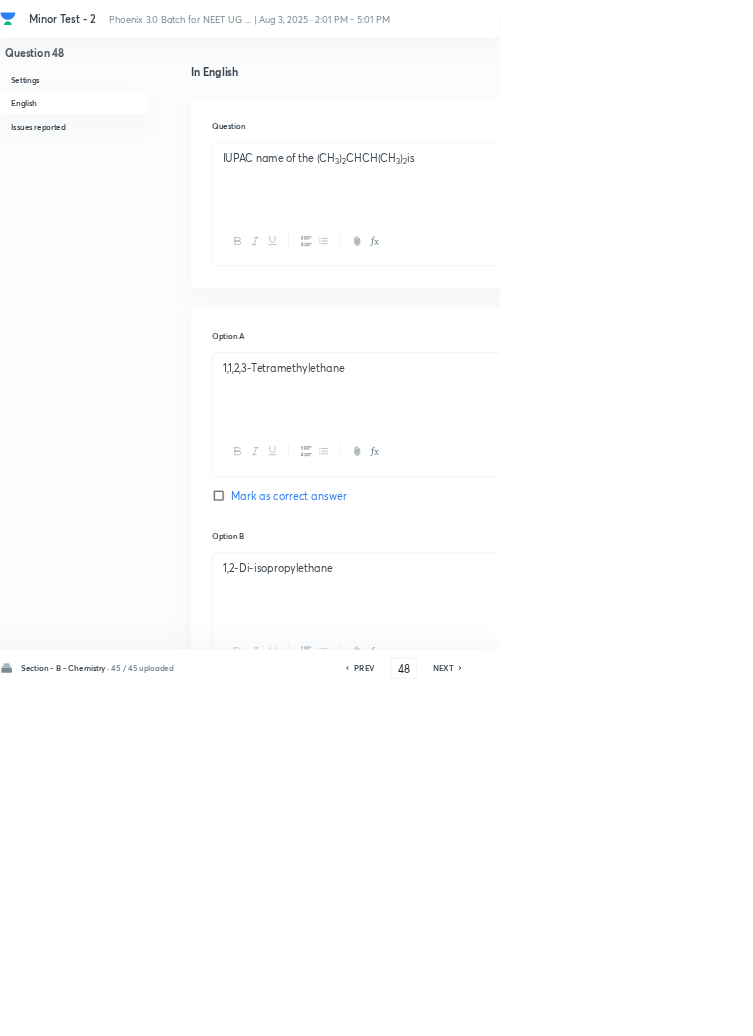 click 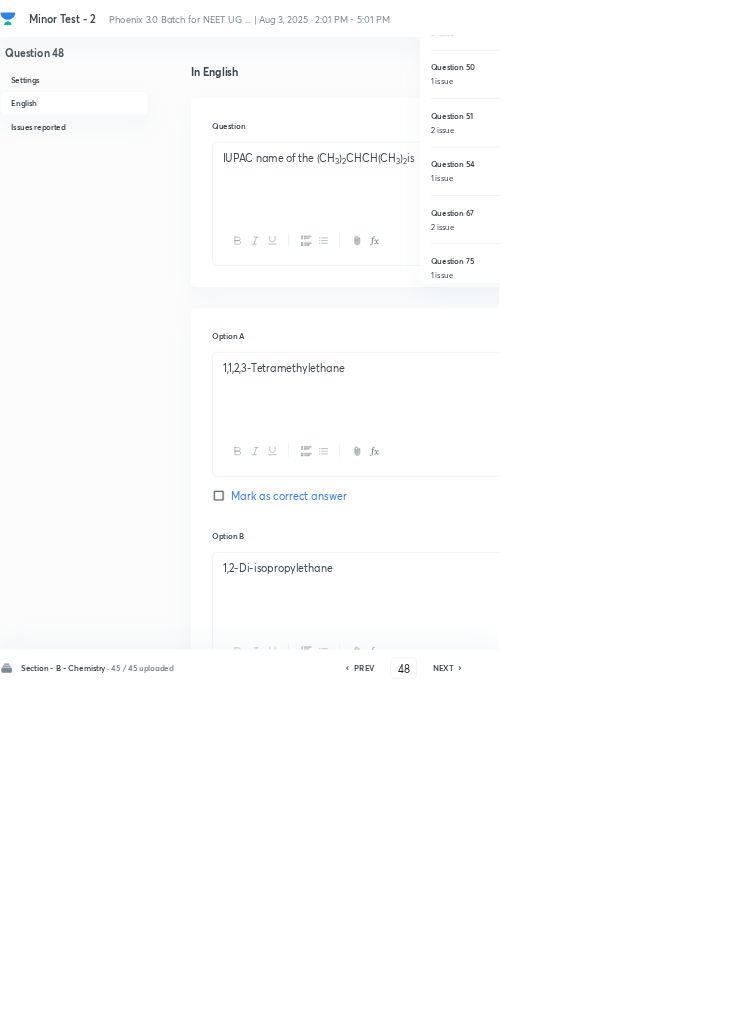 scroll, scrollTop: 272, scrollLeft: 0, axis: vertical 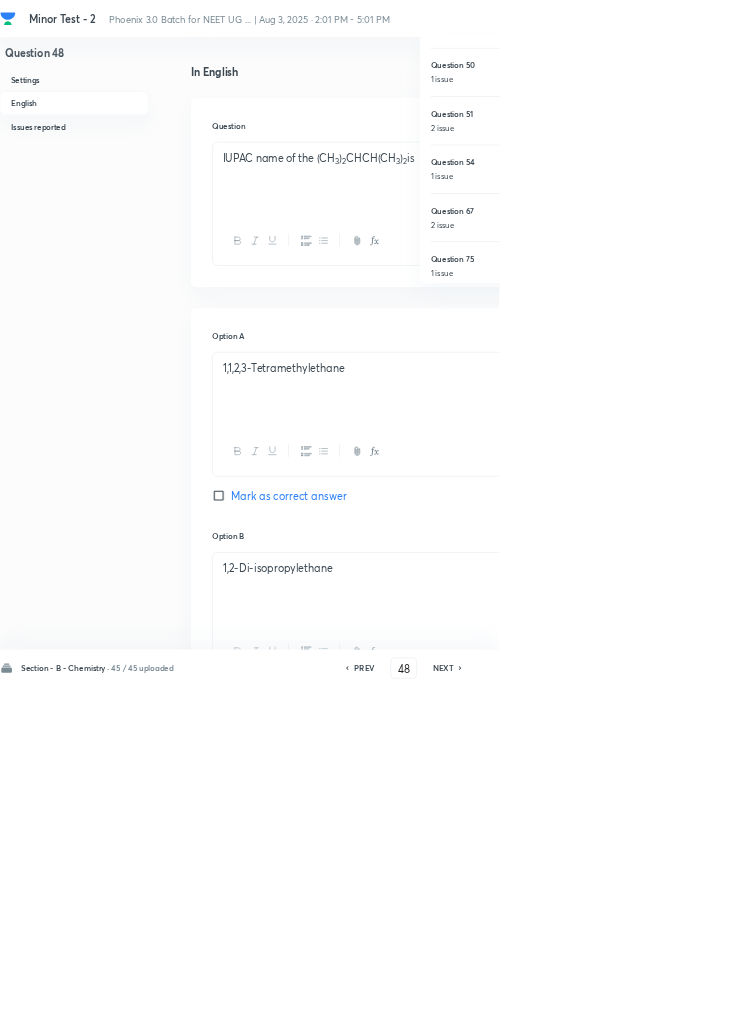click on "Question 54" at bounding box center [769, 245] 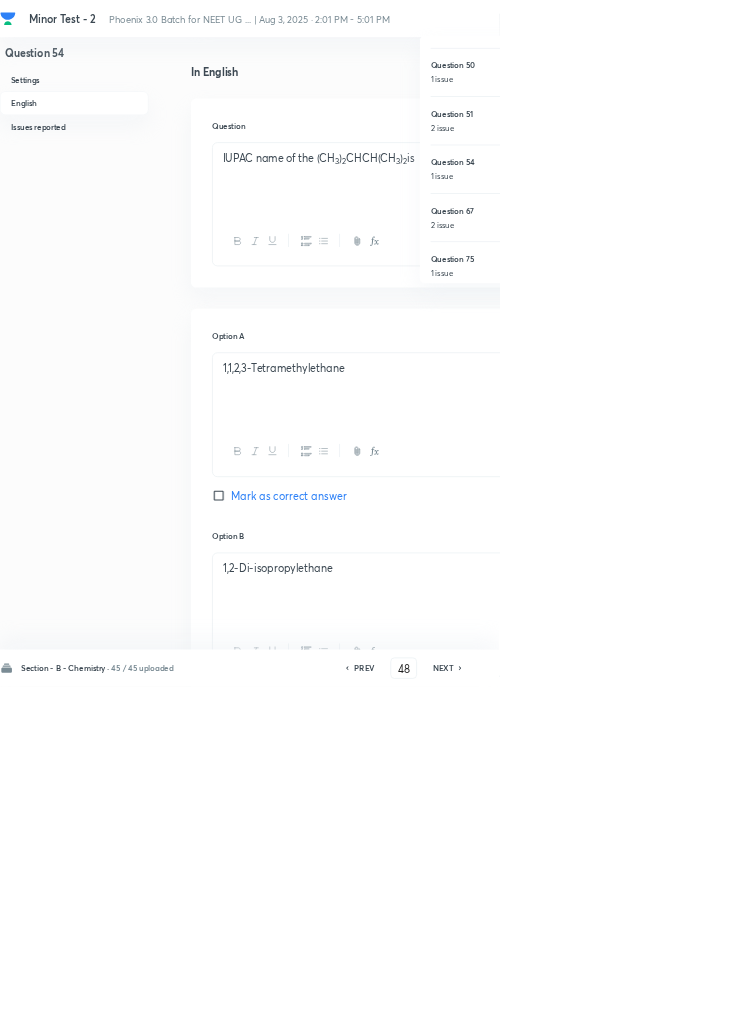 type on "54" 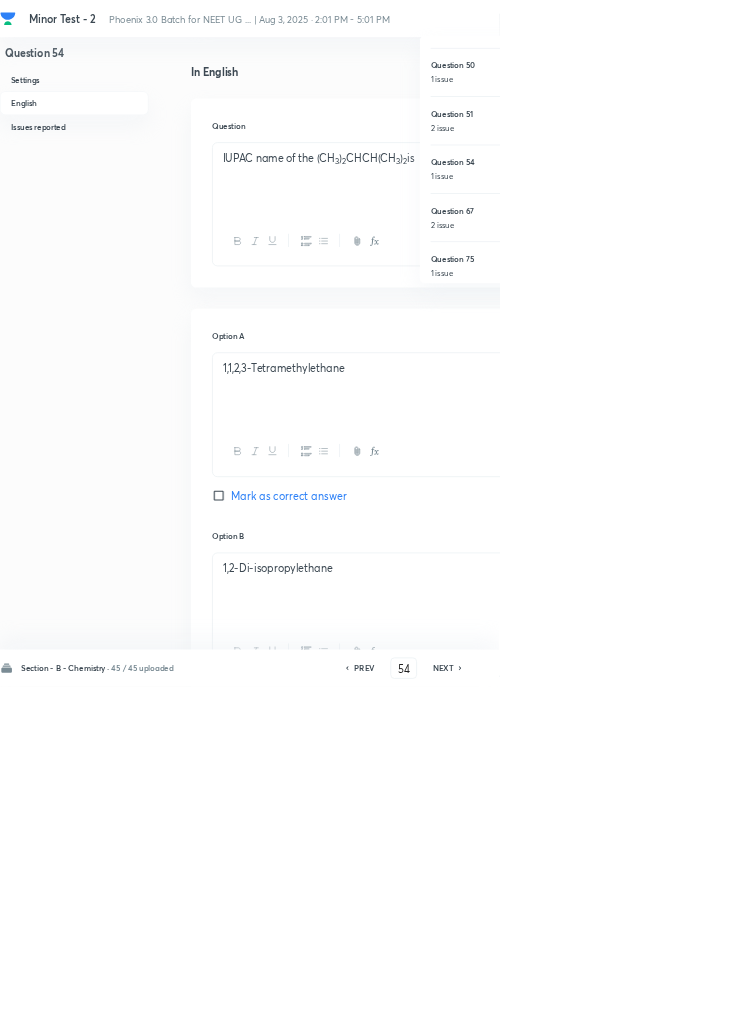 checkbox on "true" 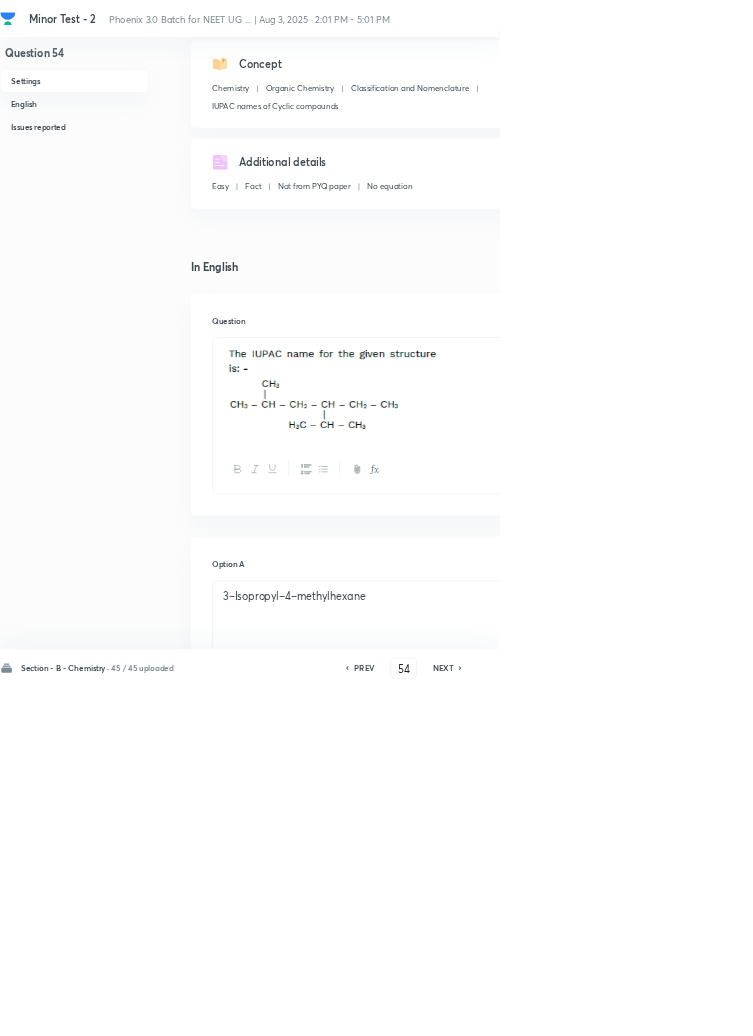 scroll, scrollTop: 0, scrollLeft: 0, axis: both 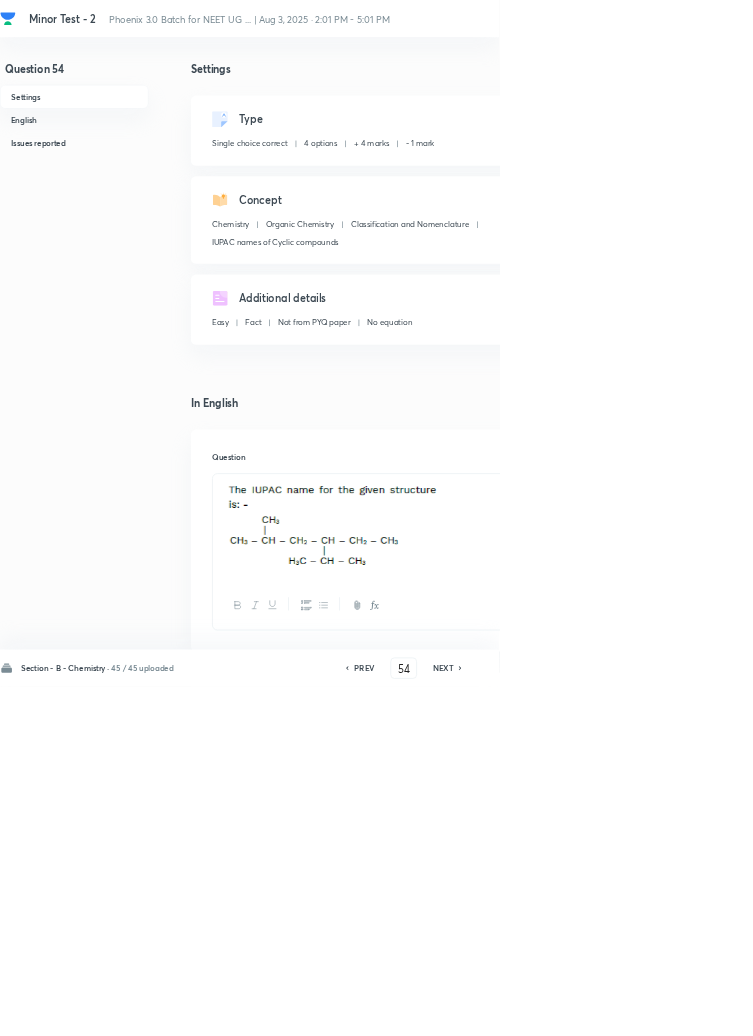 click on "13" at bounding box center (899, 18) 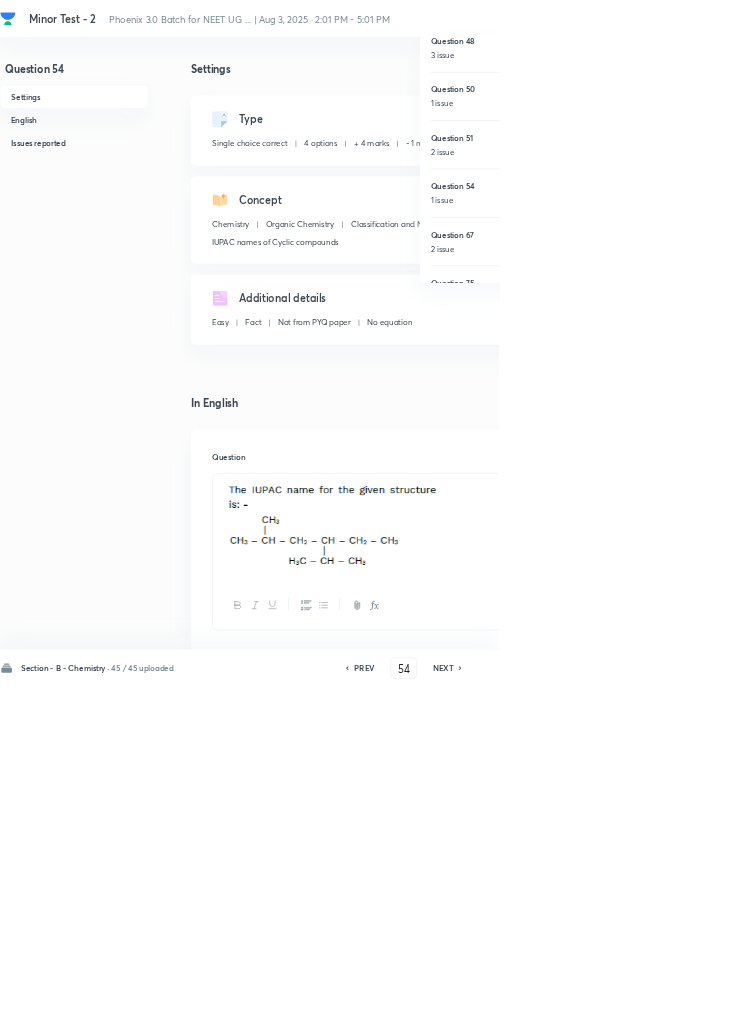 scroll, scrollTop: 261, scrollLeft: 0, axis: vertical 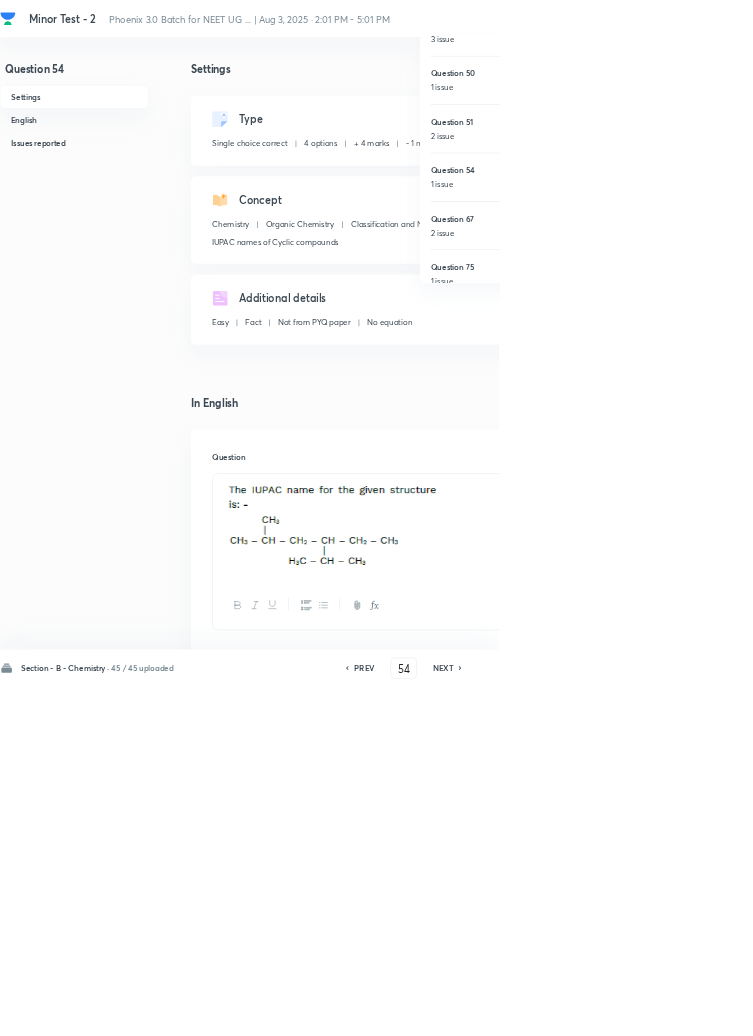 click on "Question 67" at bounding box center (769, 329) 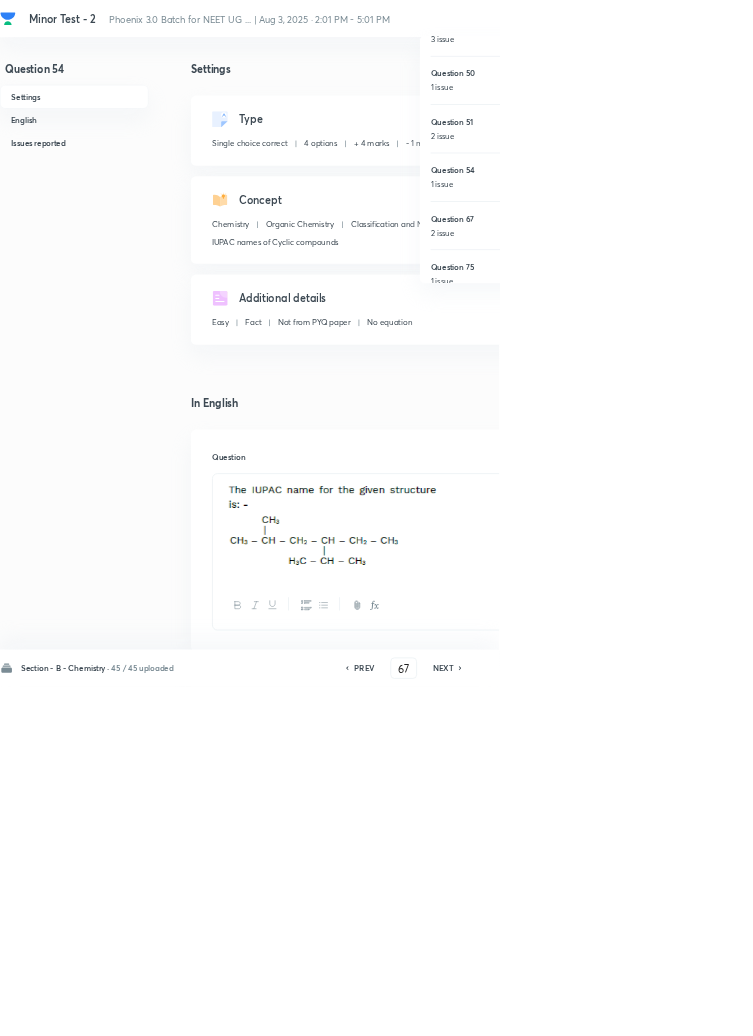 checkbox on "false" 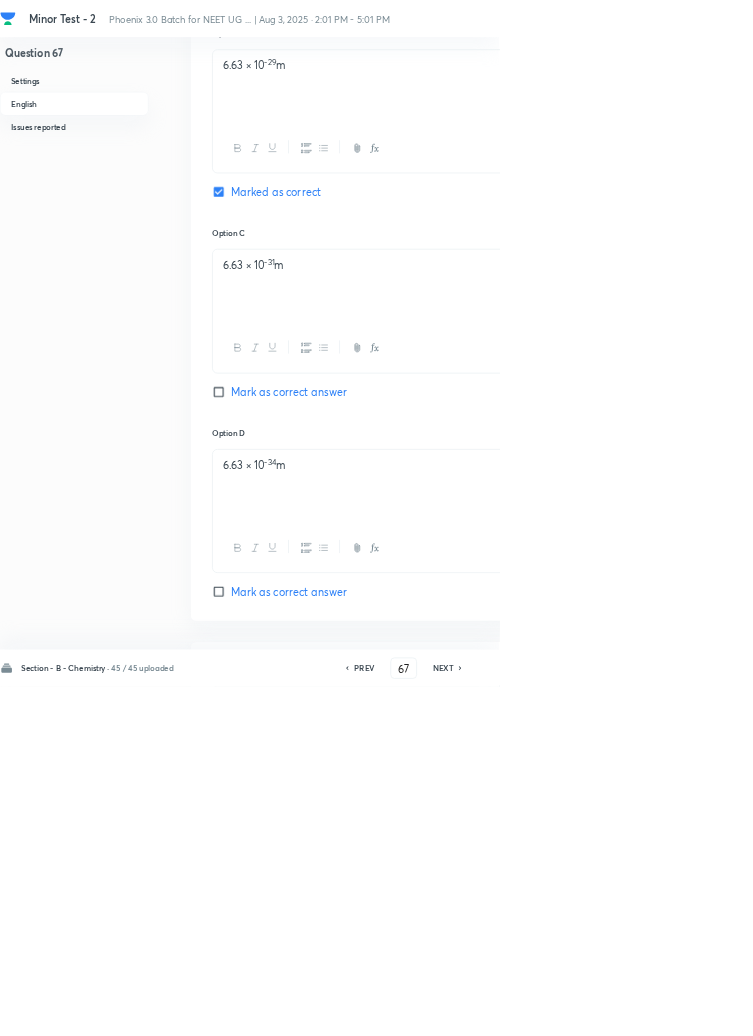 scroll, scrollTop: 1242, scrollLeft: 0, axis: vertical 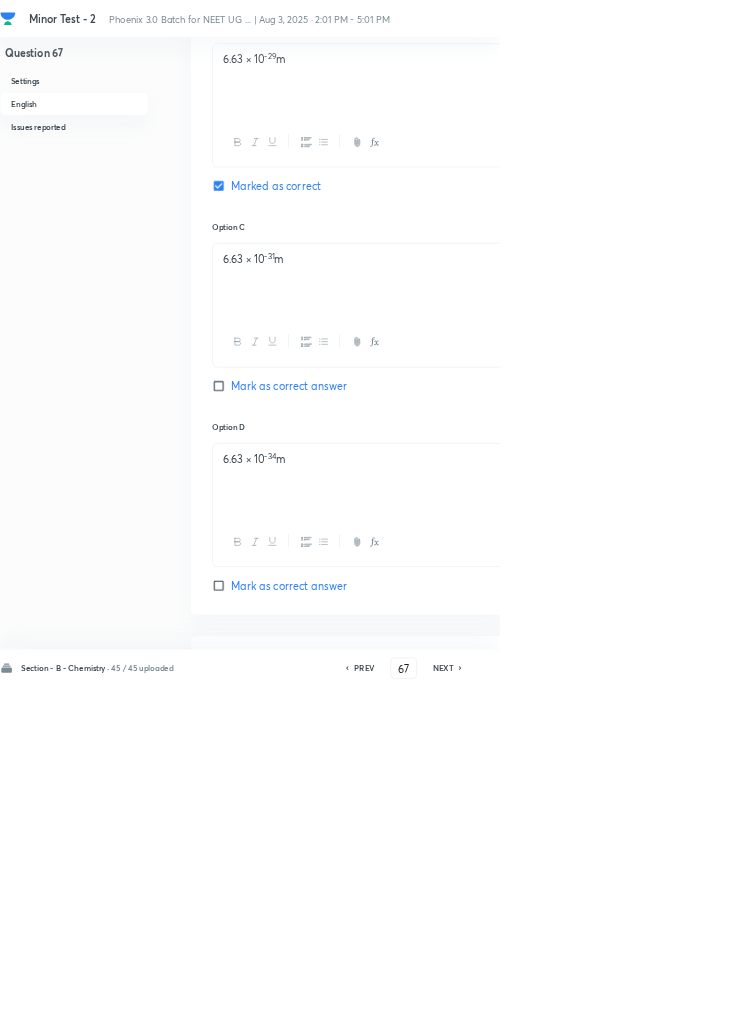click 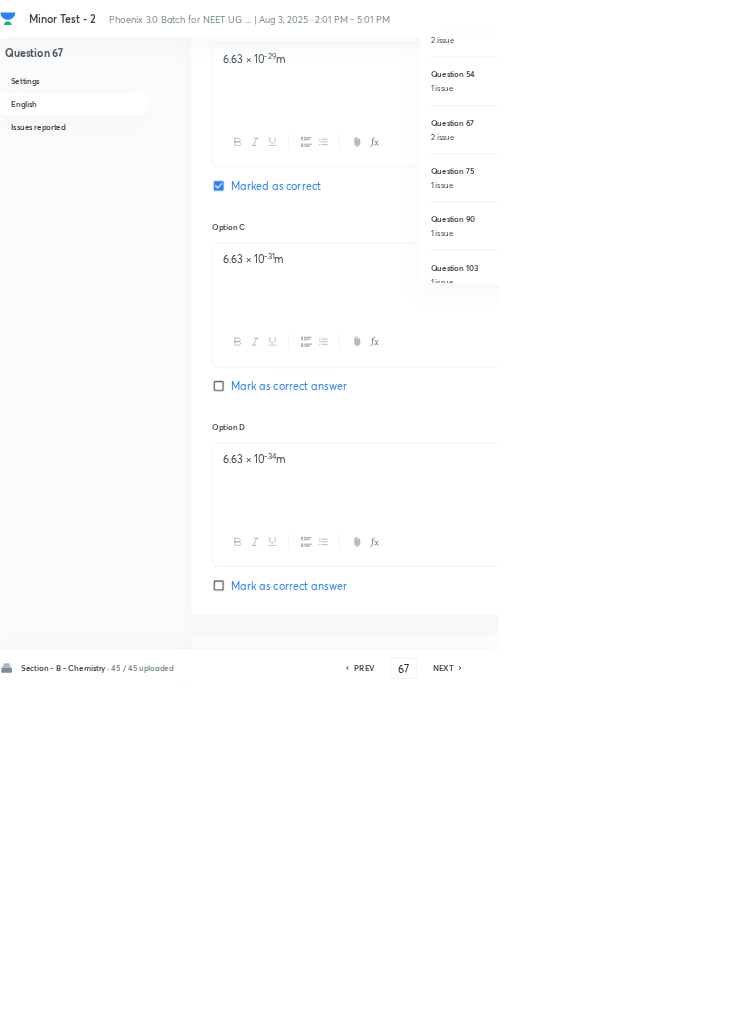 scroll, scrollTop: 398, scrollLeft: 0, axis: vertical 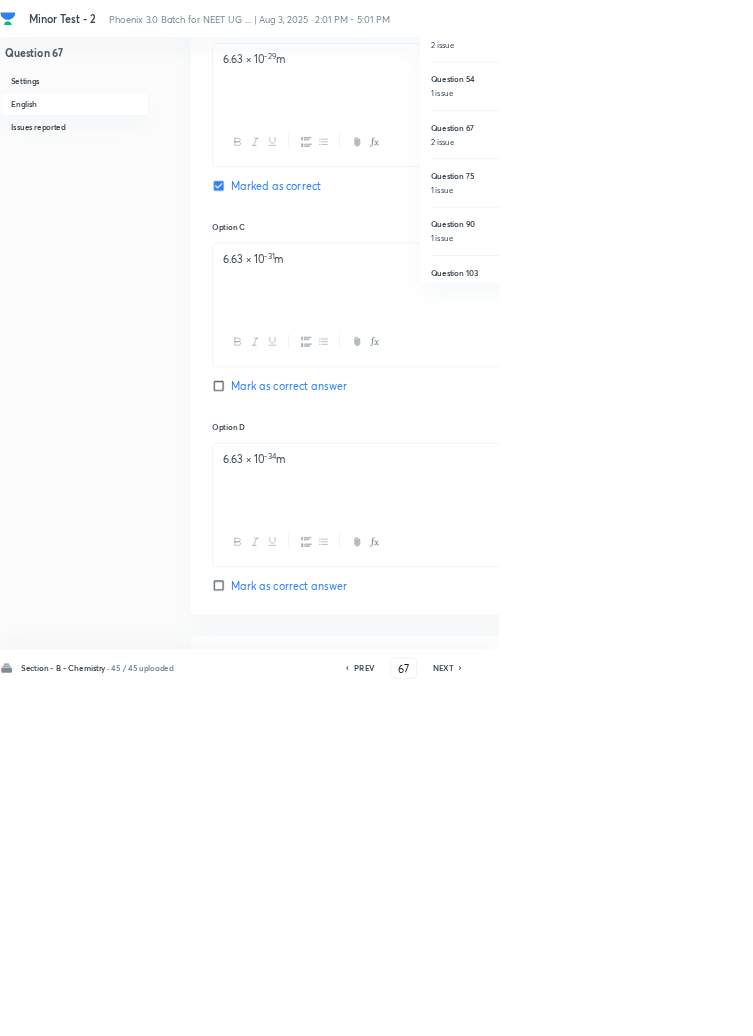 click on "Question 90" at bounding box center (769, 338) 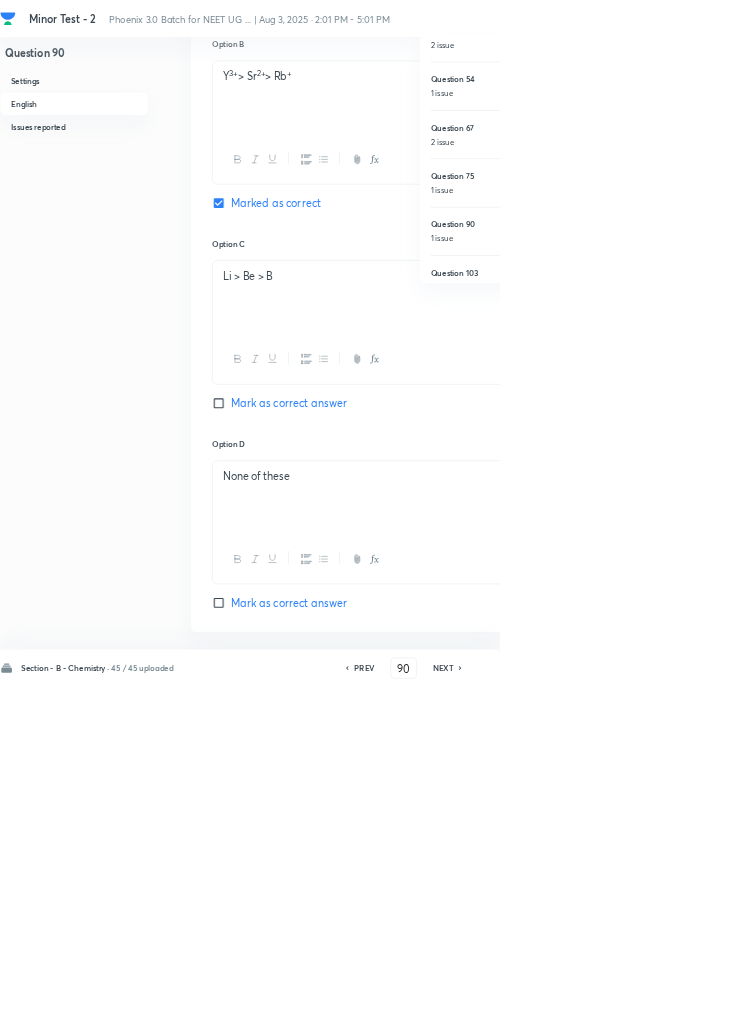 checkbox on "true" 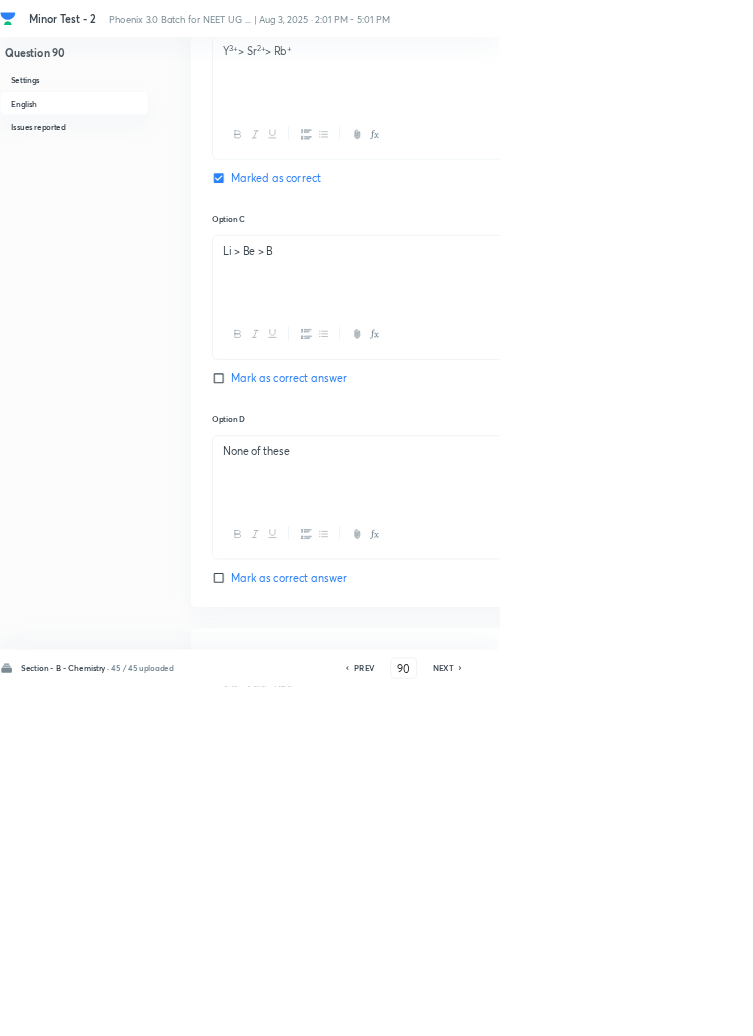 scroll, scrollTop: 1290, scrollLeft: 0, axis: vertical 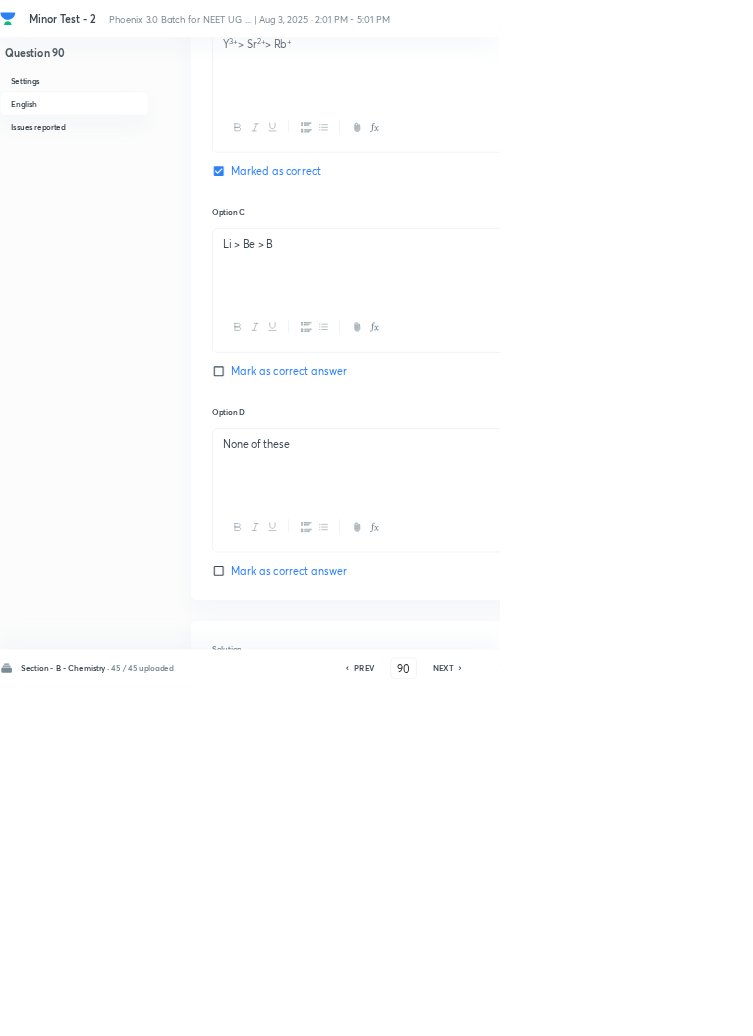 click 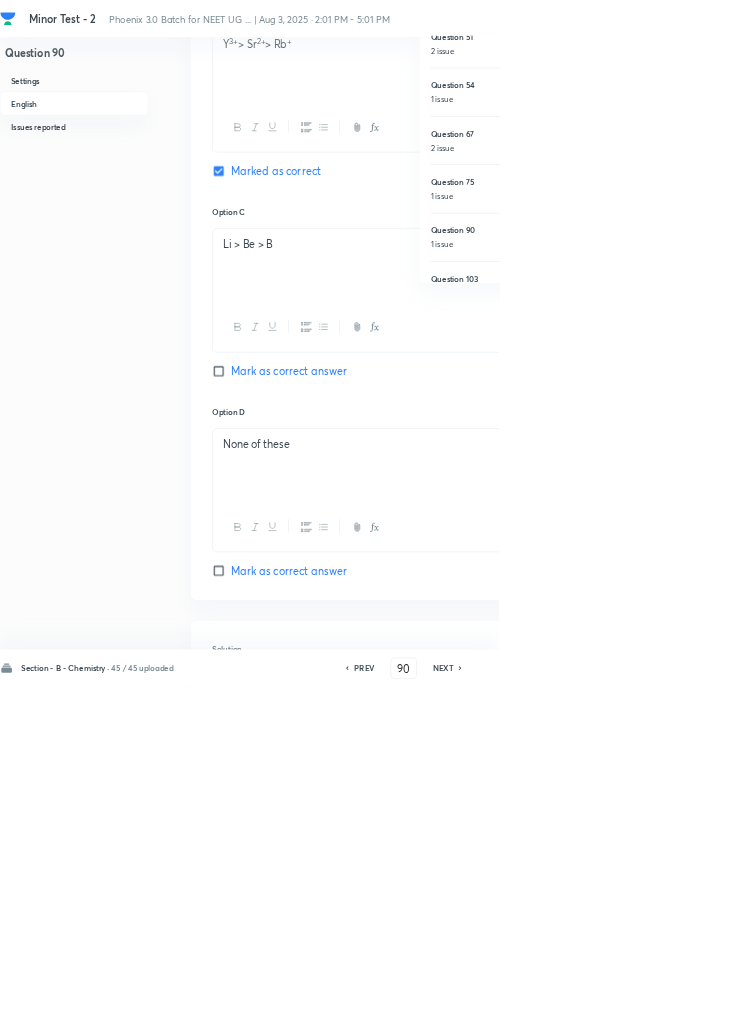 scroll, scrollTop: 402, scrollLeft: 0, axis: vertical 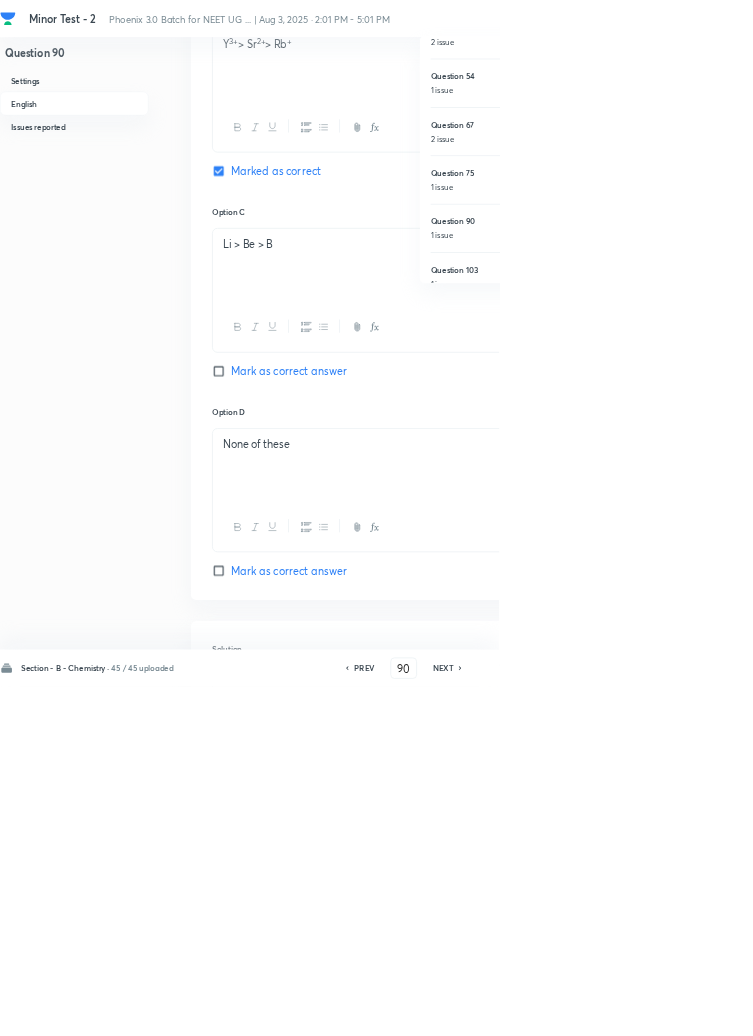 click on "Question 67" at bounding box center [769, 188] 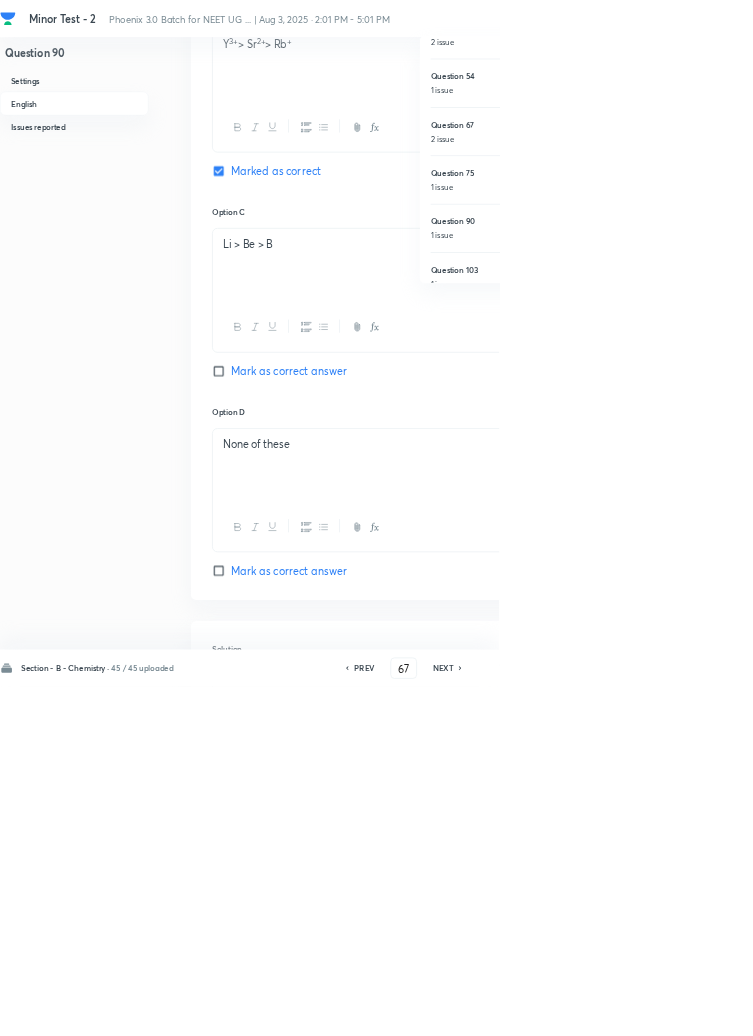 checkbox on "true" 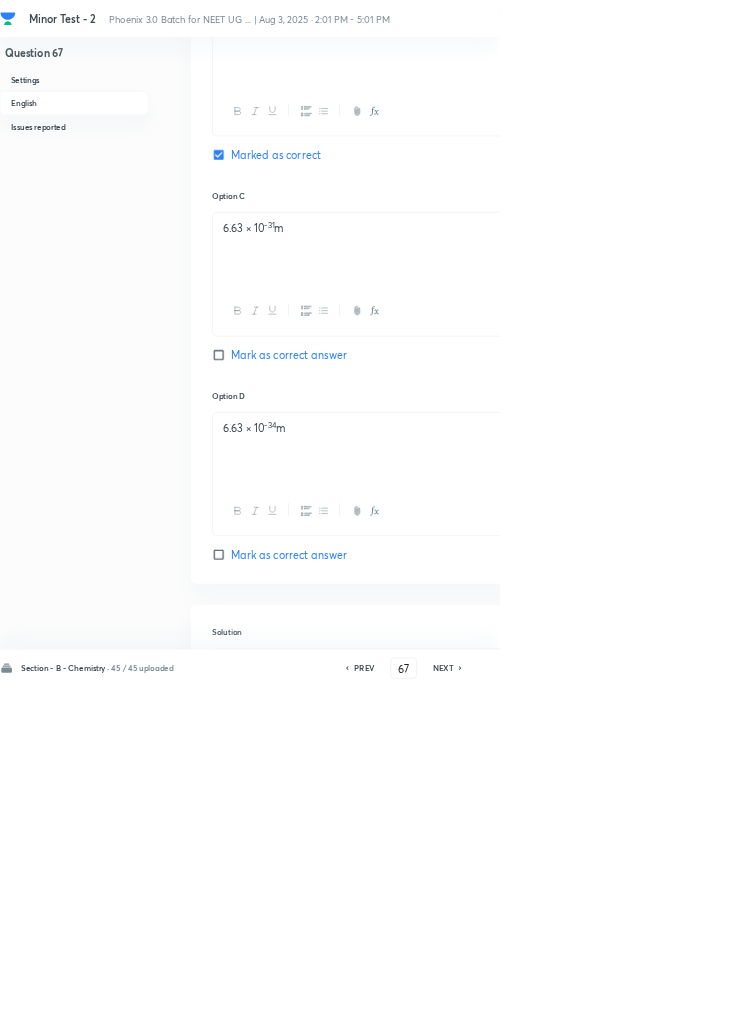 scroll, scrollTop: 0, scrollLeft: 0, axis: both 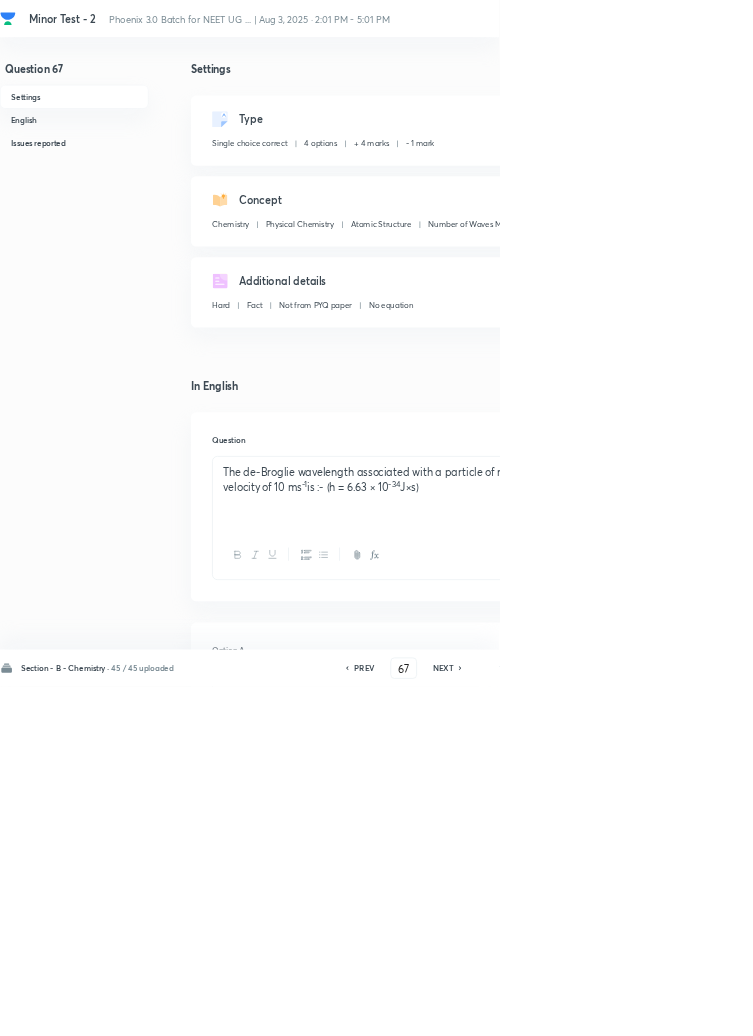 click on "13" at bounding box center (899, 18) 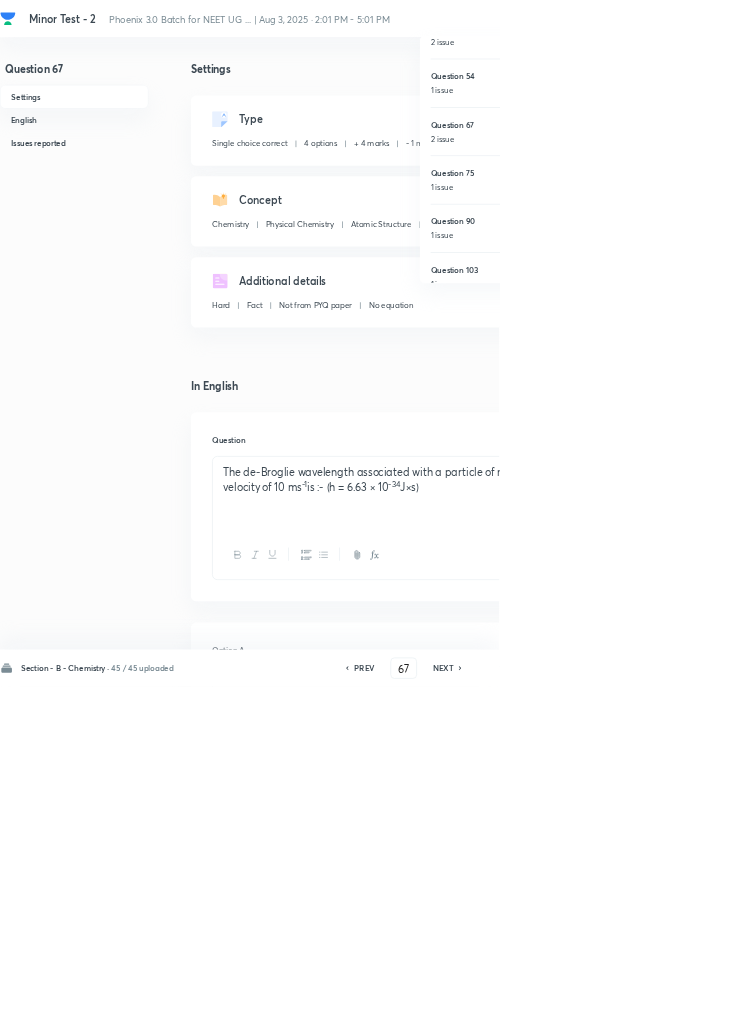 scroll, scrollTop: 406, scrollLeft: 0, axis: vertical 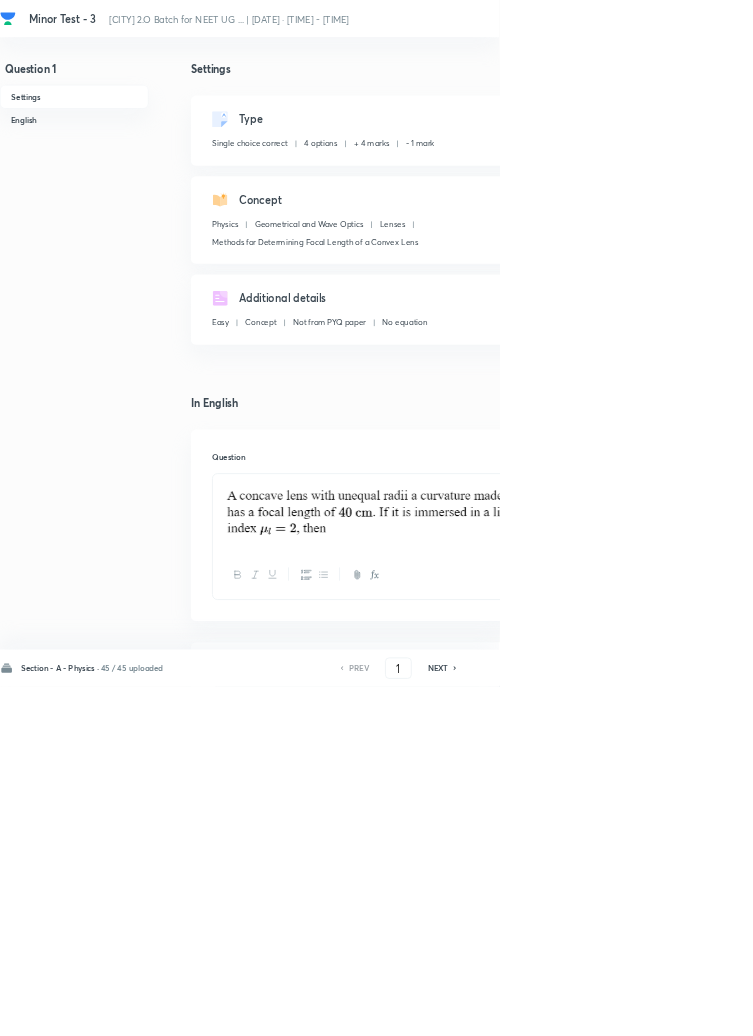click on "3" at bounding box center (899, 18) 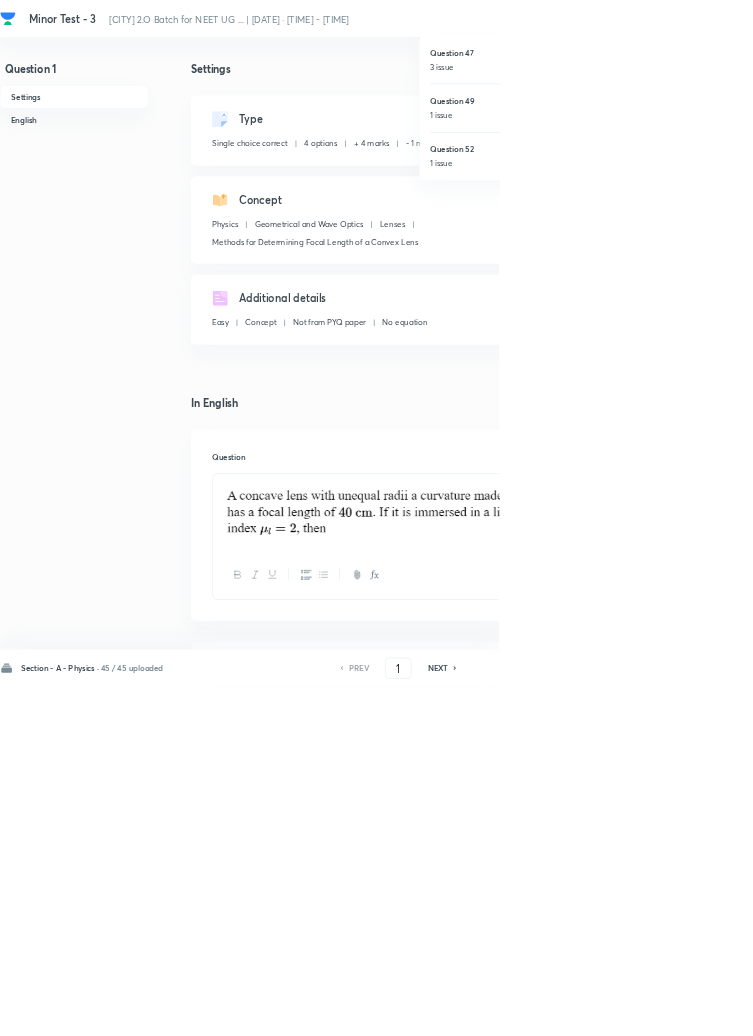 click on "Question 47" at bounding box center (769, 79) 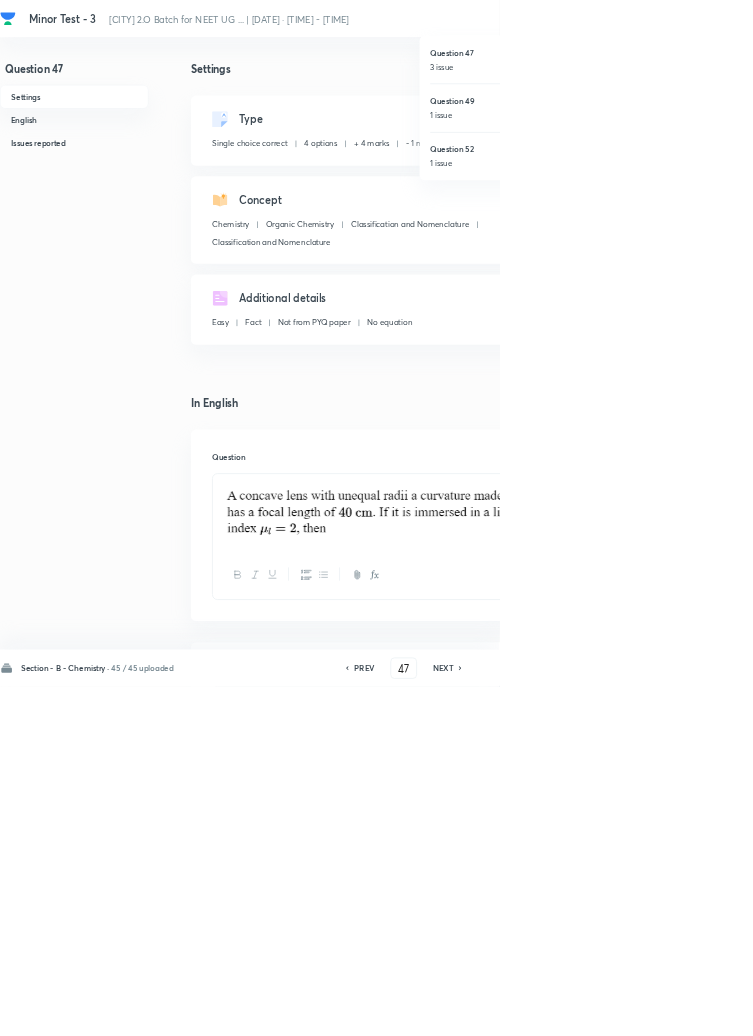 type on "47" 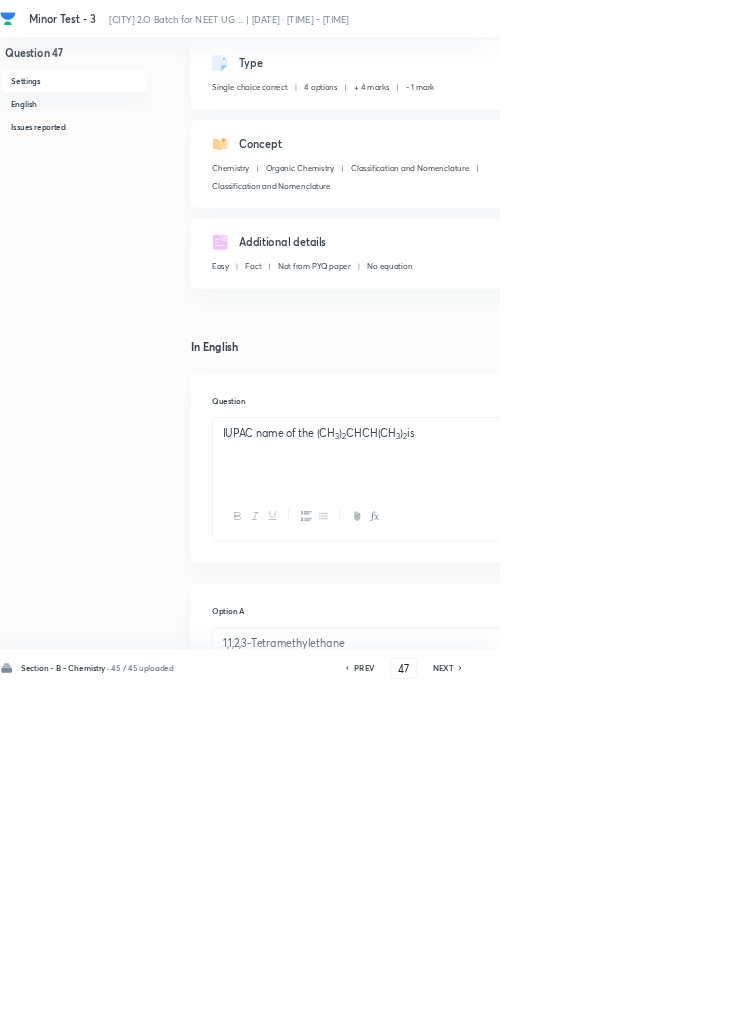 scroll, scrollTop: 0, scrollLeft: 0, axis: both 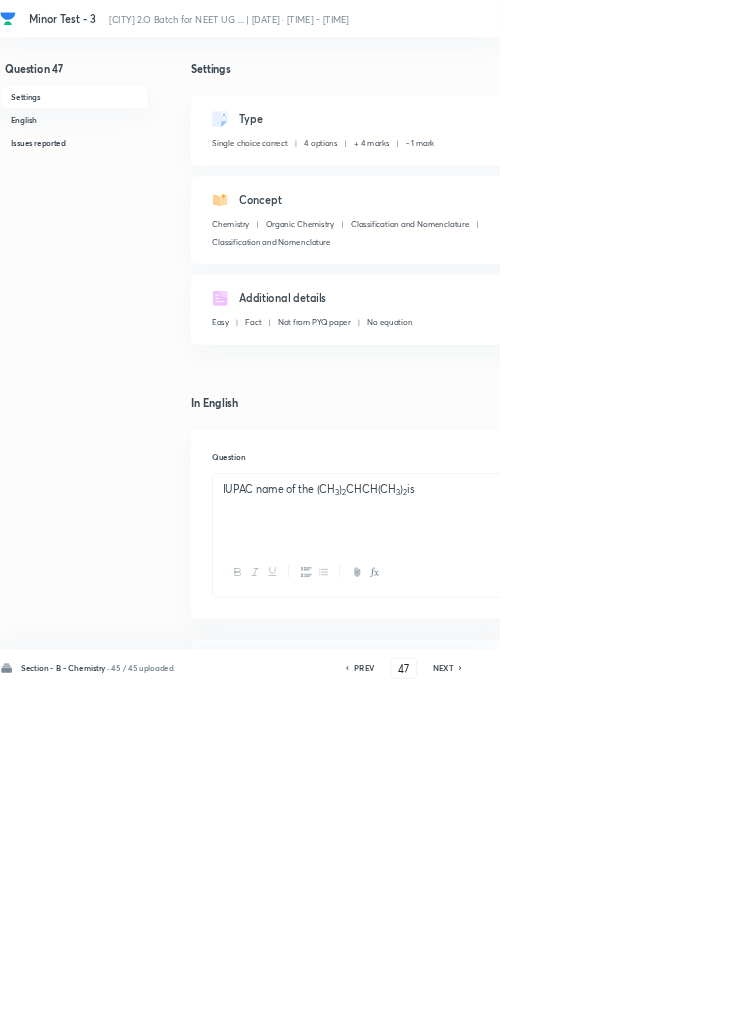 click 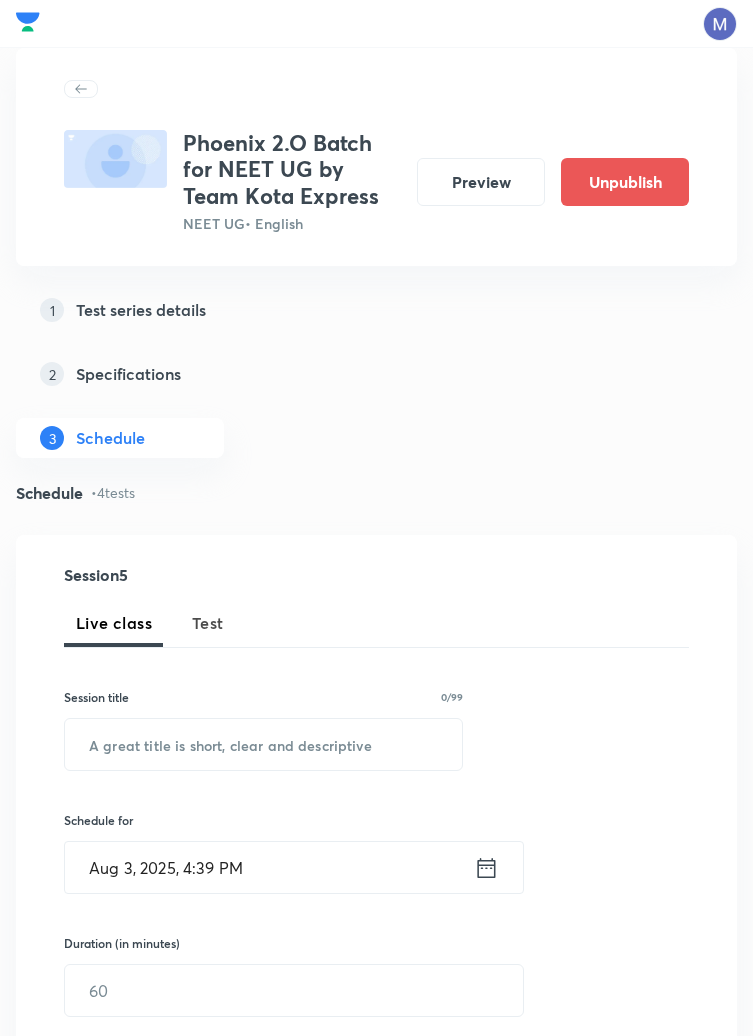 scroll, scrollTop: 1231, scrollLeft: 0, axis: vertical 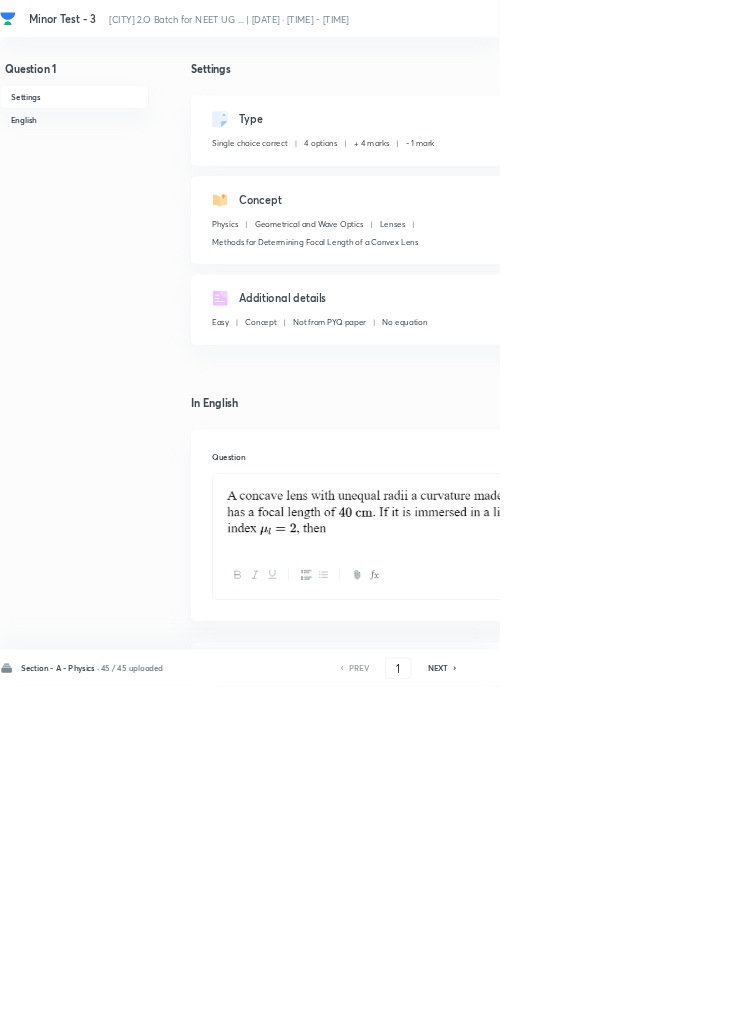 click 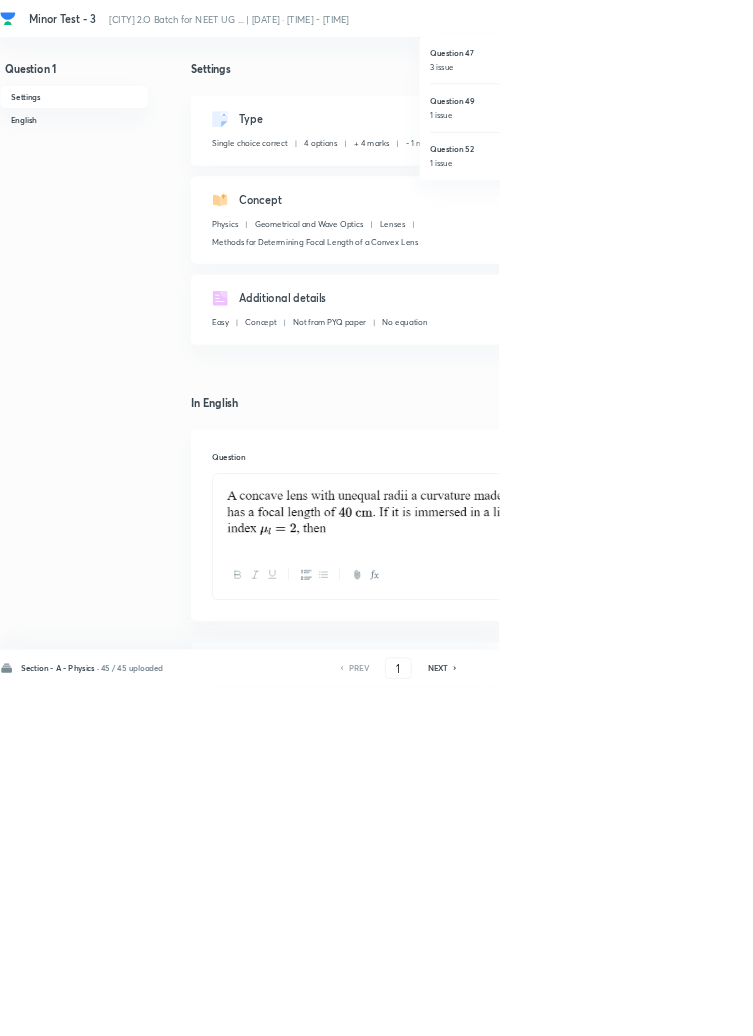 click on "Question 47" at bounding box center (769, 79) 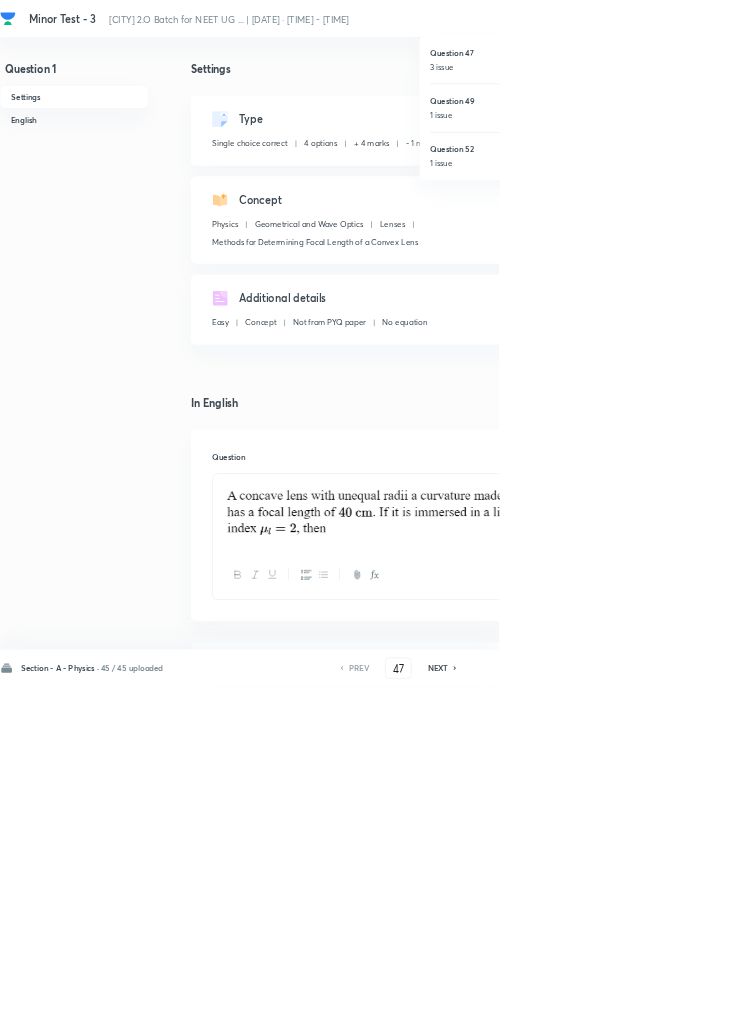 checkbox on "false" 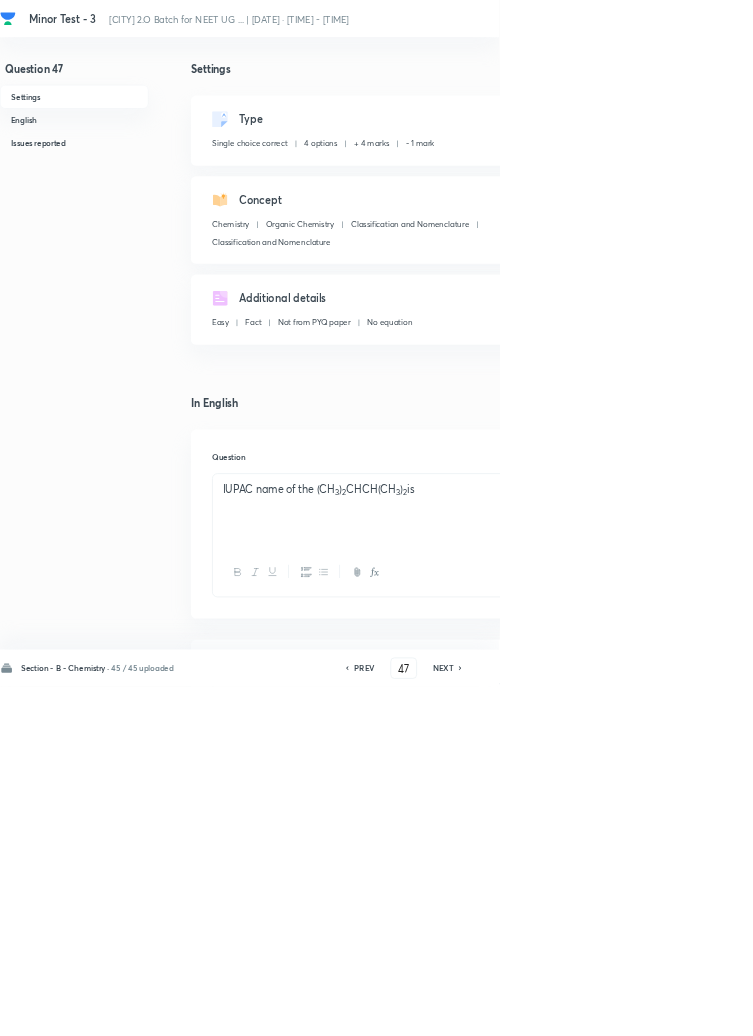 click 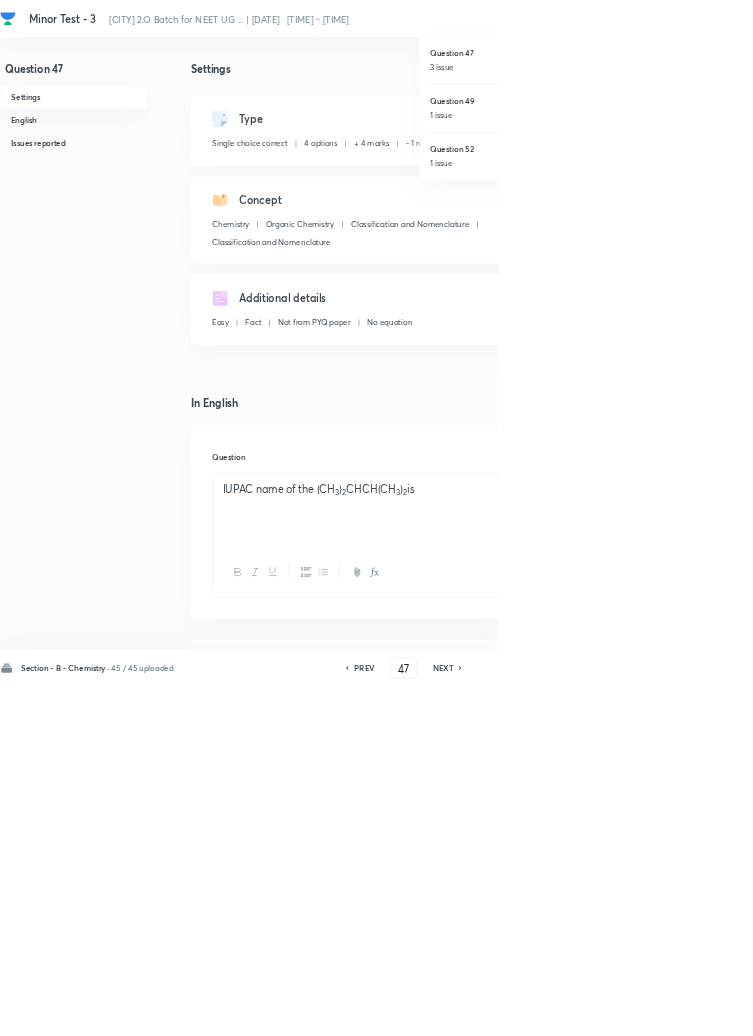 click on "1 issue" at bounding box center (769, 174) 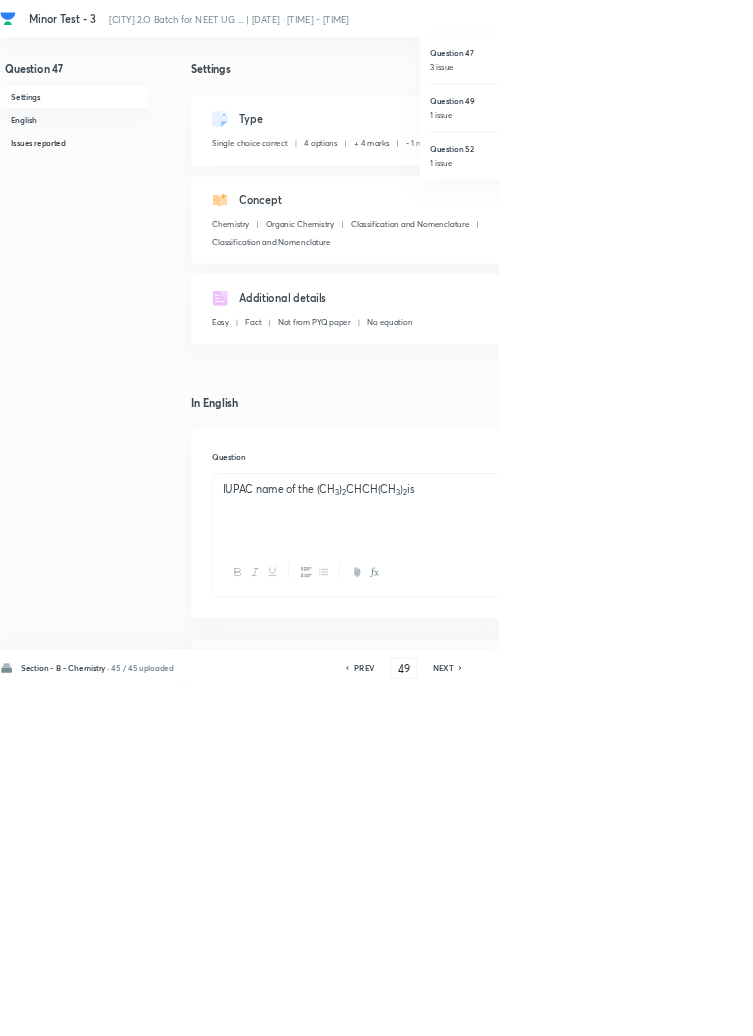 checkbox on "false" 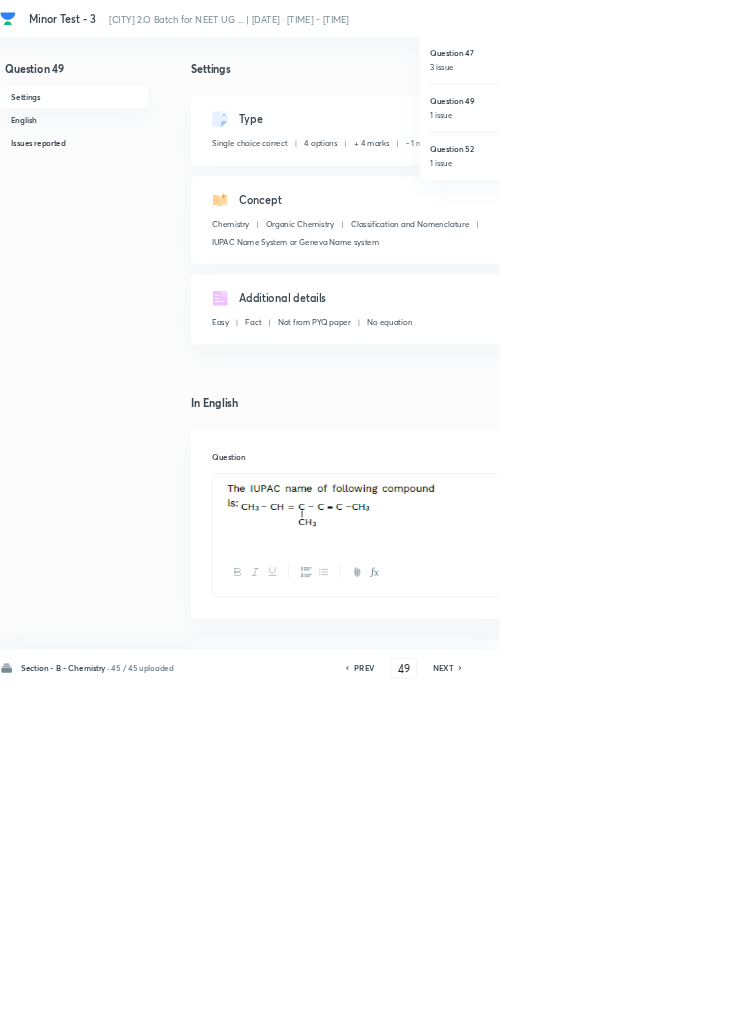 checkbox on "true" 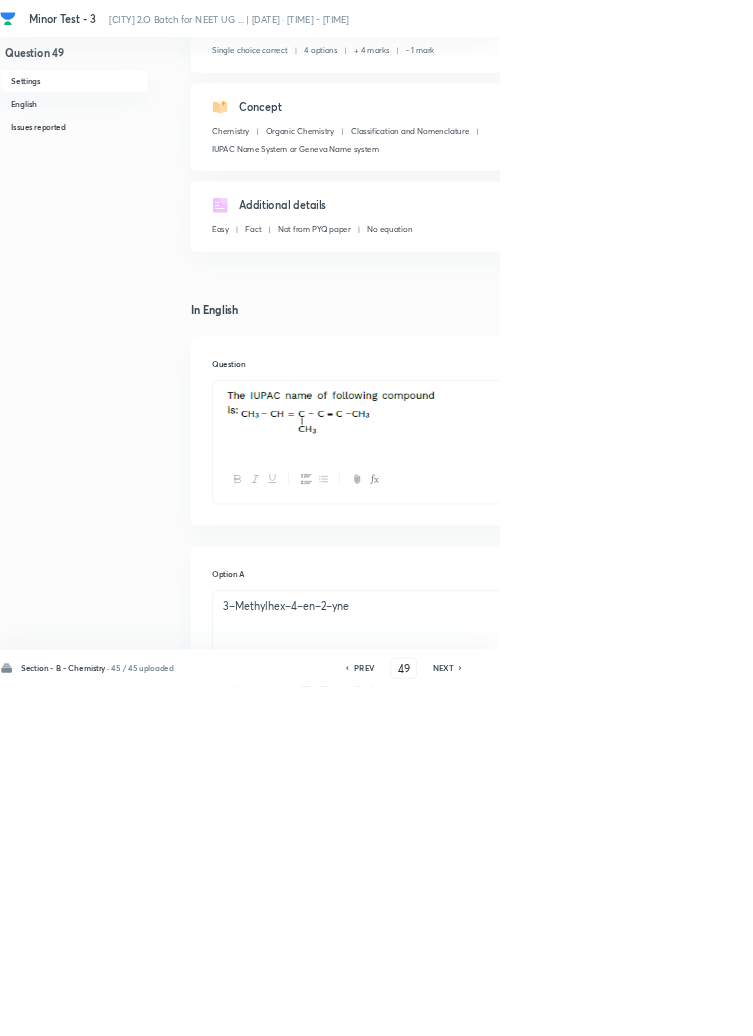scroll, scrollTop: 0, scrollLeft: 0, axis: both 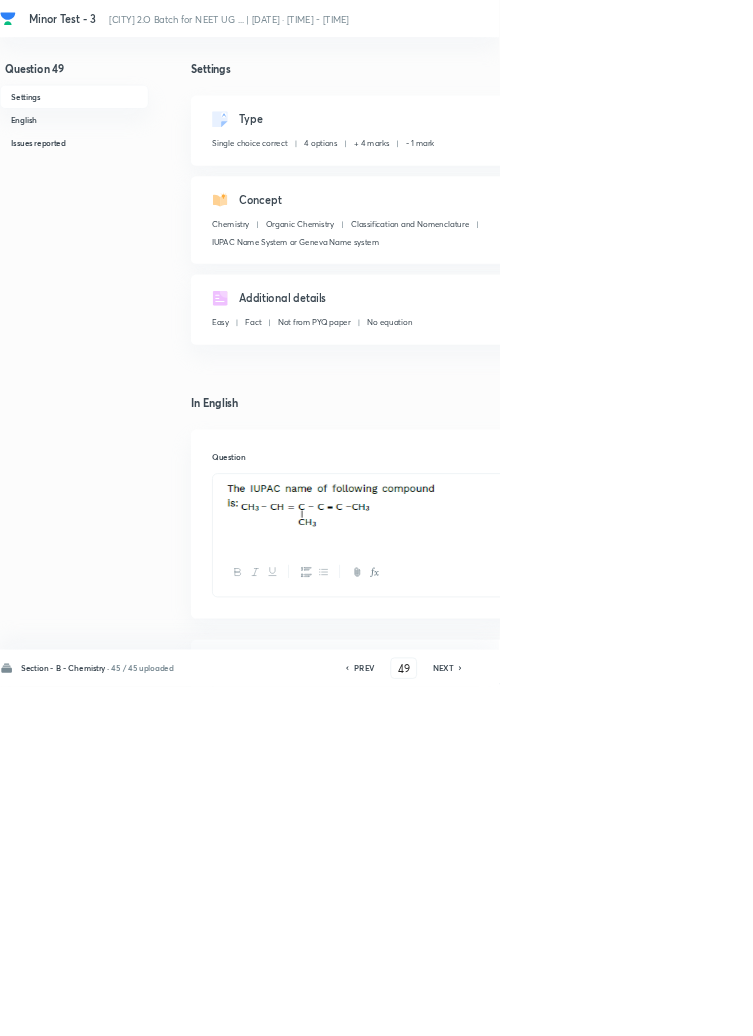 click on "3" at bounding box center (899, 18) 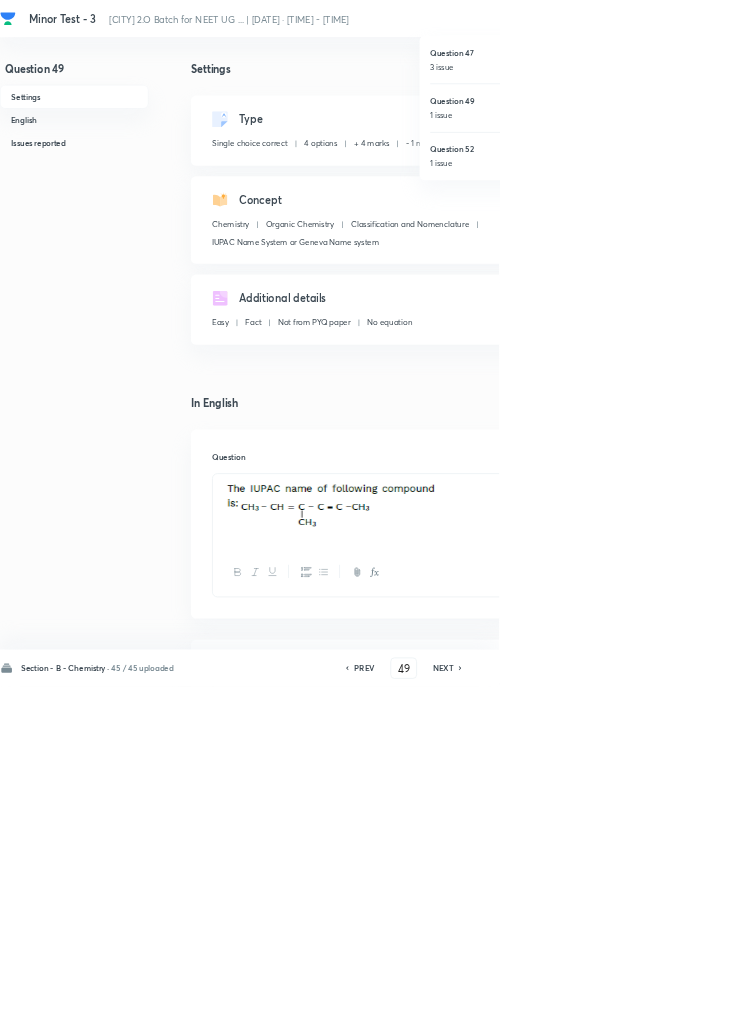 click on "1 issue" at bounding box center [769, 247] 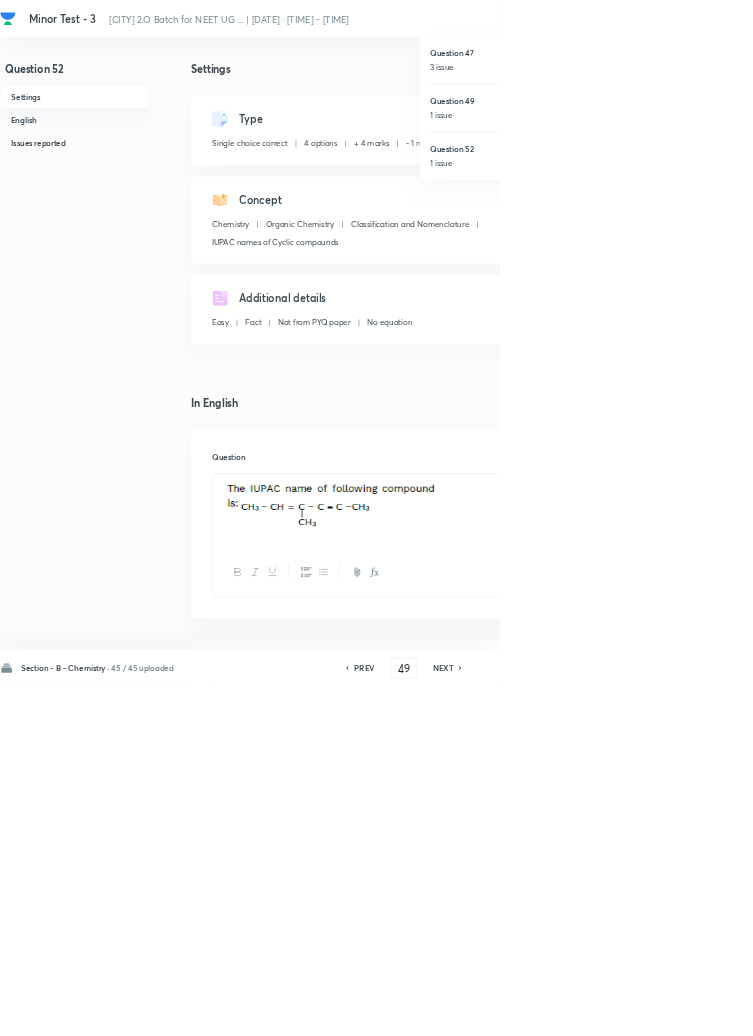 type on "52" 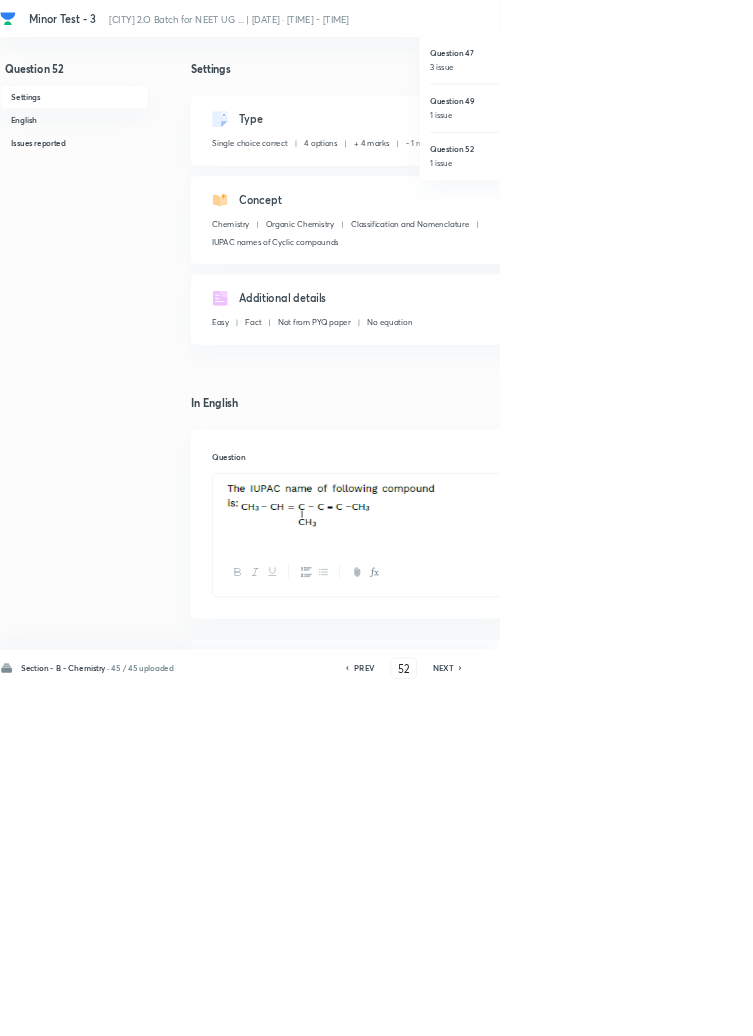 checkbox on "false" 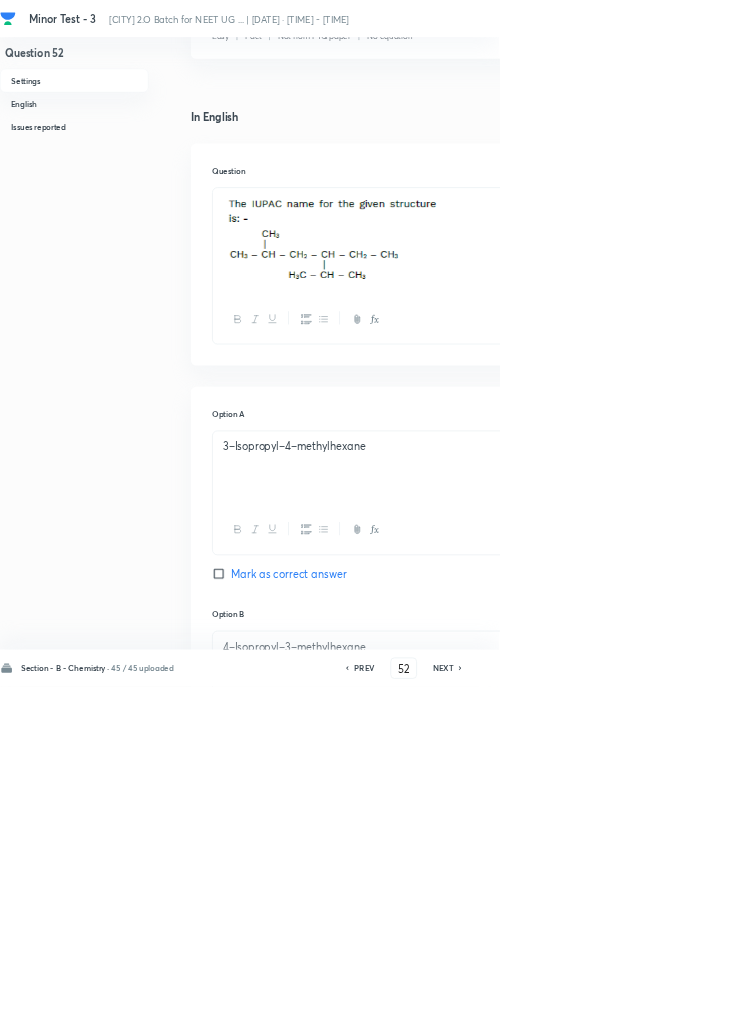 scroll, scrollTop: 1340, scrollLeft: 0, axis: vertical 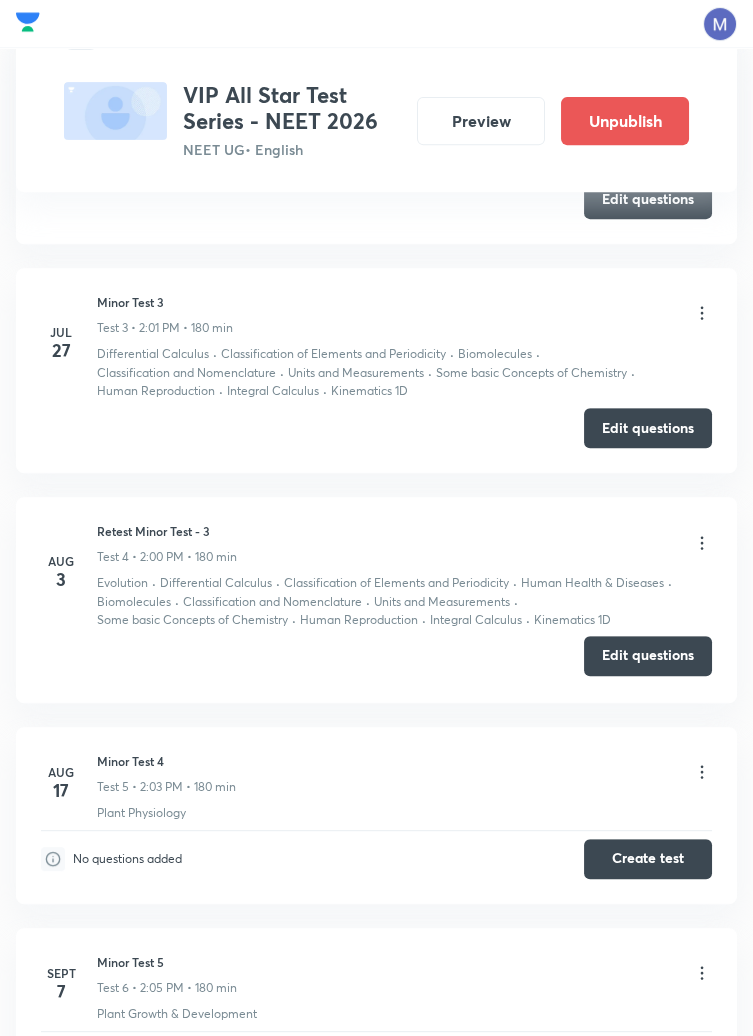 click on "Edit questions" at bounding box center [648, 656] 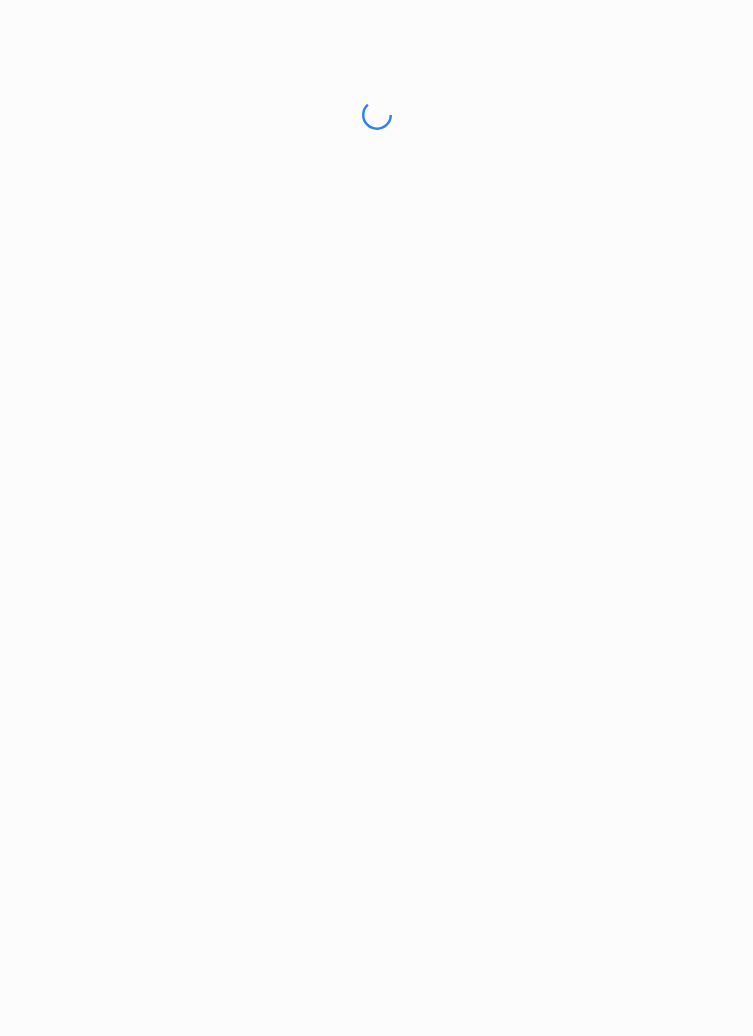 scroll, scrollTop: 0, scrollLeft: 0, axis: both 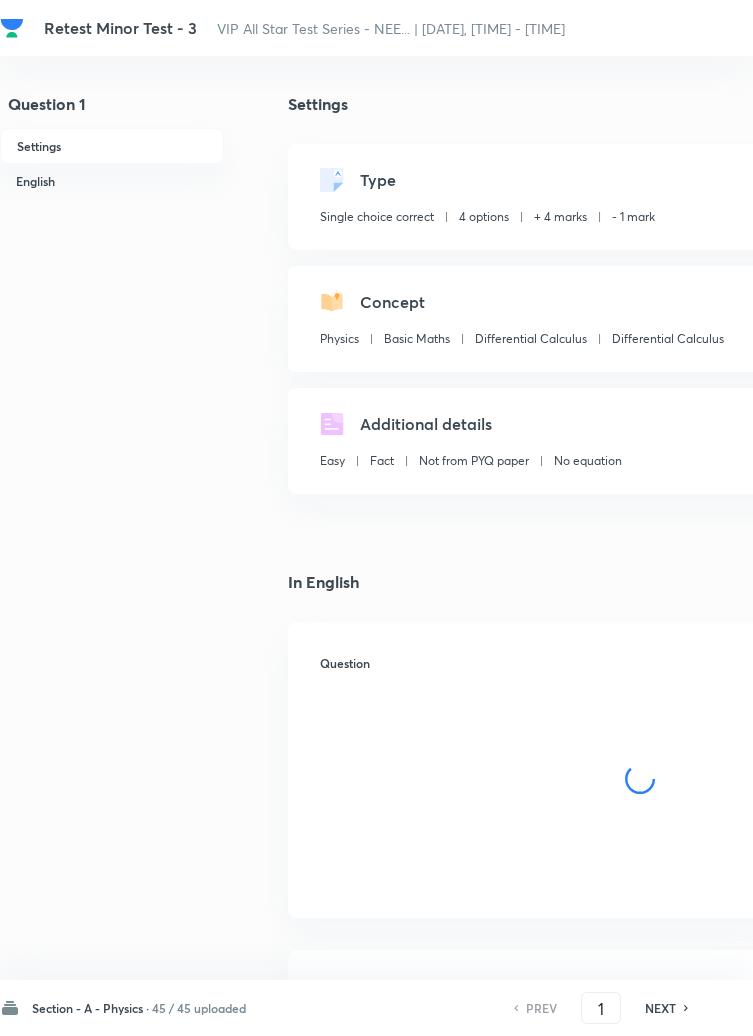 checkbox on "true" 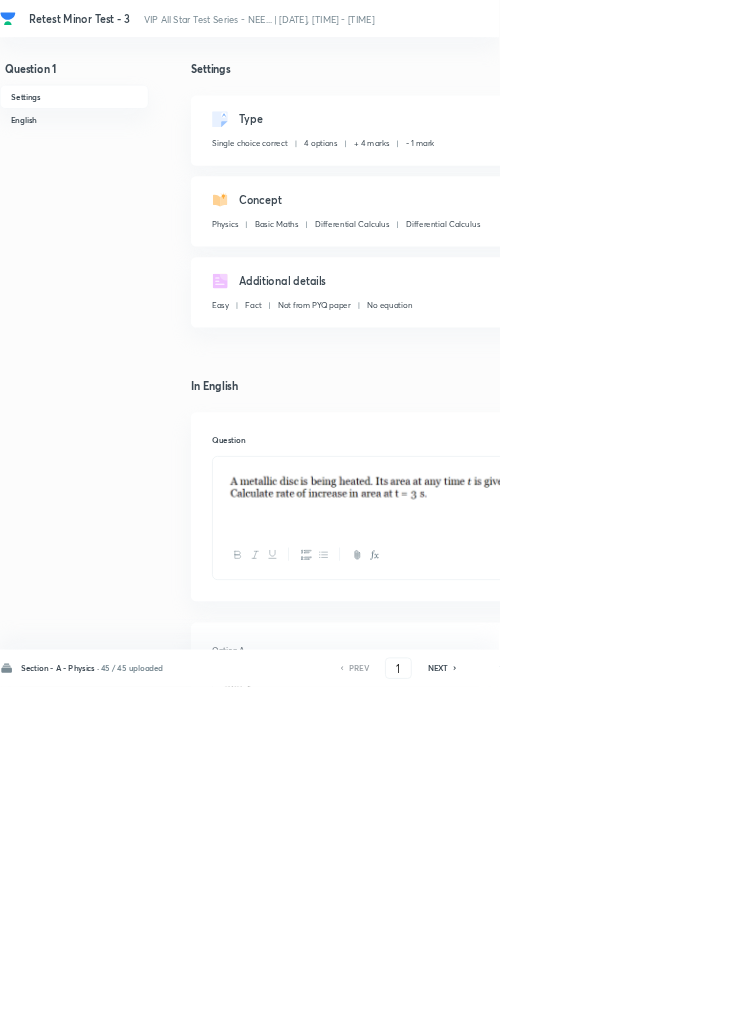 click on "7" at bounding box center (899, 18) 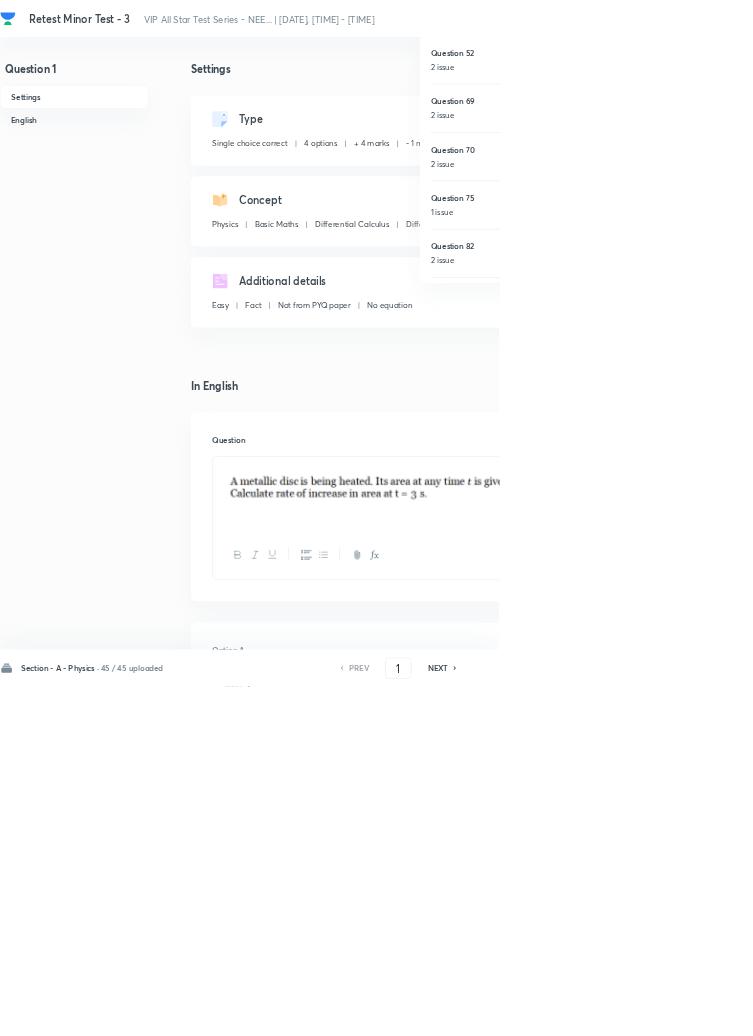 click on "Question 52" at bounding box center (769, 79) 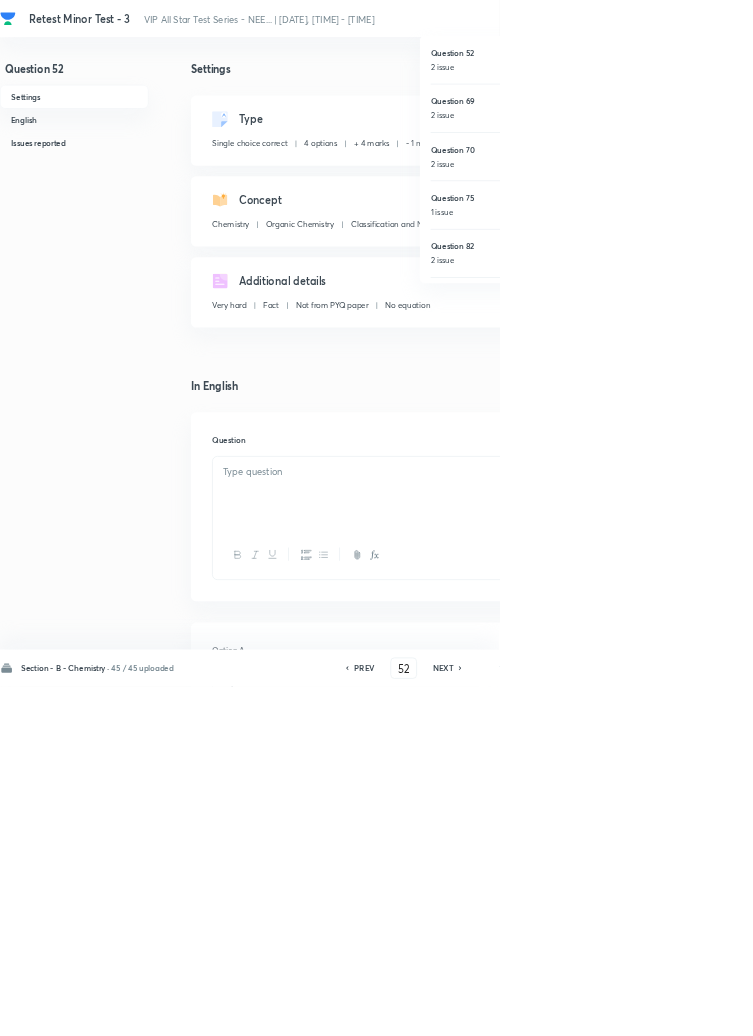 checkbox on "false" 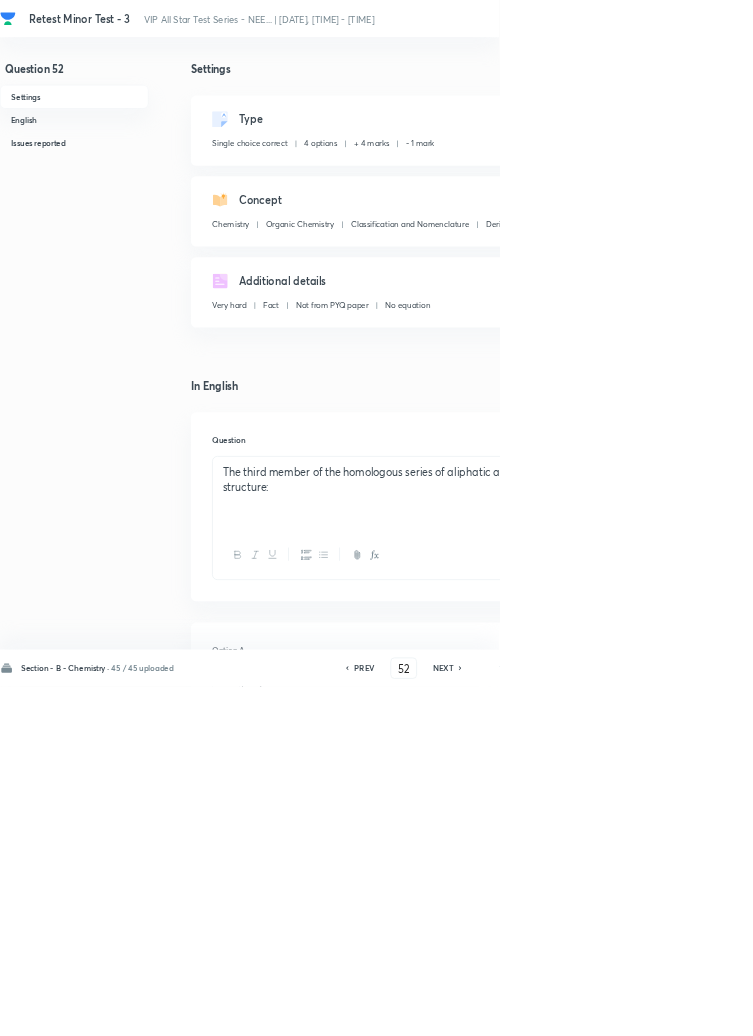 click on "7" at bounding box center (899, 18) 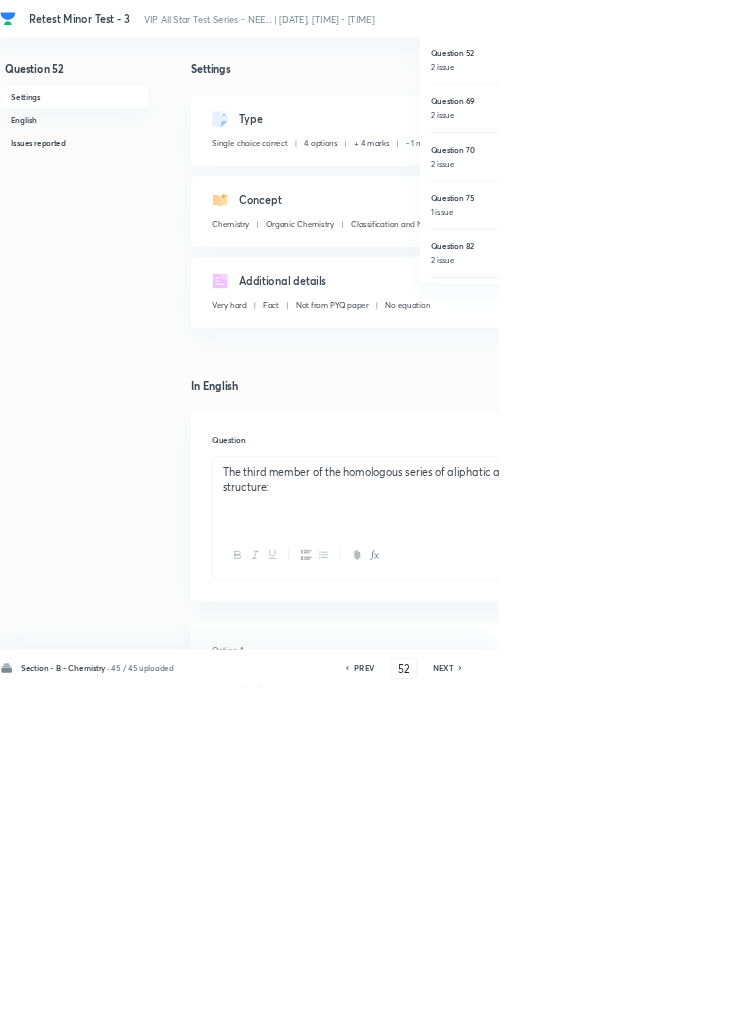 click on "Question 69 2 issue" at bounding box center [769, 162] 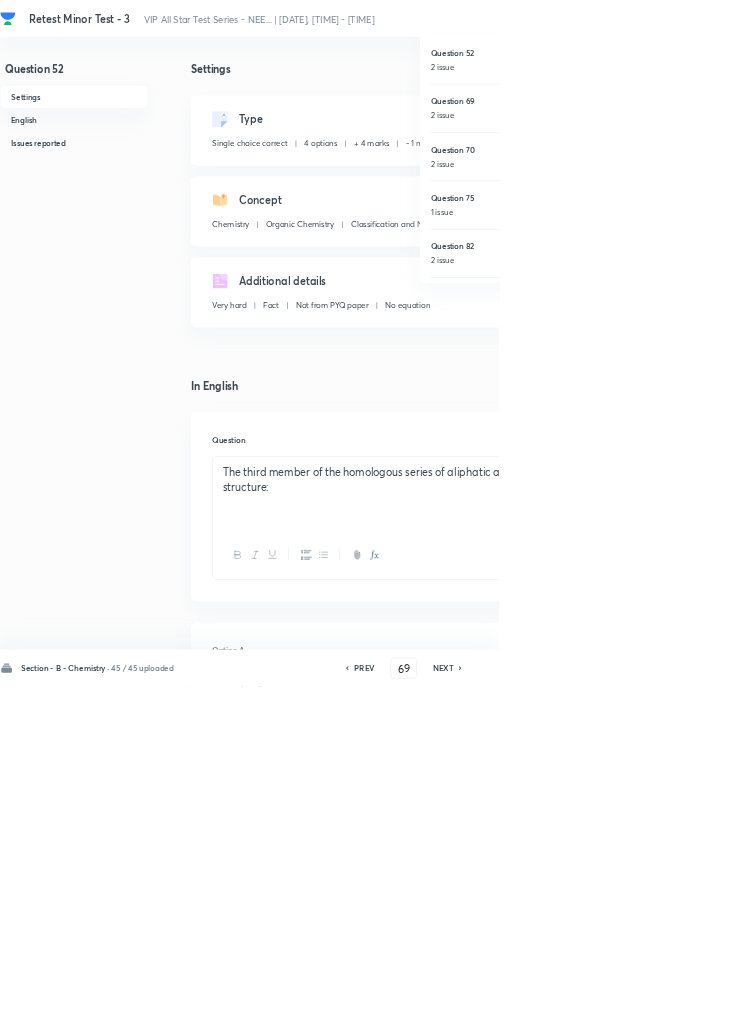 checkbox on "false" 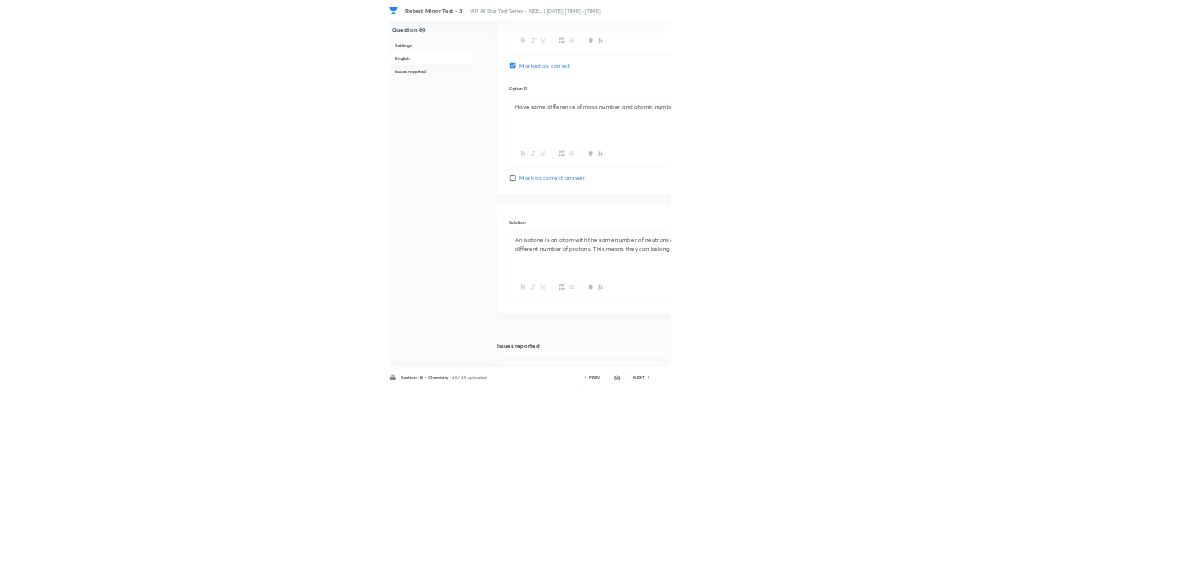 scroll, scrollTop: 1697, scrollLeft: 0, axis: vertical 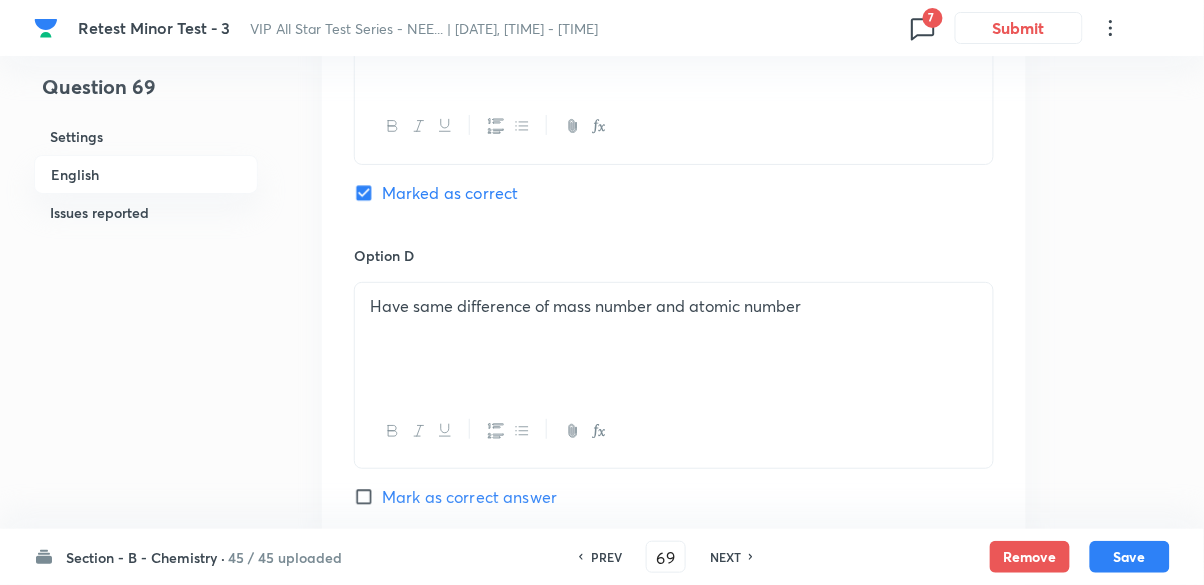 click on "Section - B - Chemistry ·
45 / 45 uploaded
PREV 69 ​ NEXT Remove Save" at bounding box center (602, 557) 